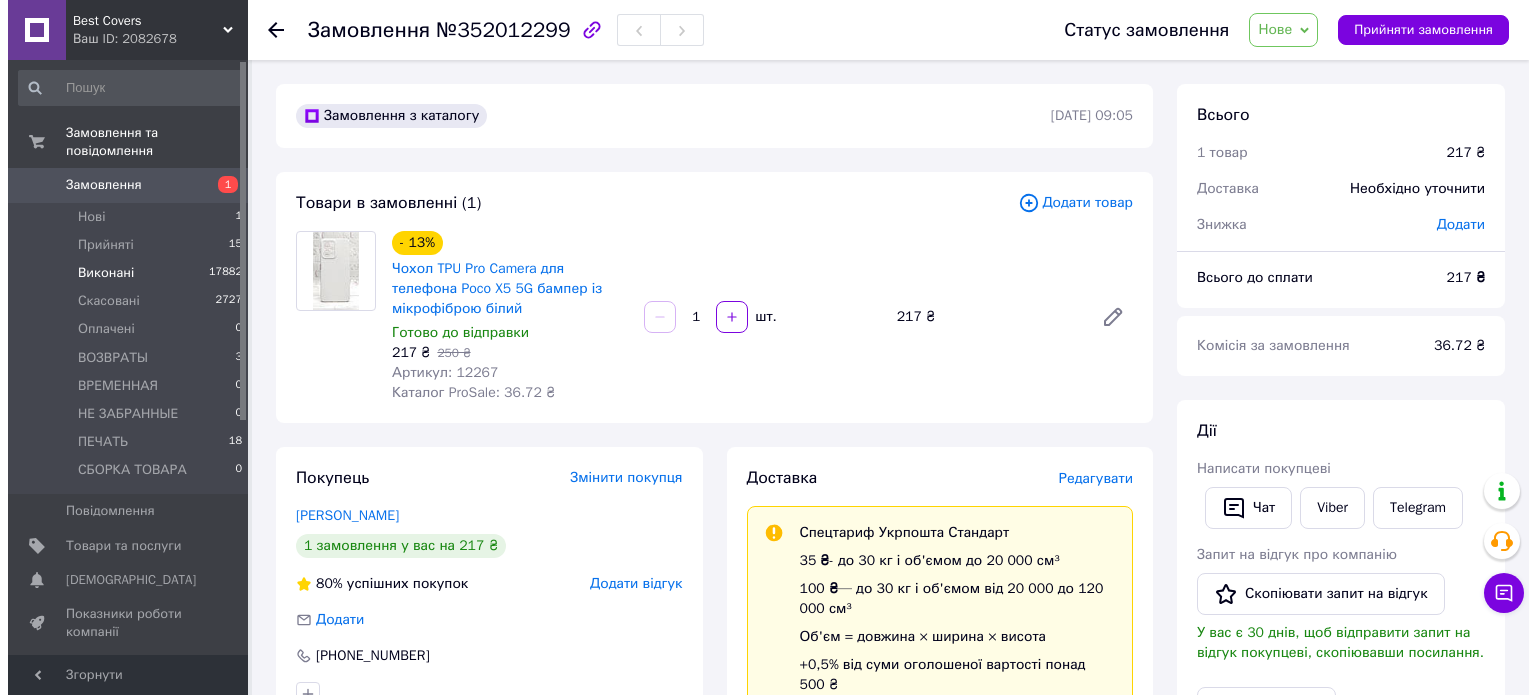 scroll, scrollTop: 0, scrollLeft: 0, axis: both 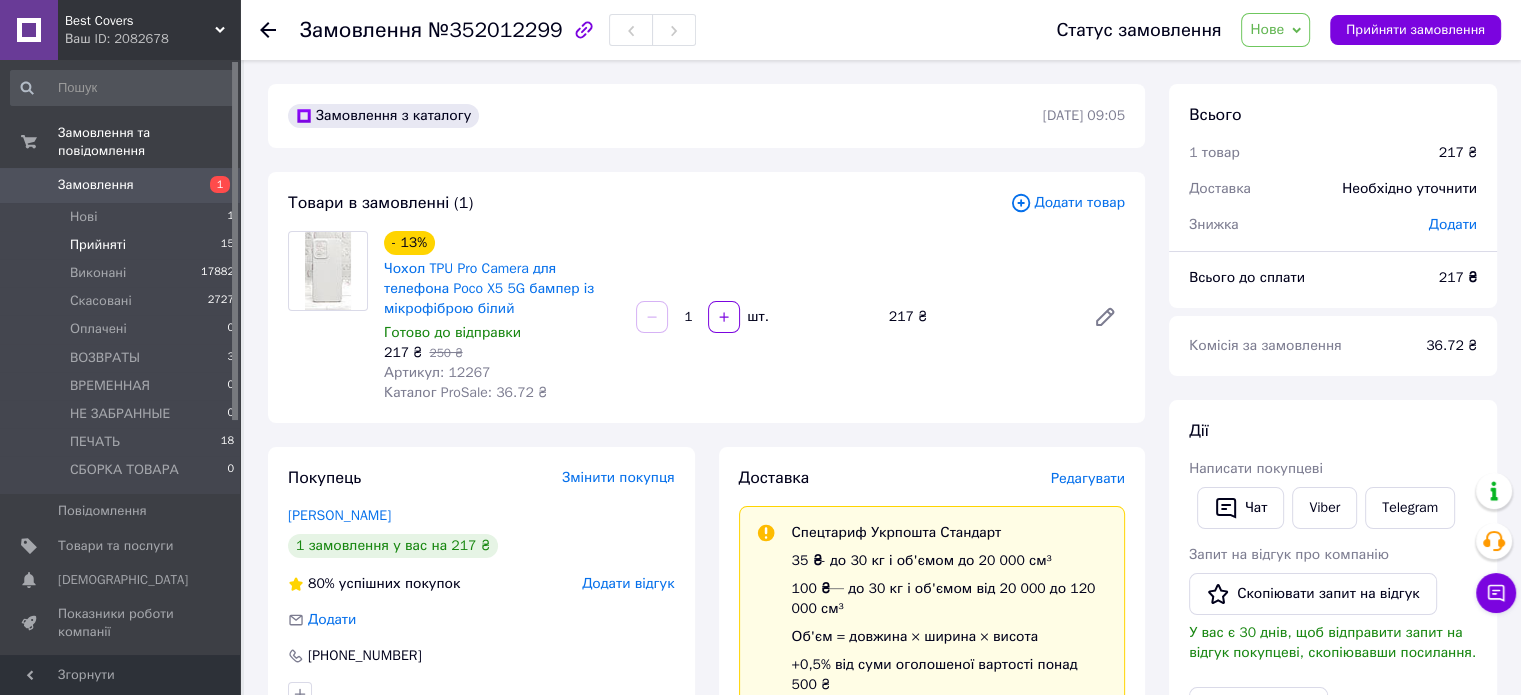 click on "Прийняті" at bounding box center (98, 245) 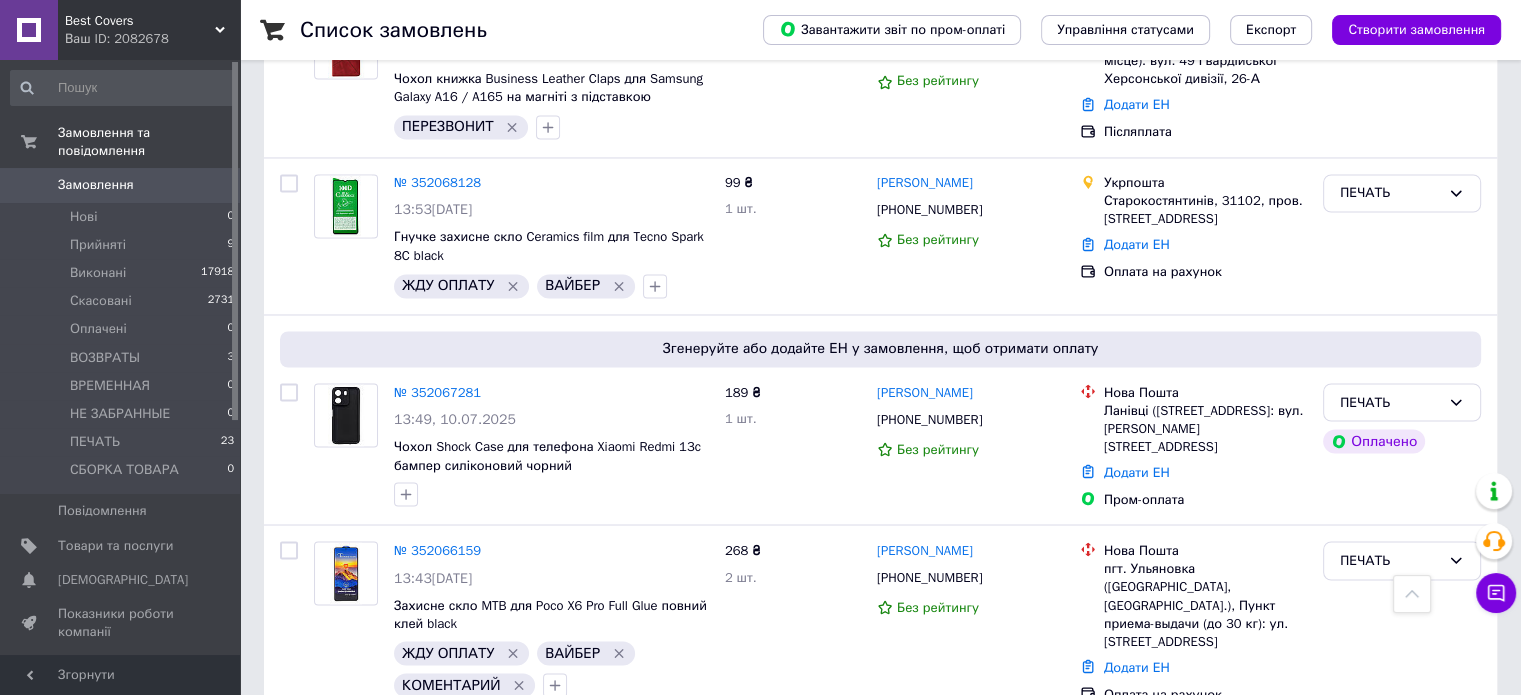 scroll, scrollTop: 3700, scrollLeft: 0, axis: vertical 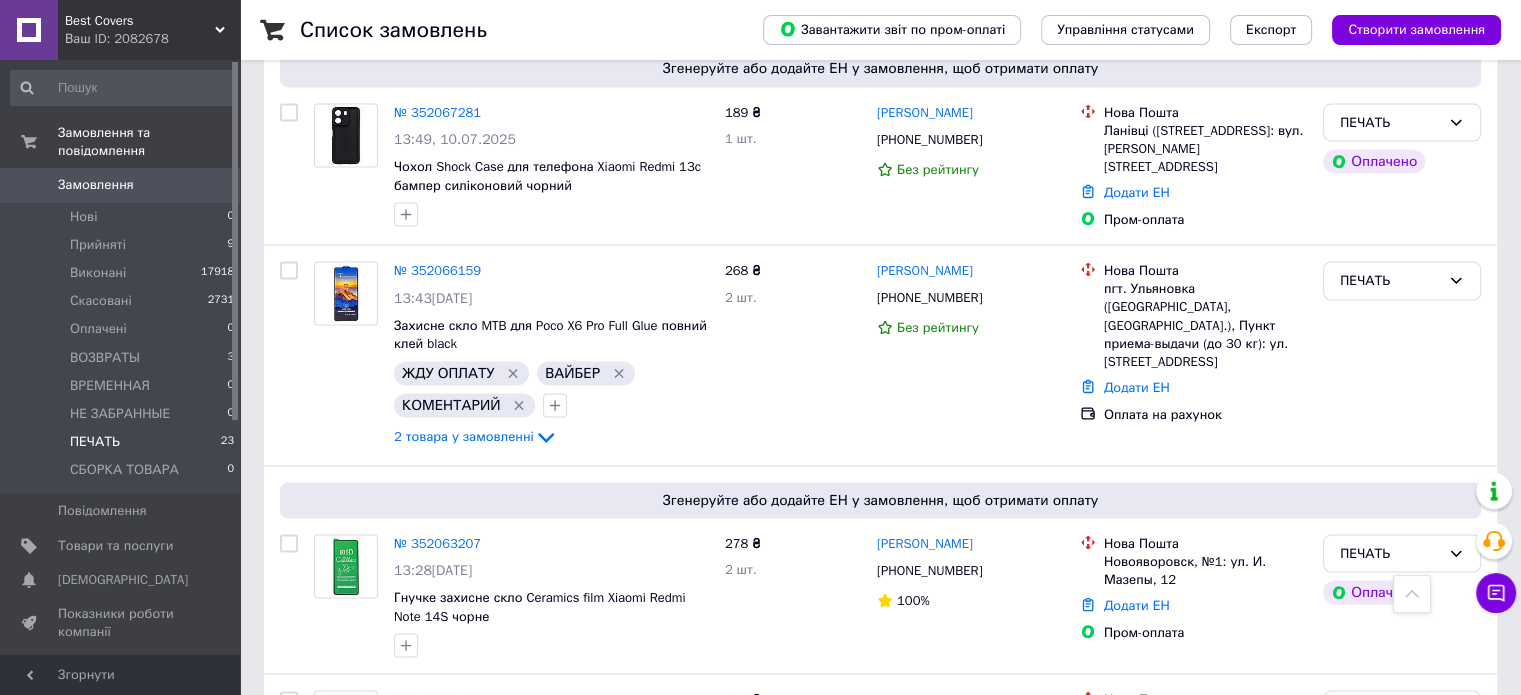 click on "ПЕЧАТЬ" at bounding box center (95, 442) 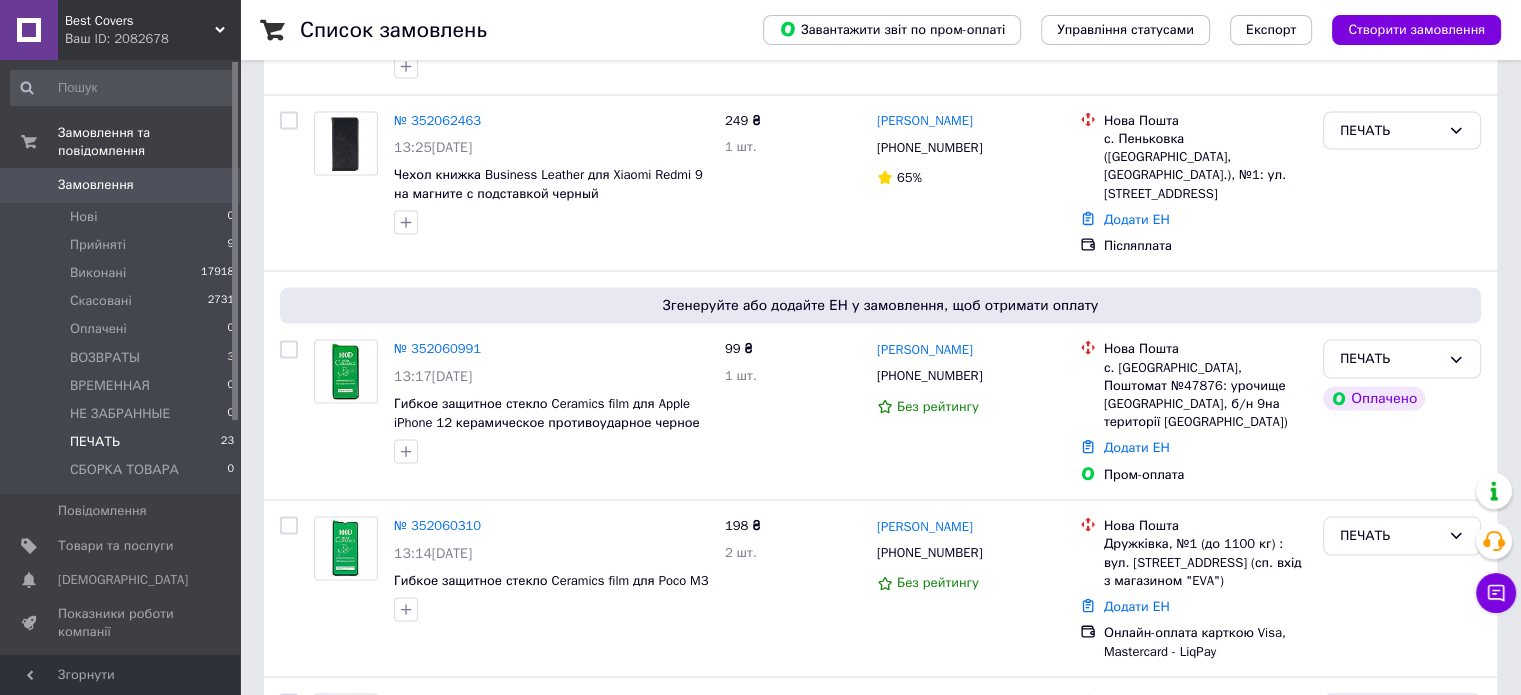 scroll, scrollTop: 0, scrollLeft: 0, axis: both 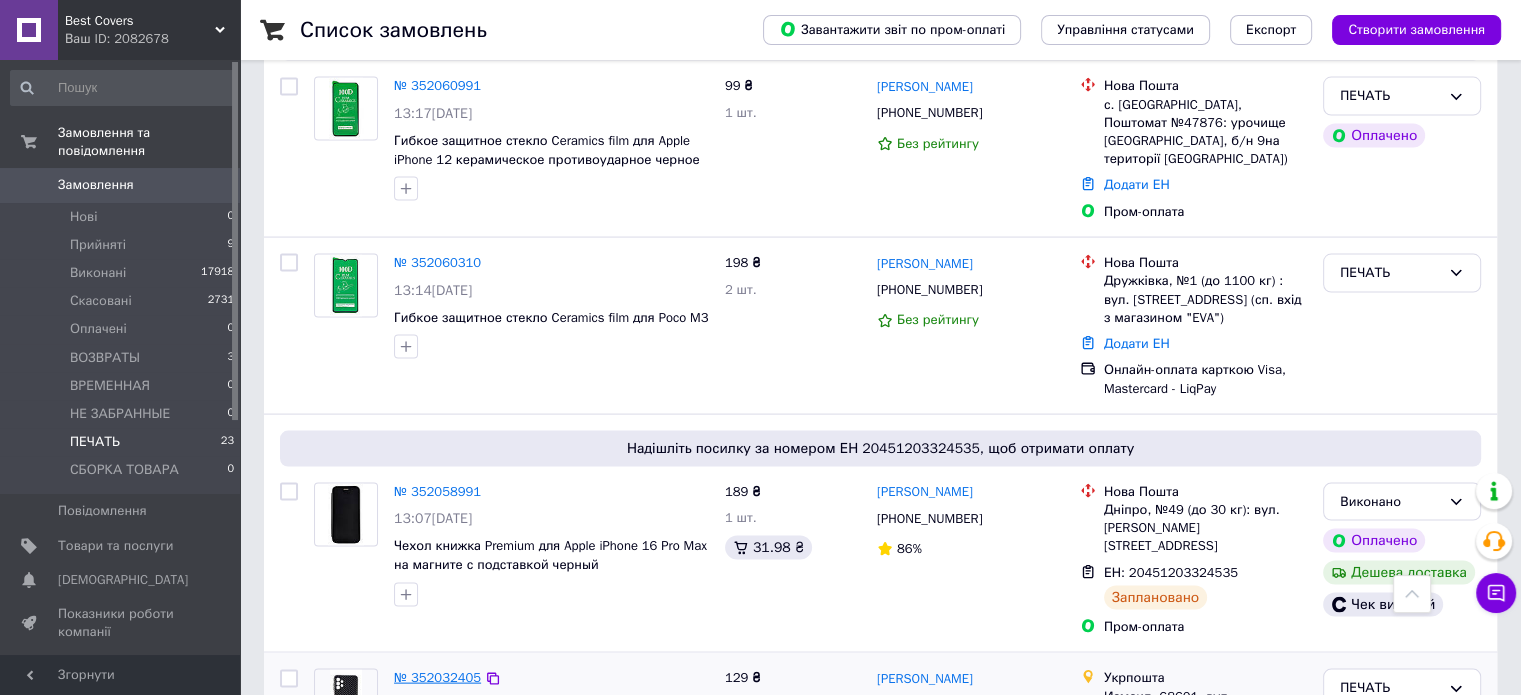 click on "№ 352032405" at bounding box center (437, 677) 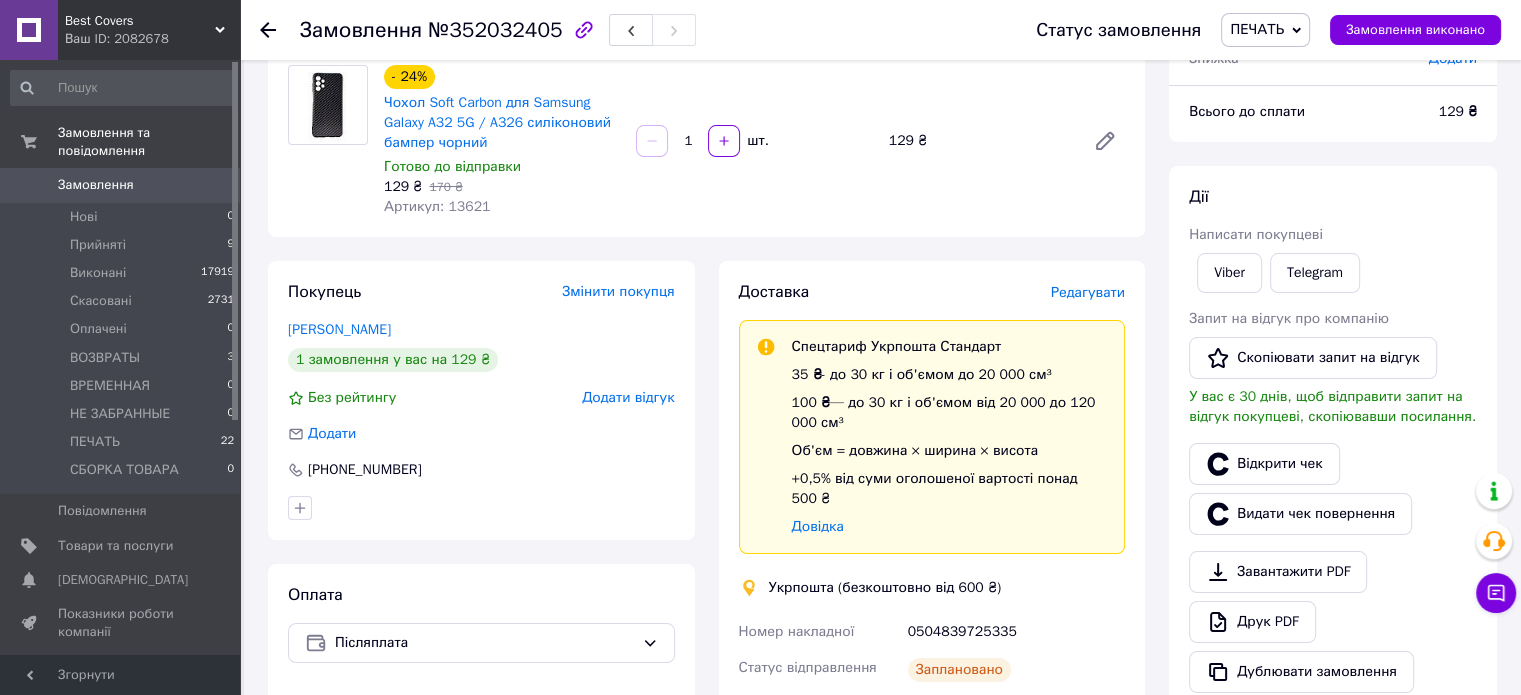 scroll, scrollTop: 300, scrollLeft: 0, axis: vertical 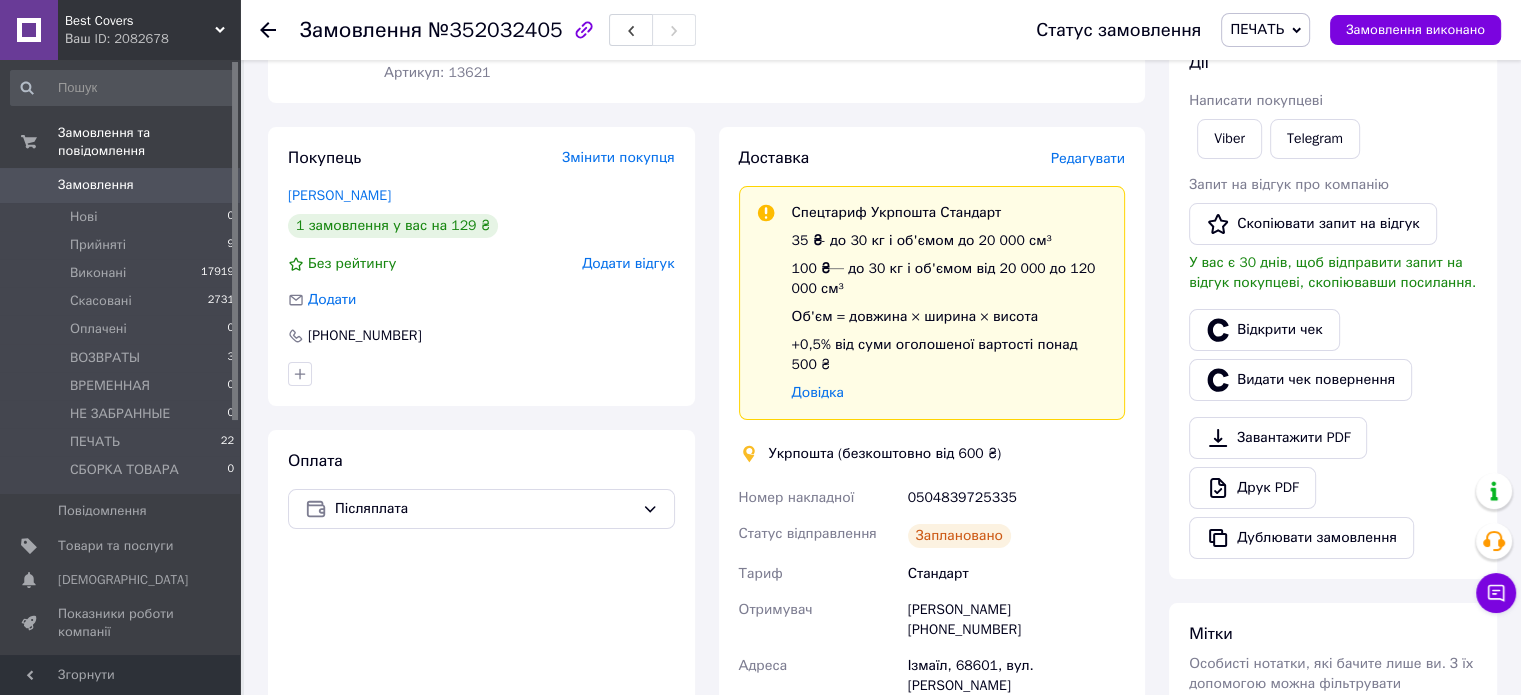 click on "Стас Бирка +380686827188" at bounding box center (1016, 620) 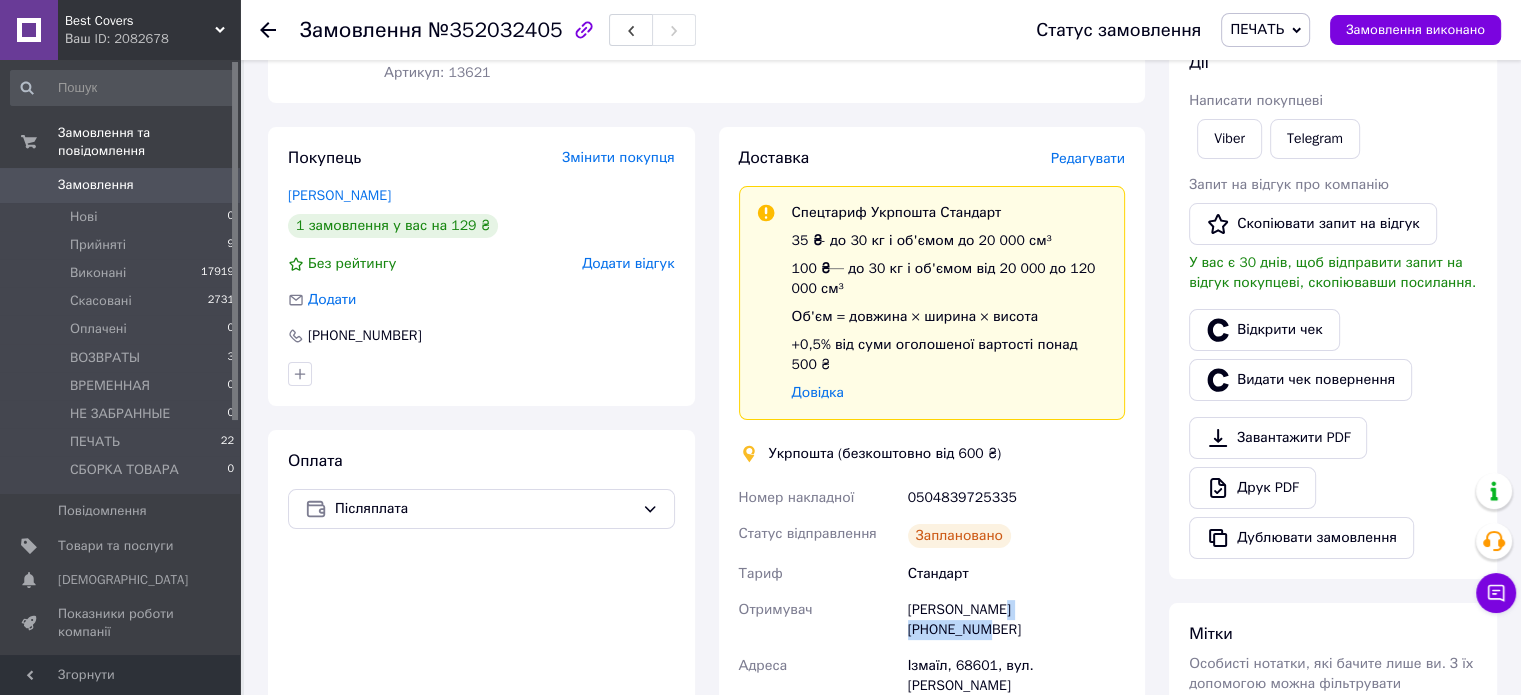 click on "Стас Бирка +380686827188" at bounding box center (1016, 620) 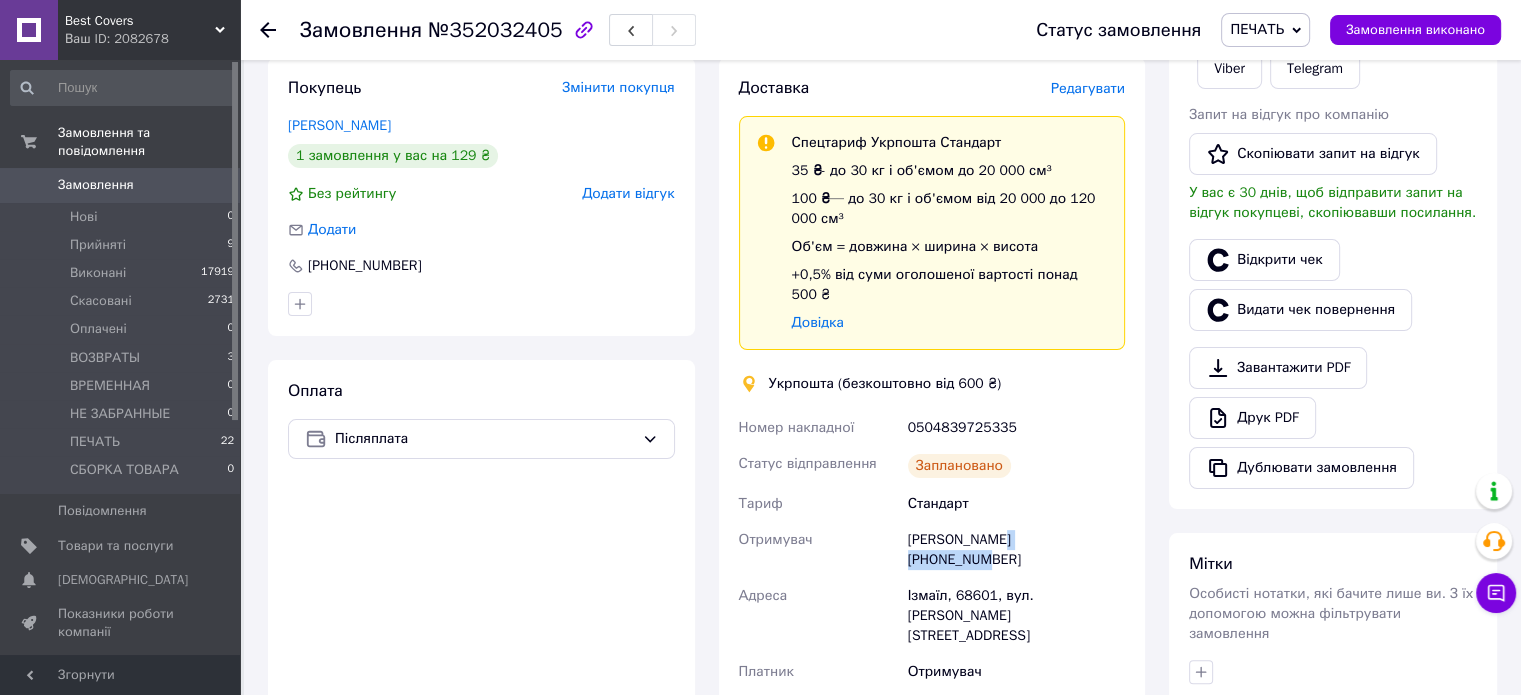 scroll, scrollTop: 400, scrollLeft: 0, axis: vertical 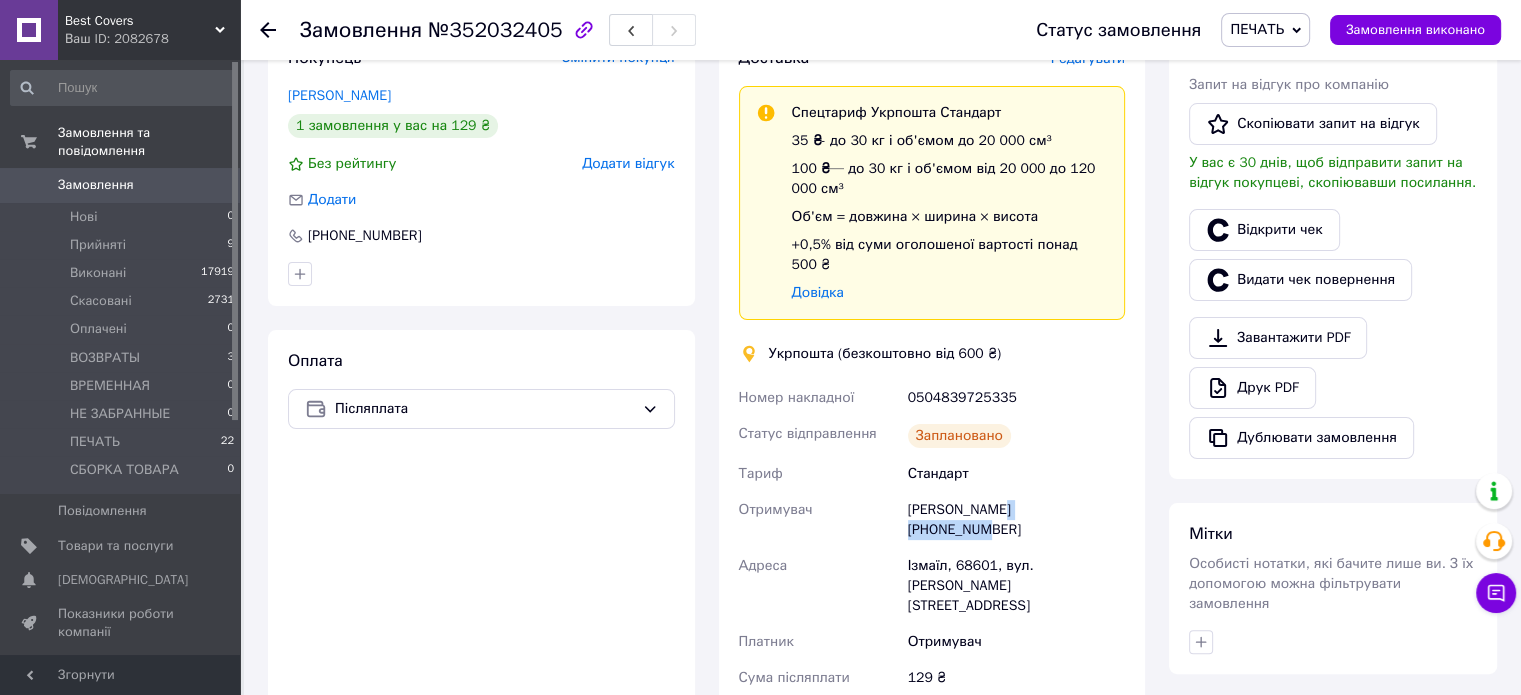 click on "Стас Бирка +380686827188" at bounding box center [1016, 520] 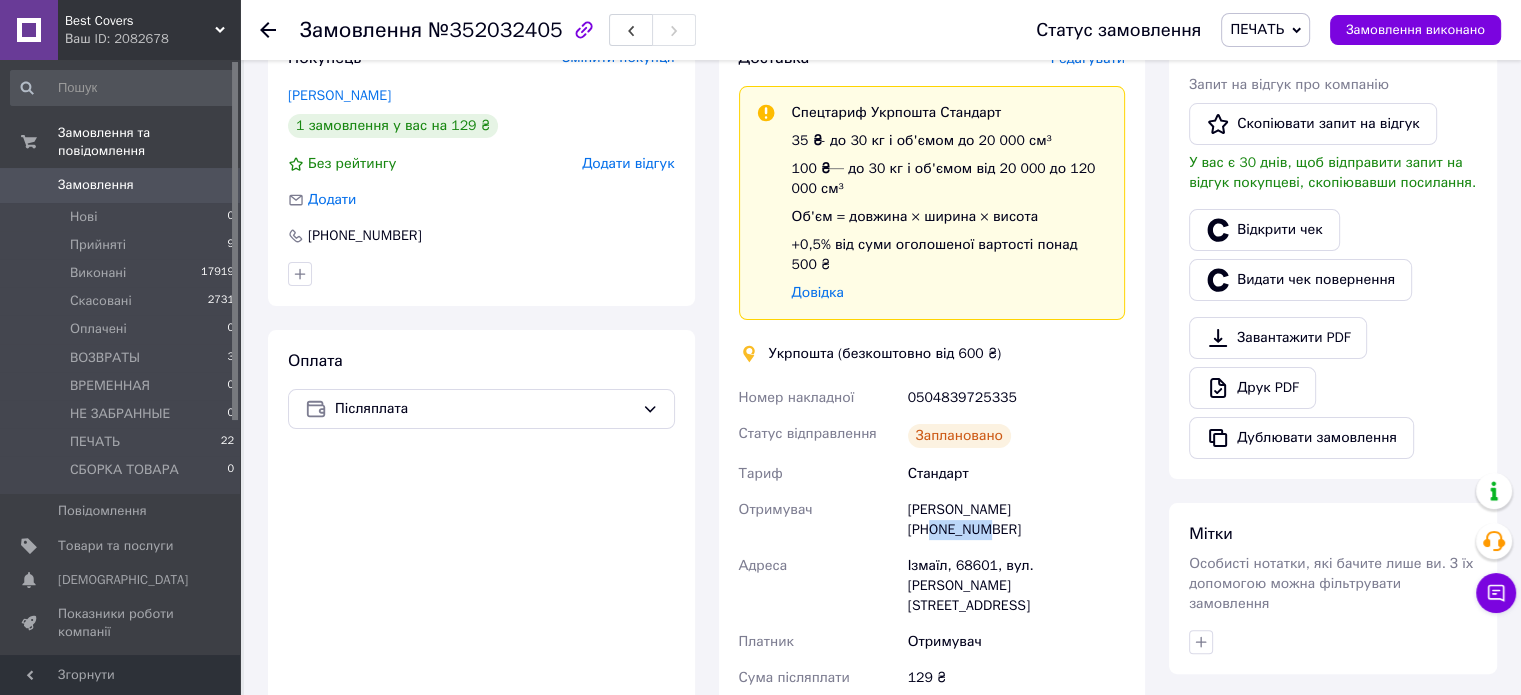 drag, startPoint x: 1028, startPoint y: 491, endPoint x: 1104, endPoint y: 491, distance: 76 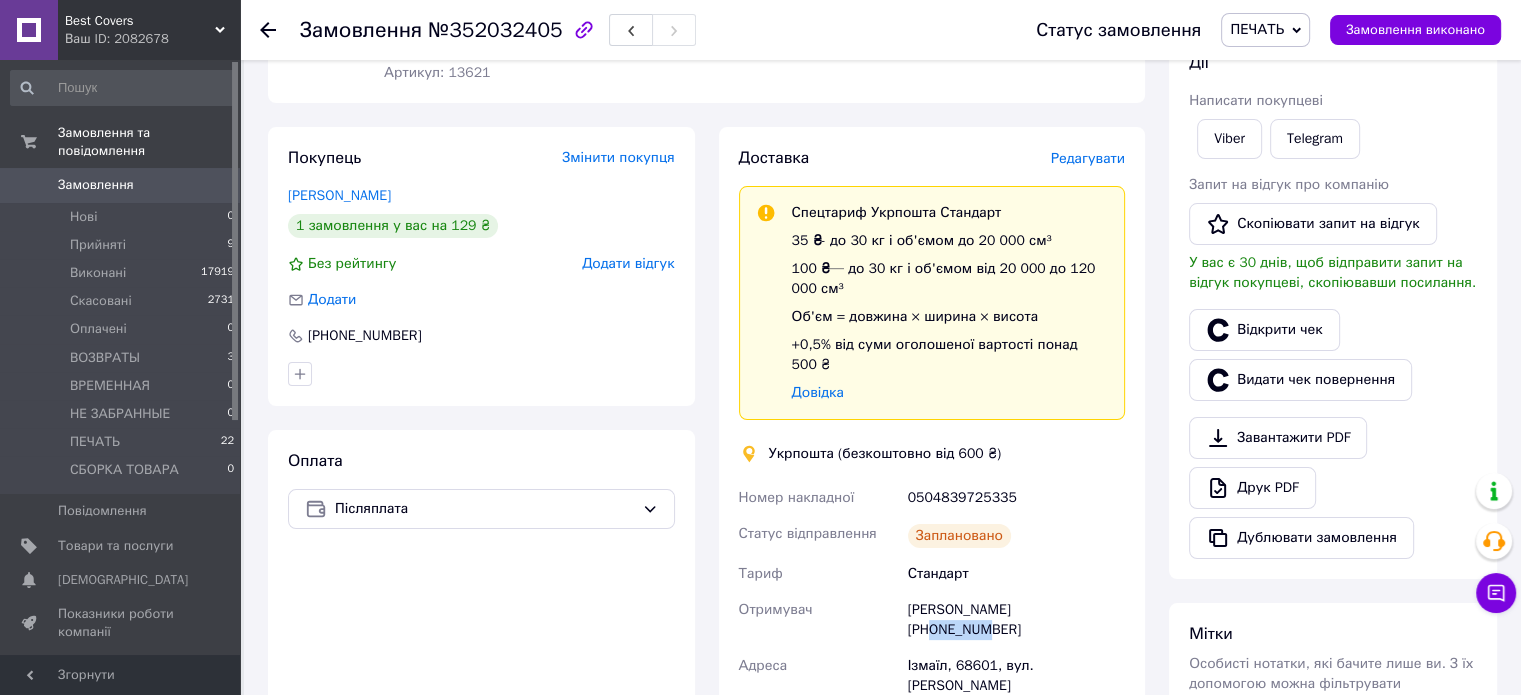 scroll, scrollTop: 0, scrollLeft: 0, axis: both 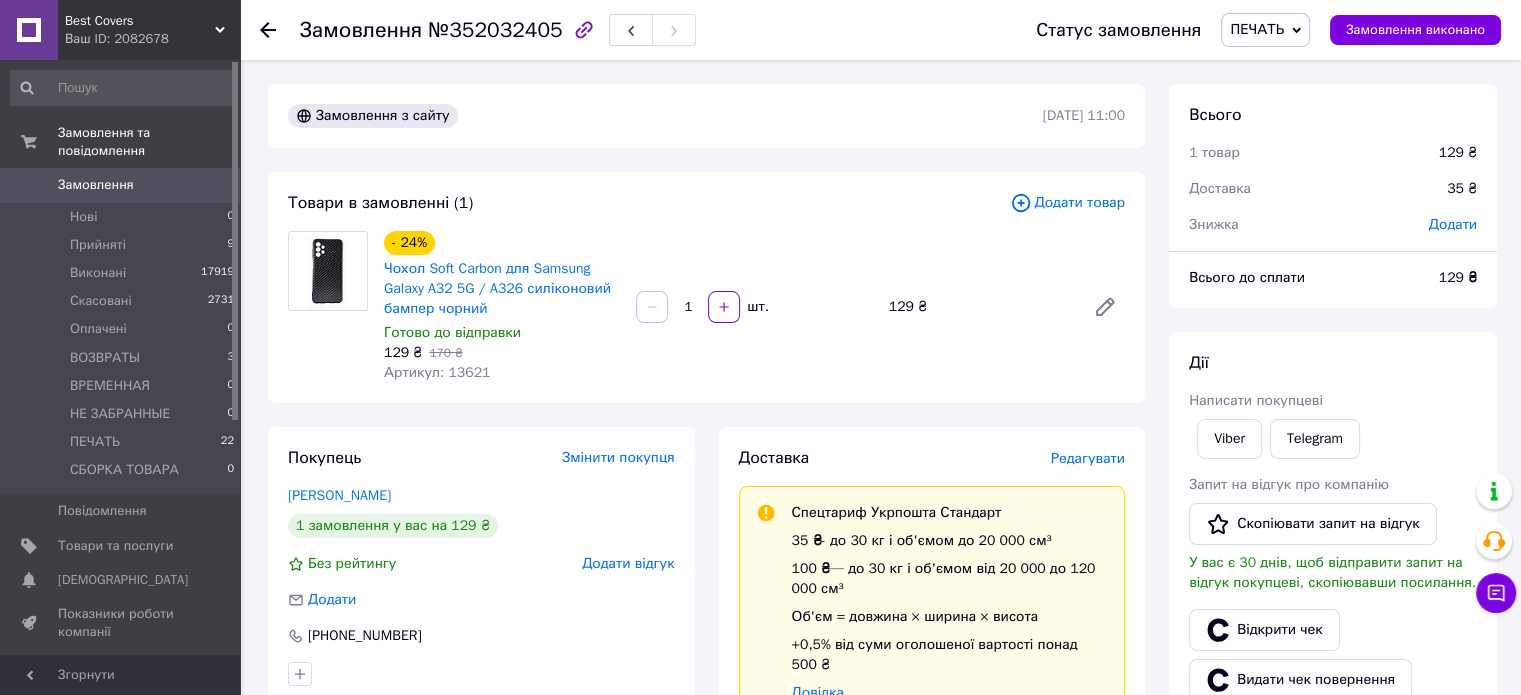 click on "ПЕЧАТЬ" at bounding box center [1257, 29] 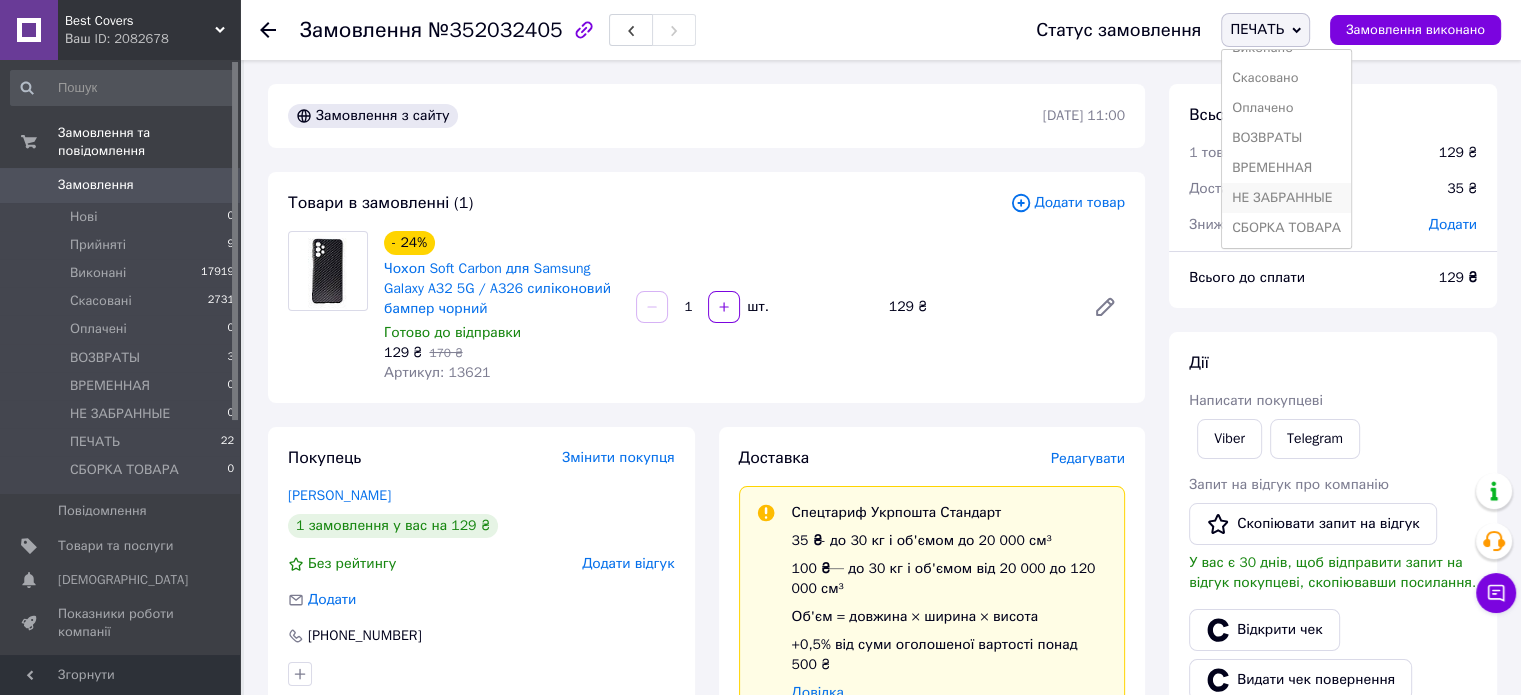 scroll, scrollTop: 0, scrollLeft: 0, axis: both 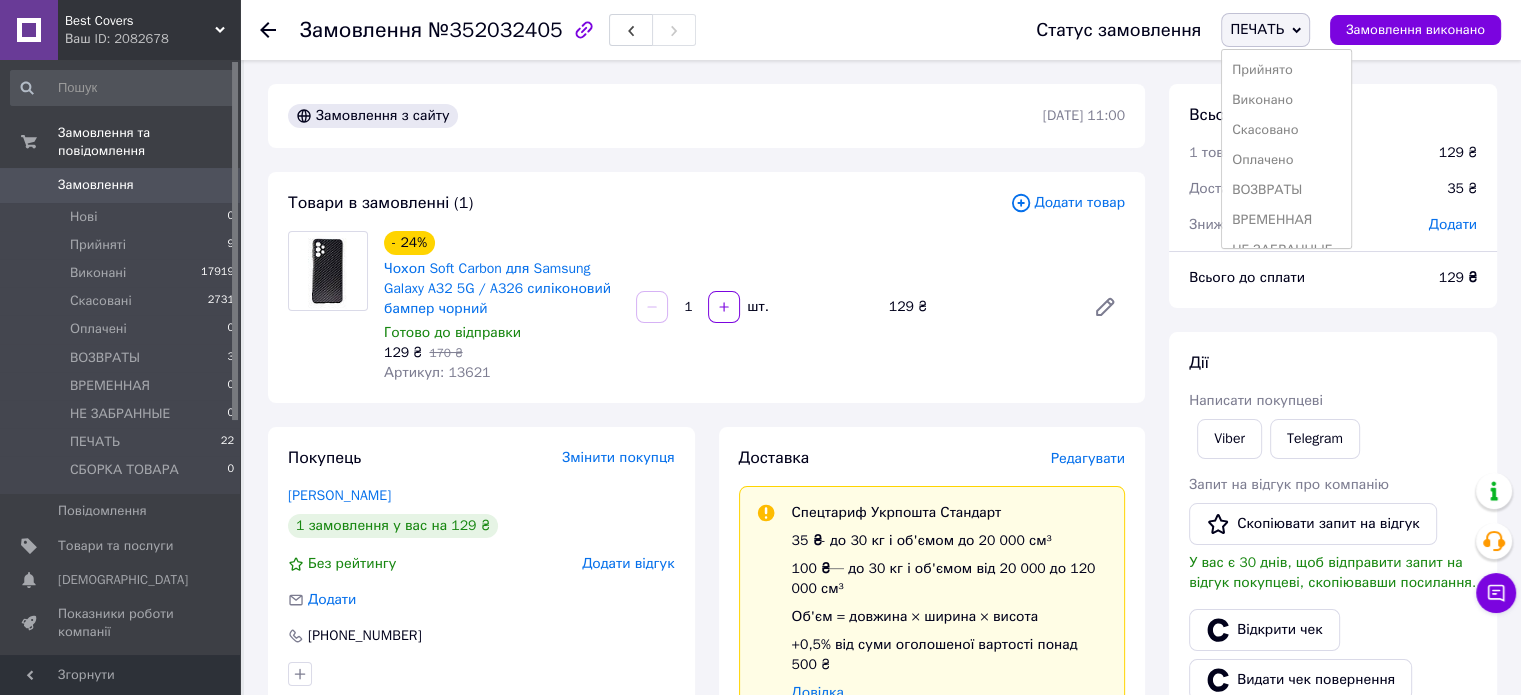 click on "Прийнято" at bounding box center [1286, 70] 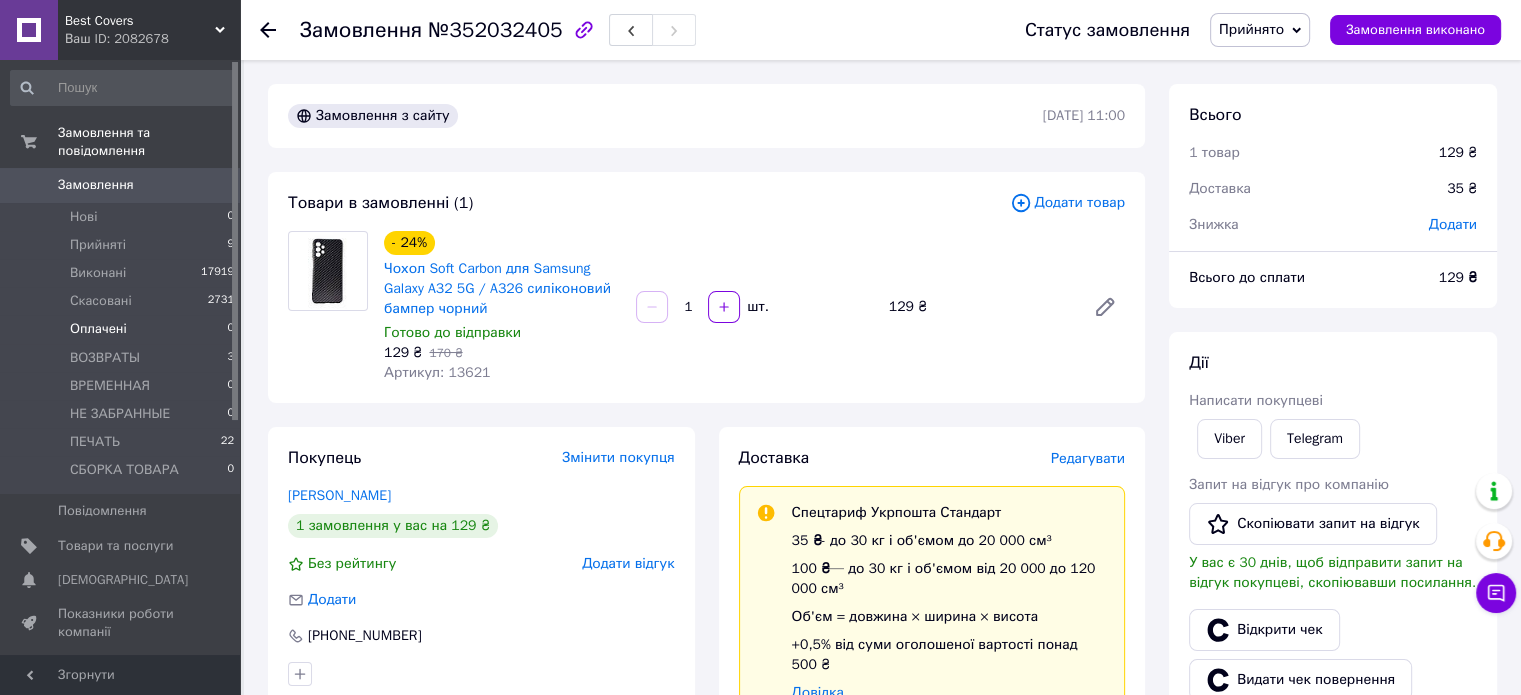 click on "Оплачені" at bounding box center [98, 329] 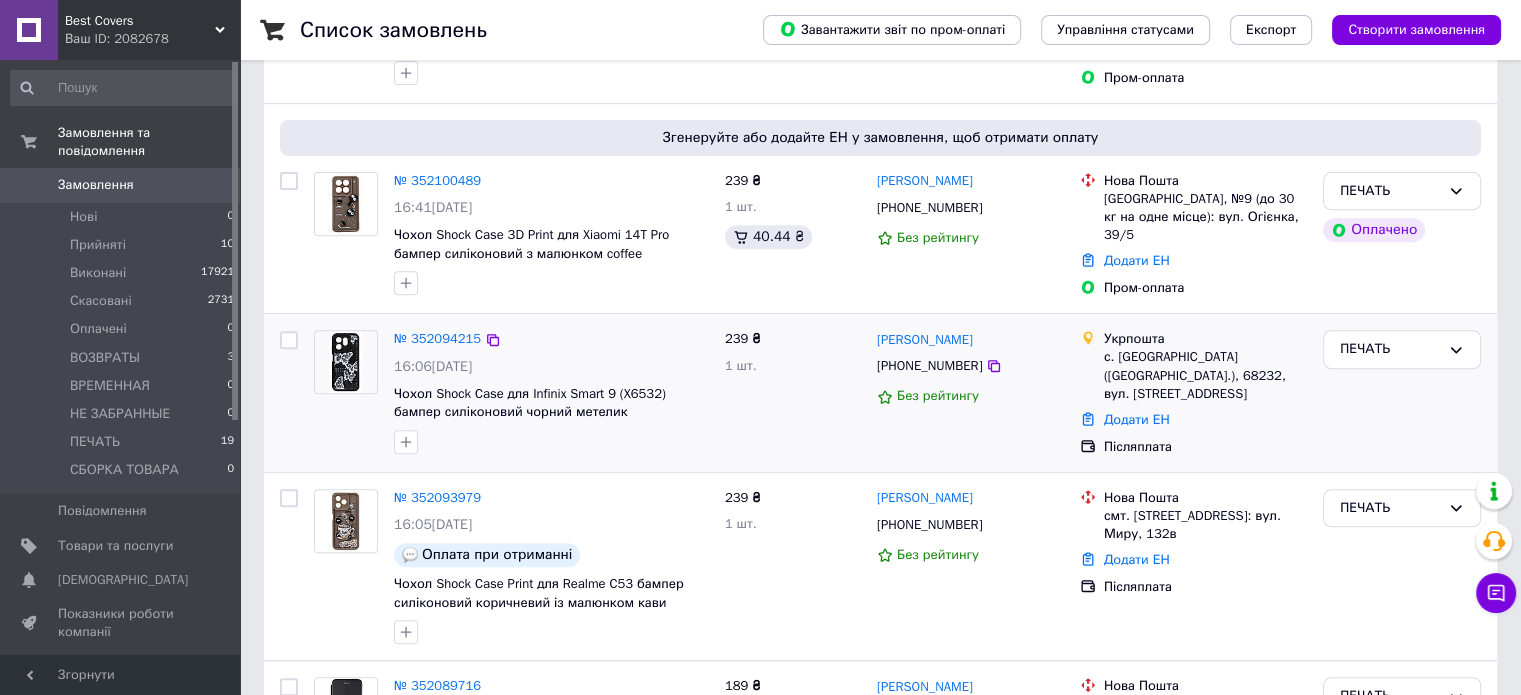 scroll, scrollTop: 800, scrollLeft: 0, axis: vertical 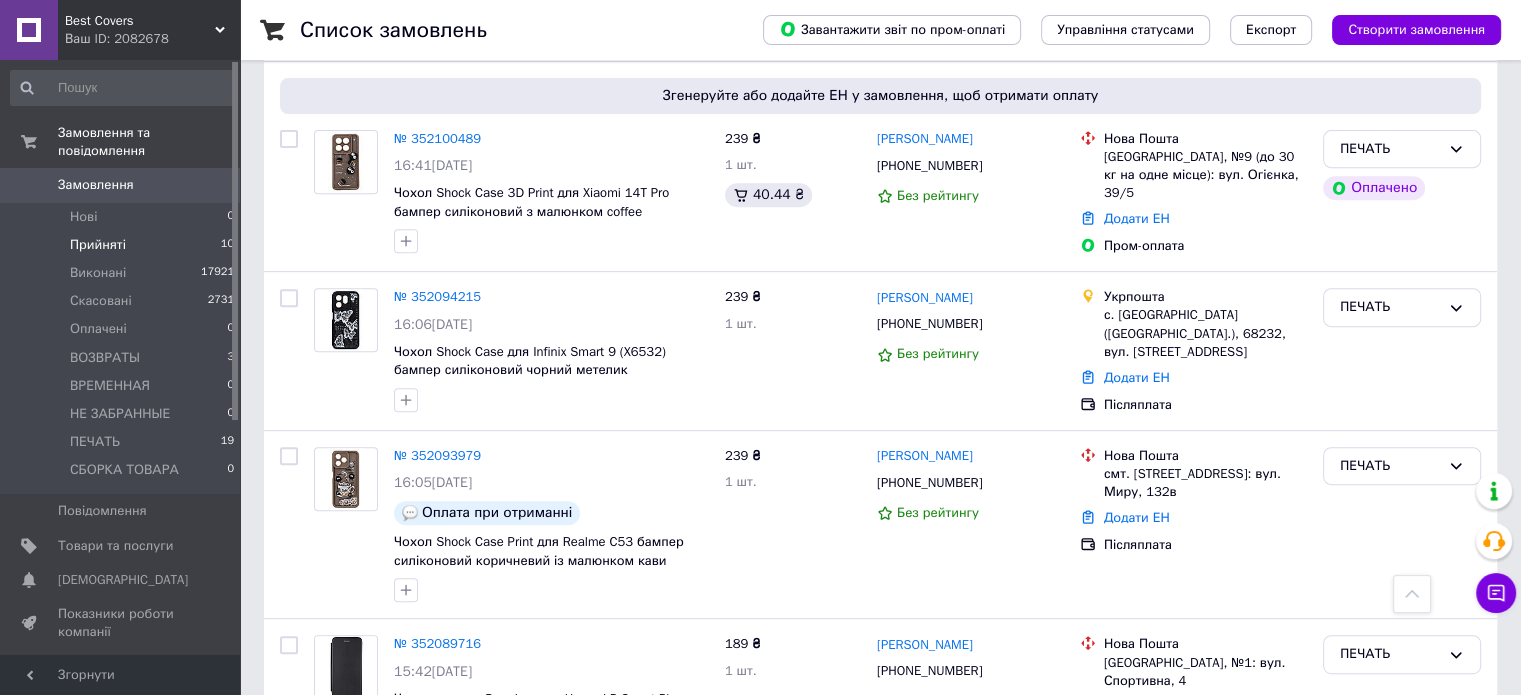 click on "Прийняті" at bounding box center (98, 245) 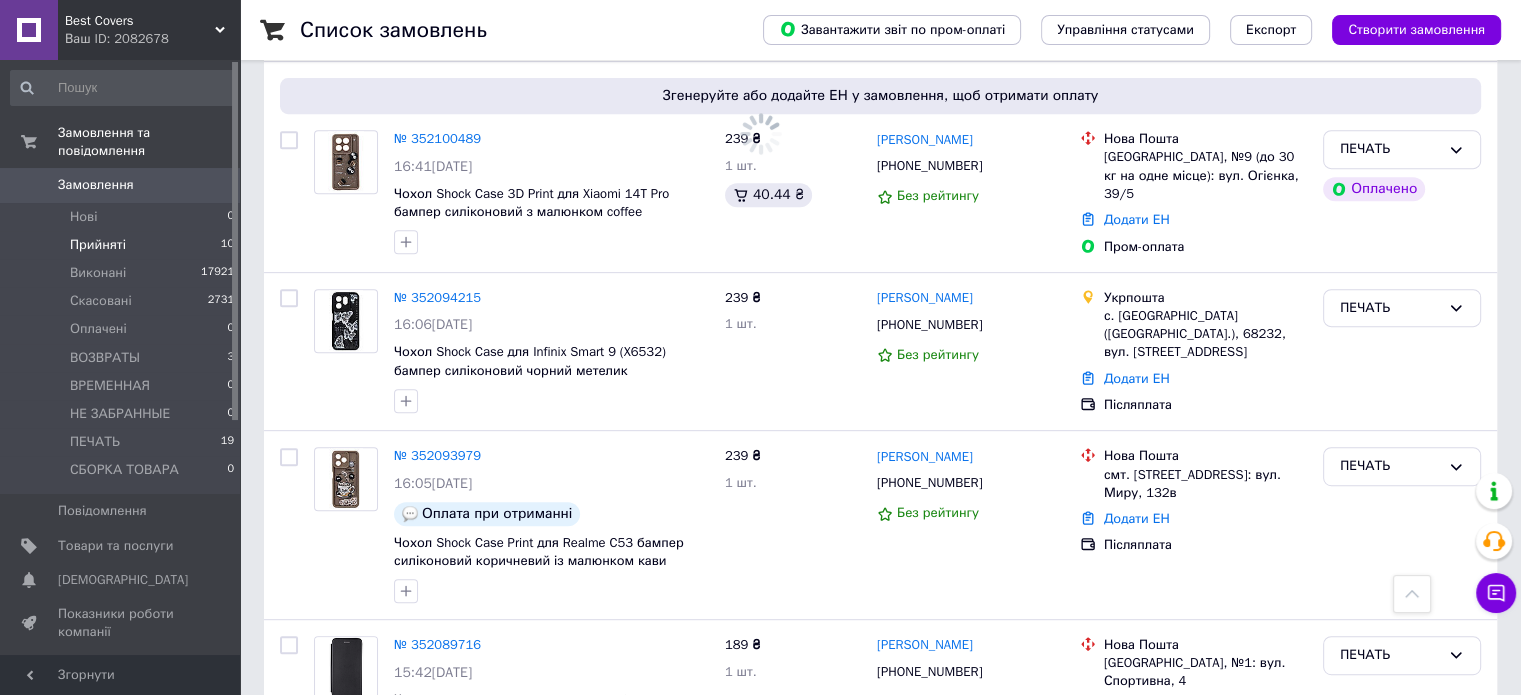 scroll, scrollTop: 0, scrollLeft: 0, axis: both 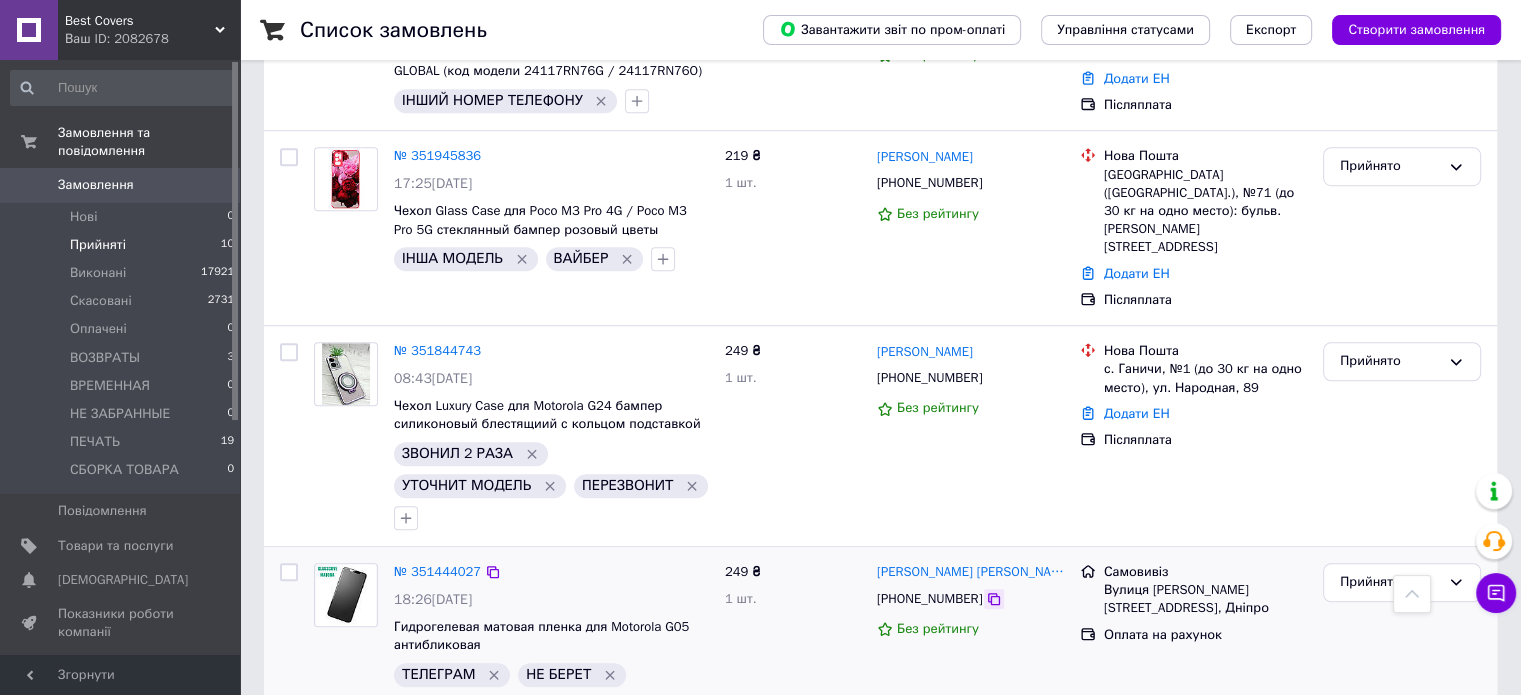 click 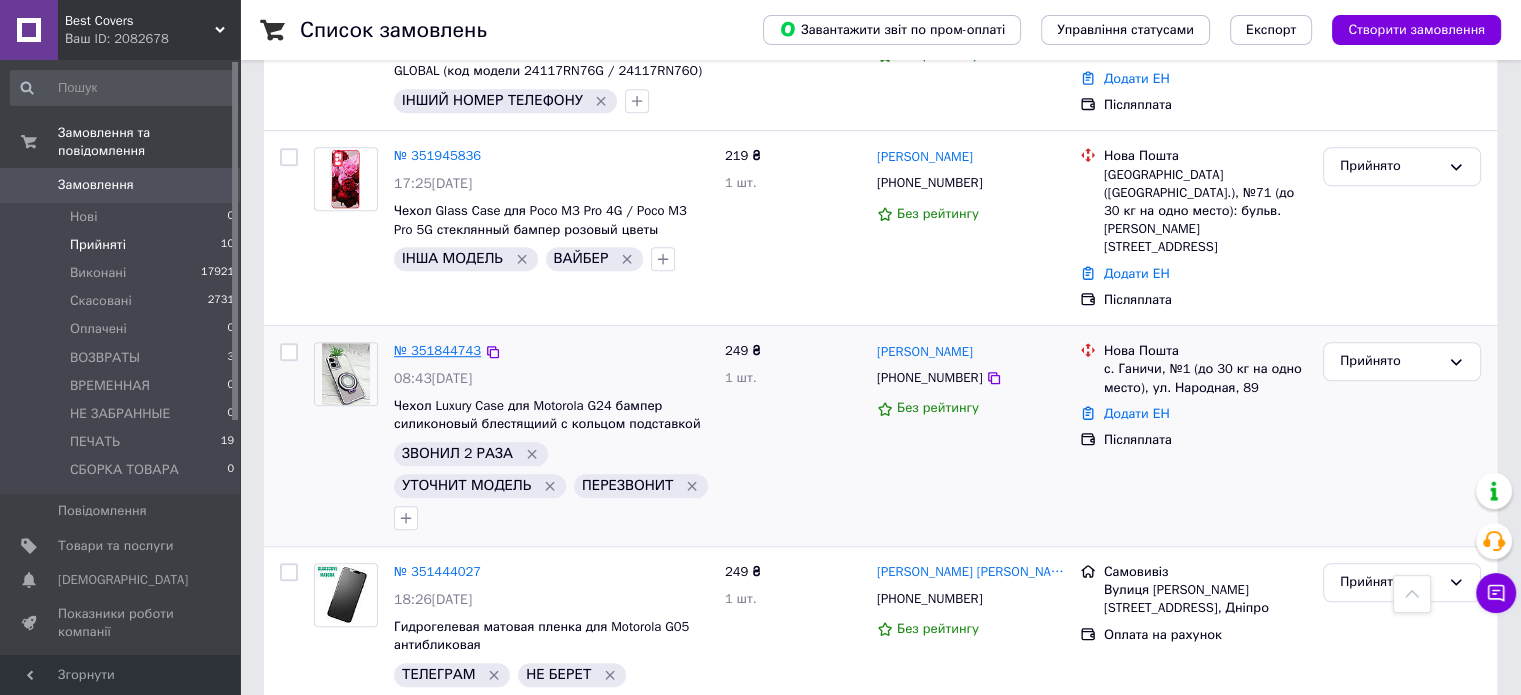 click on "№ 351844743" at bounding box center [437, 350] 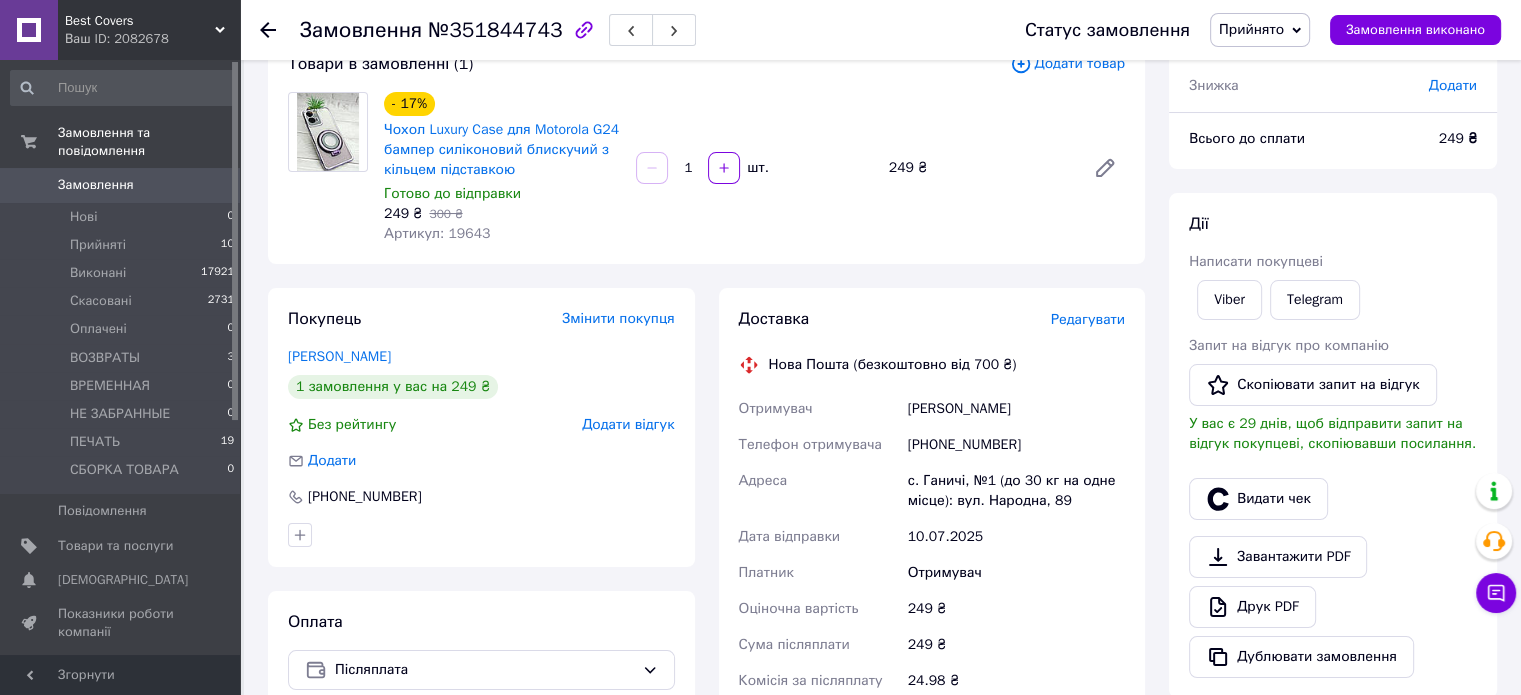 scroll, scrollTop: 200, scrollLeft: 0, axis: vertical 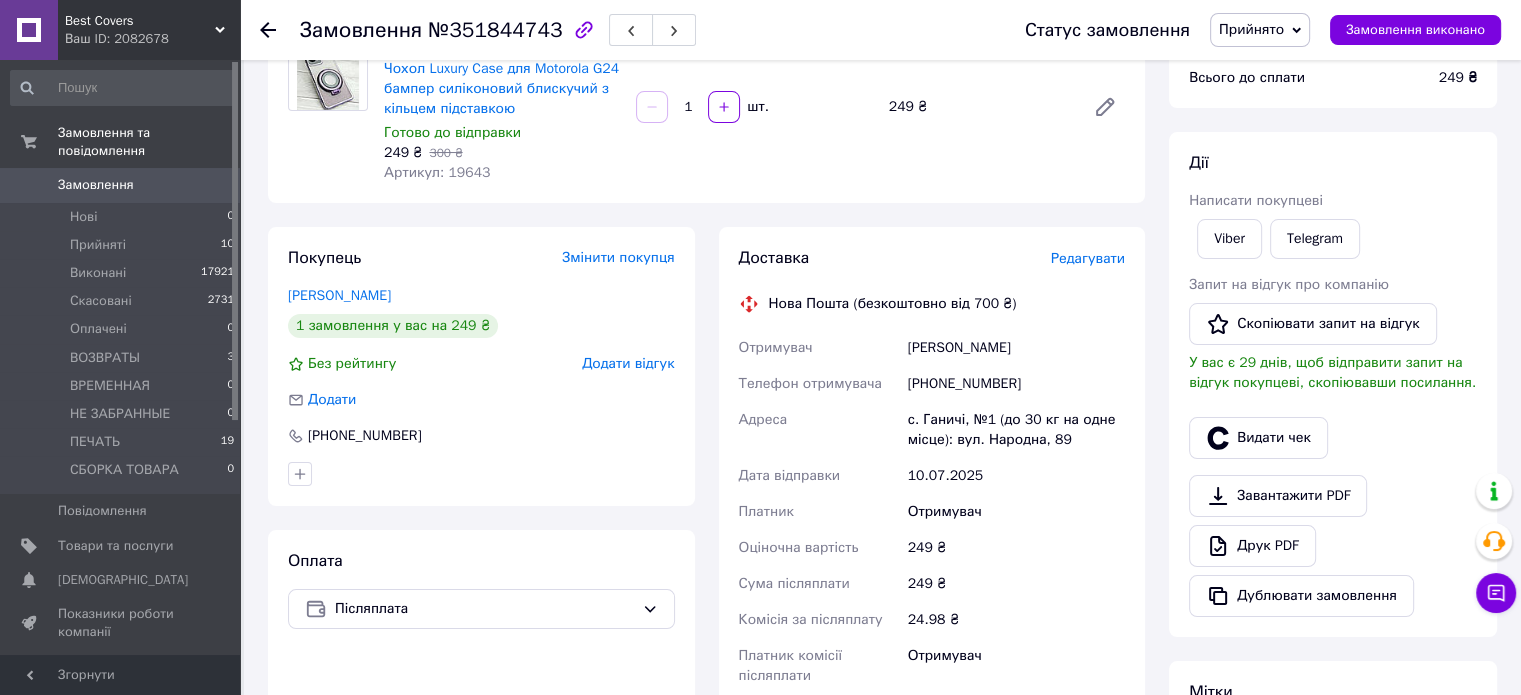 click on "[PHONE_NUMBER]" at bounding box center (1016, 384) 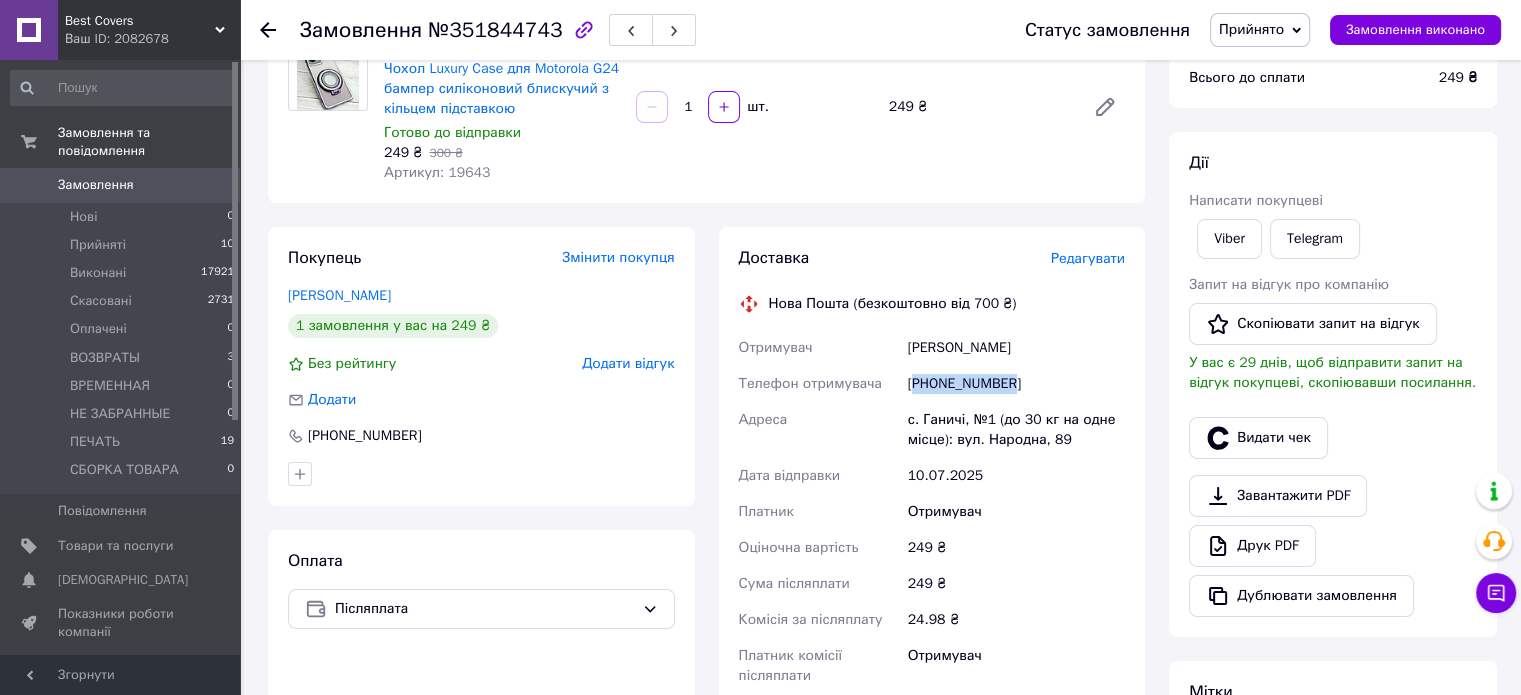 click on "[PHONE_NUMBER]" at bounding box center (1016, 384) 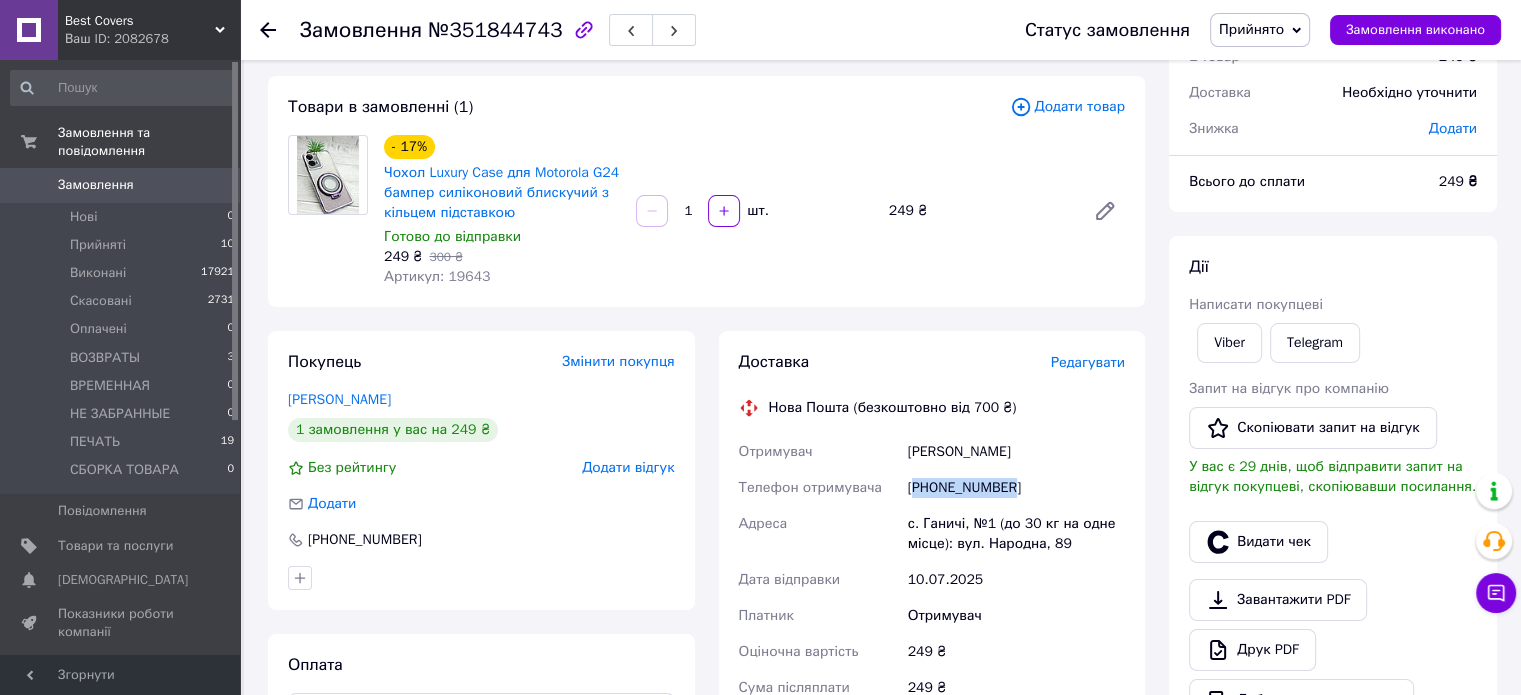 scroll, scrollTop: 0, scrollLeft: 0, axis: both 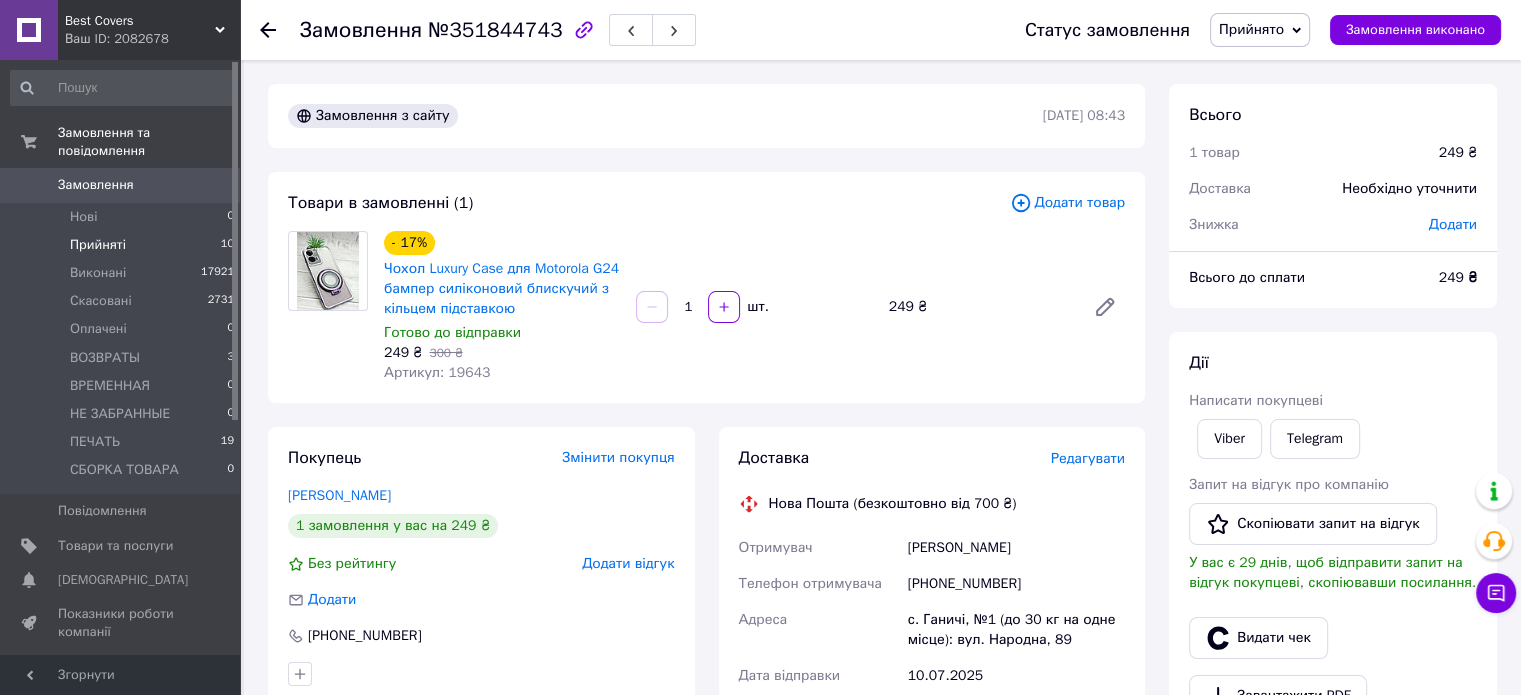 click on "Прийняті" at bounding box center [98, 245] 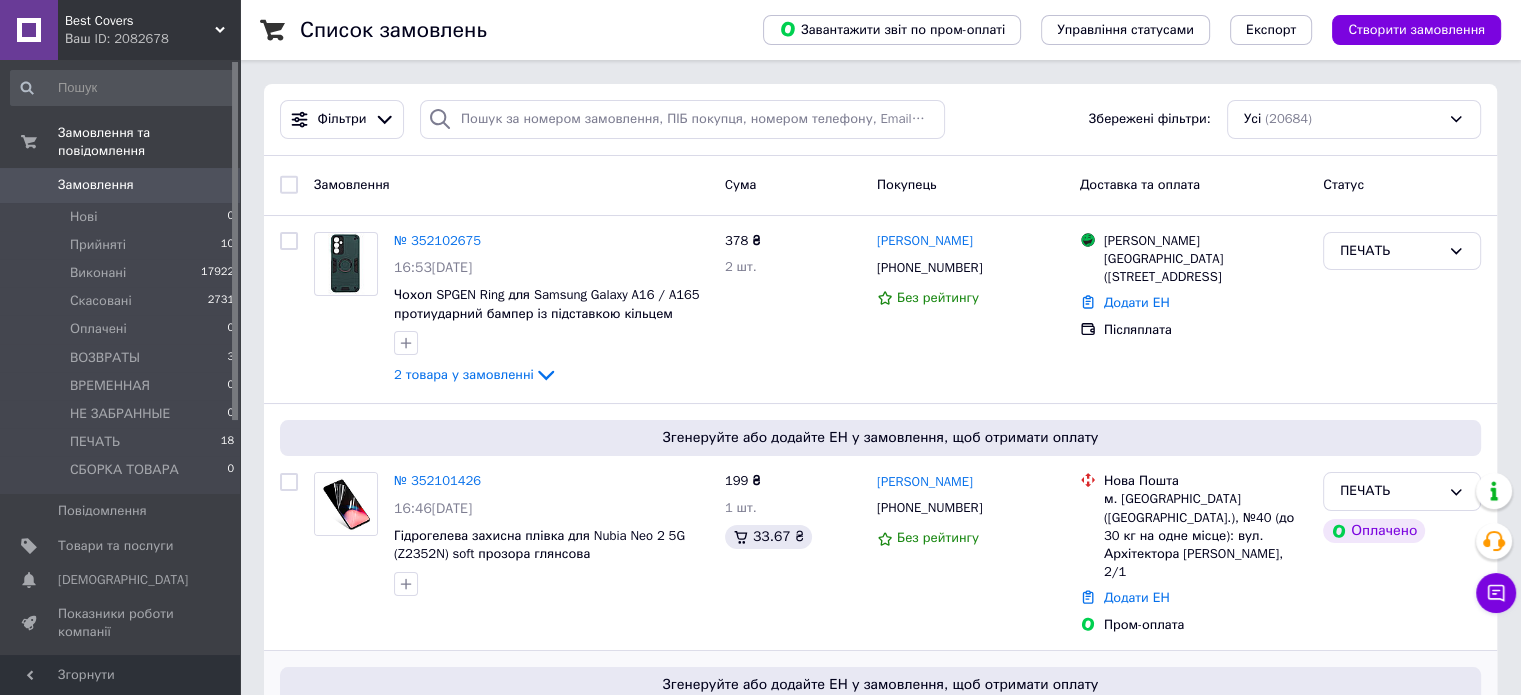 scroll, scrollTop: 600, scrollLeft: 0, axis: vertical 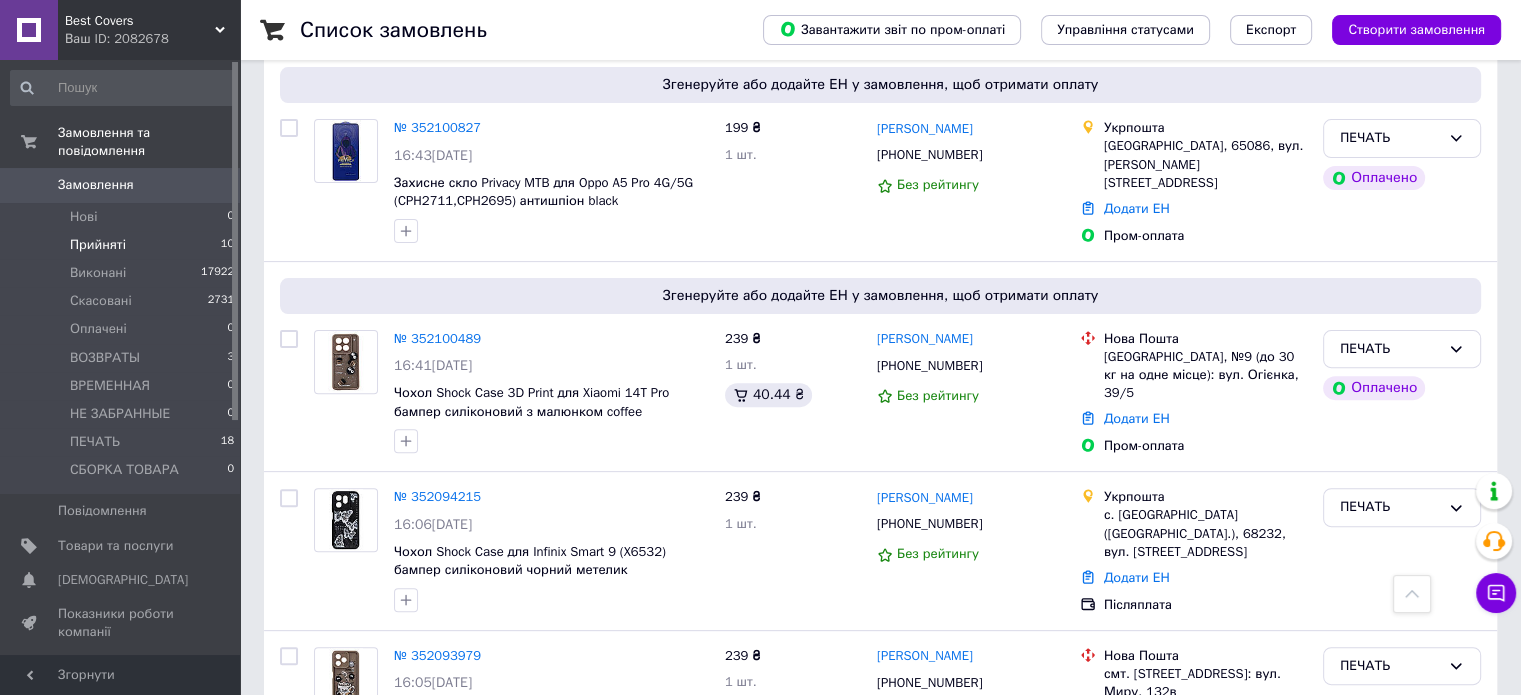 click on "Прийняті" at bounding box center [98, 245] 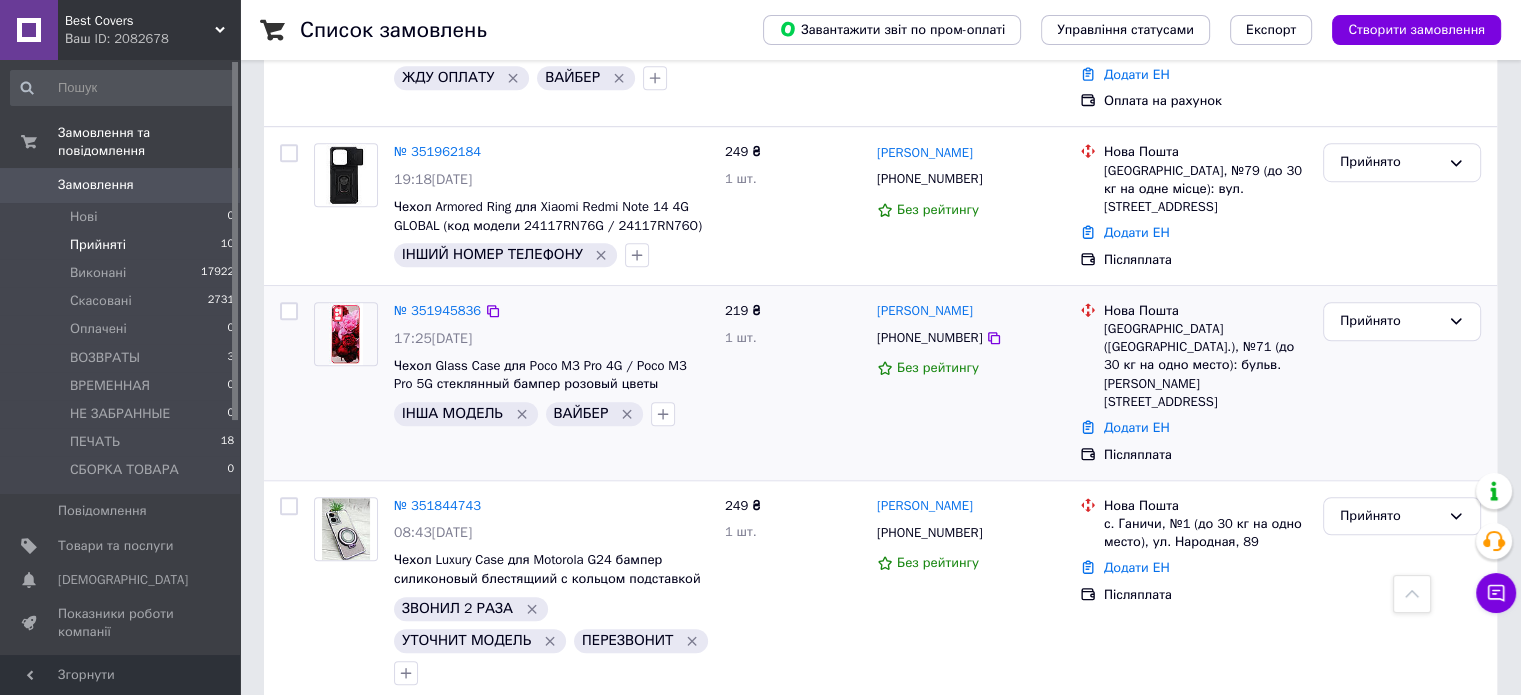 scroll, scrollTop: 1292, scrollLeft: 0, axis: vertical 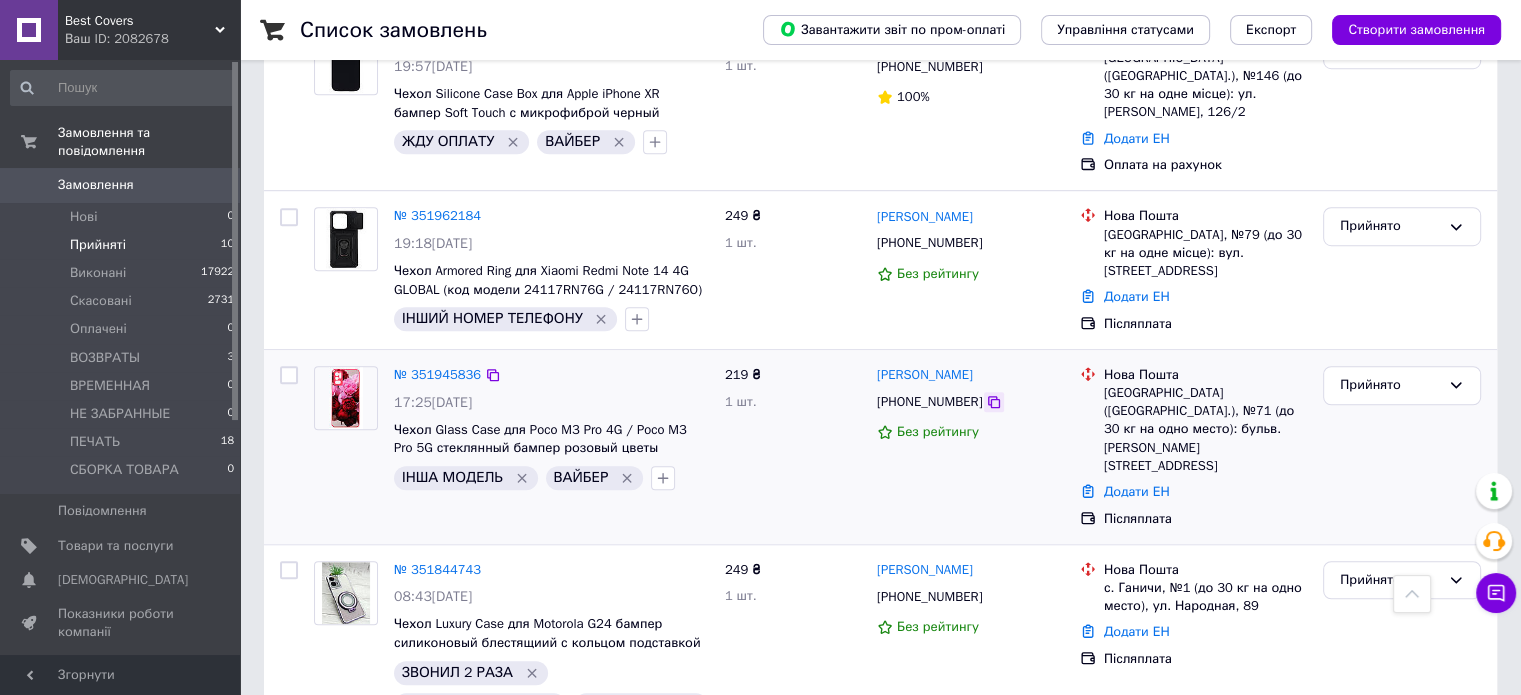 click 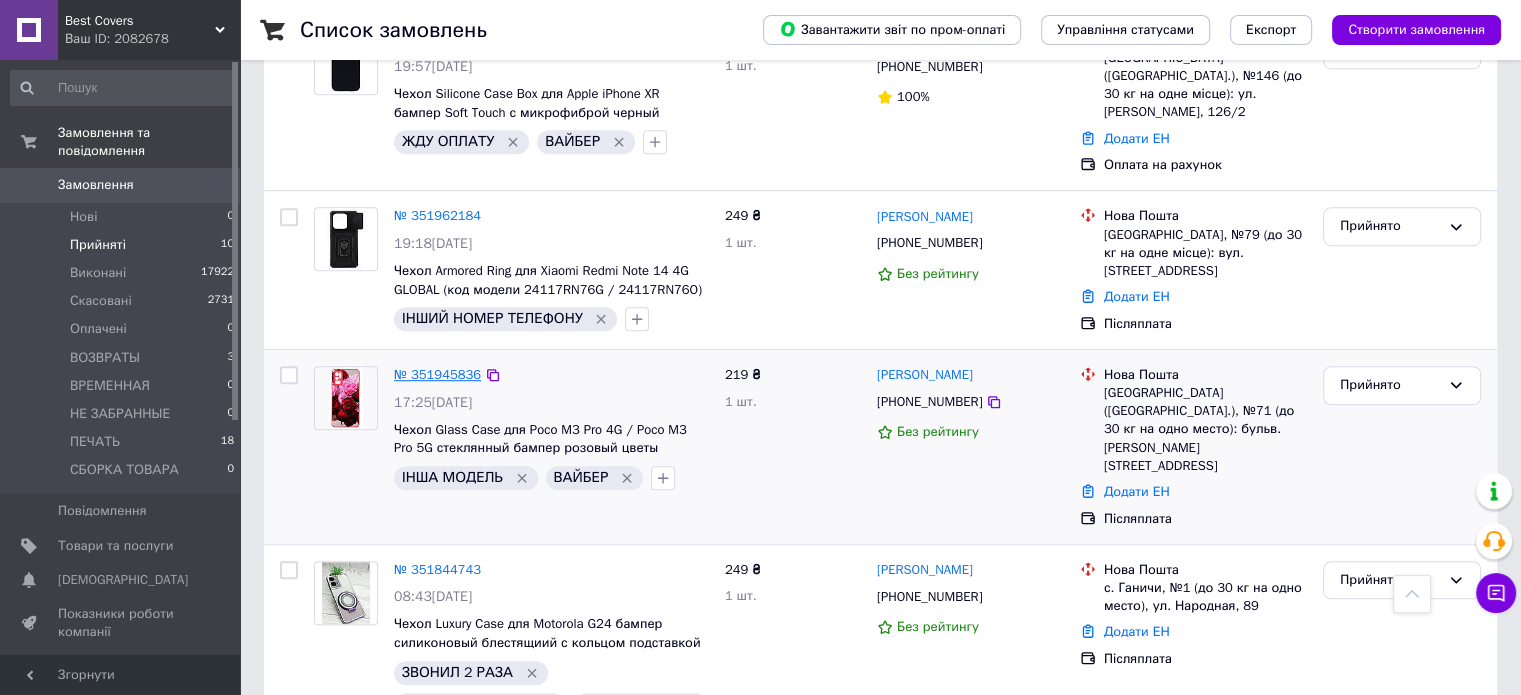 click on "№ 351945836" at bounding box center [437, 374] 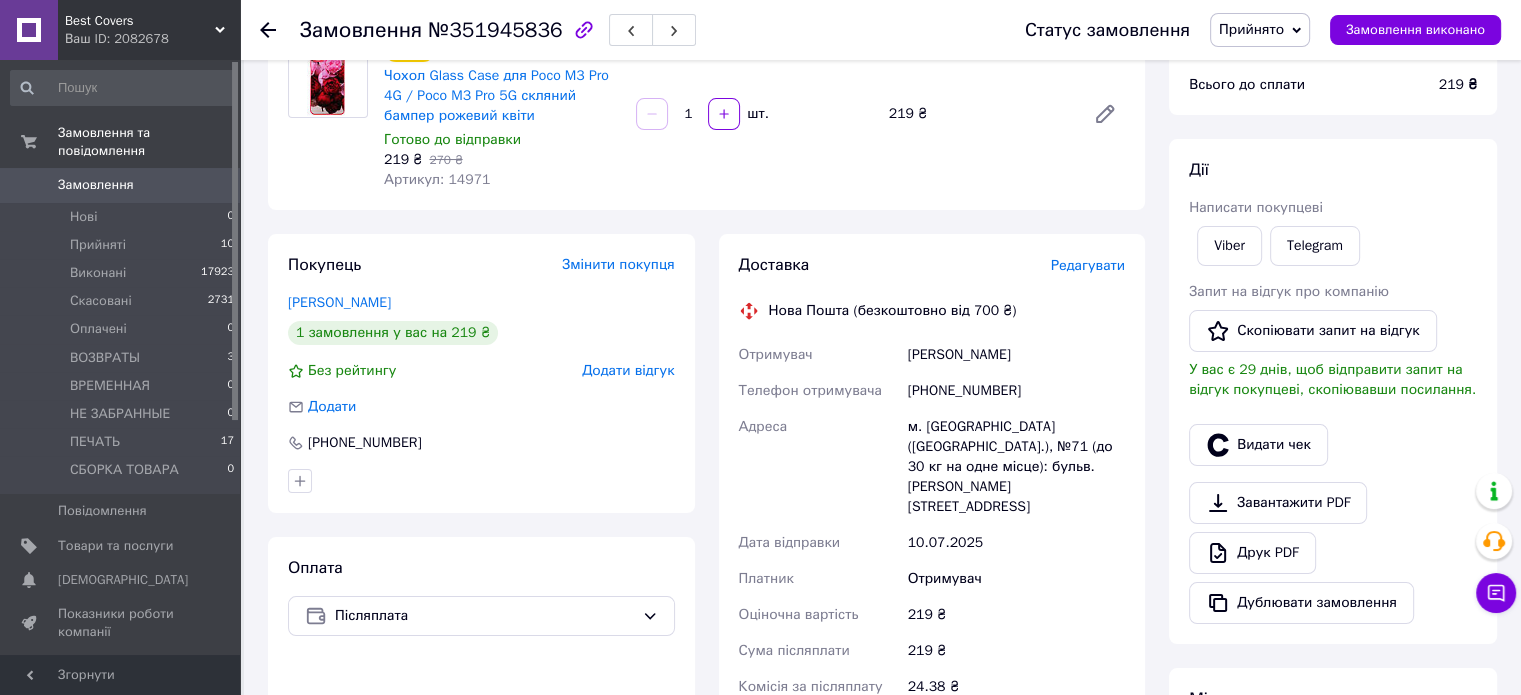 scroll, scrollTop: 0, scrollLeft: 0, axis: both 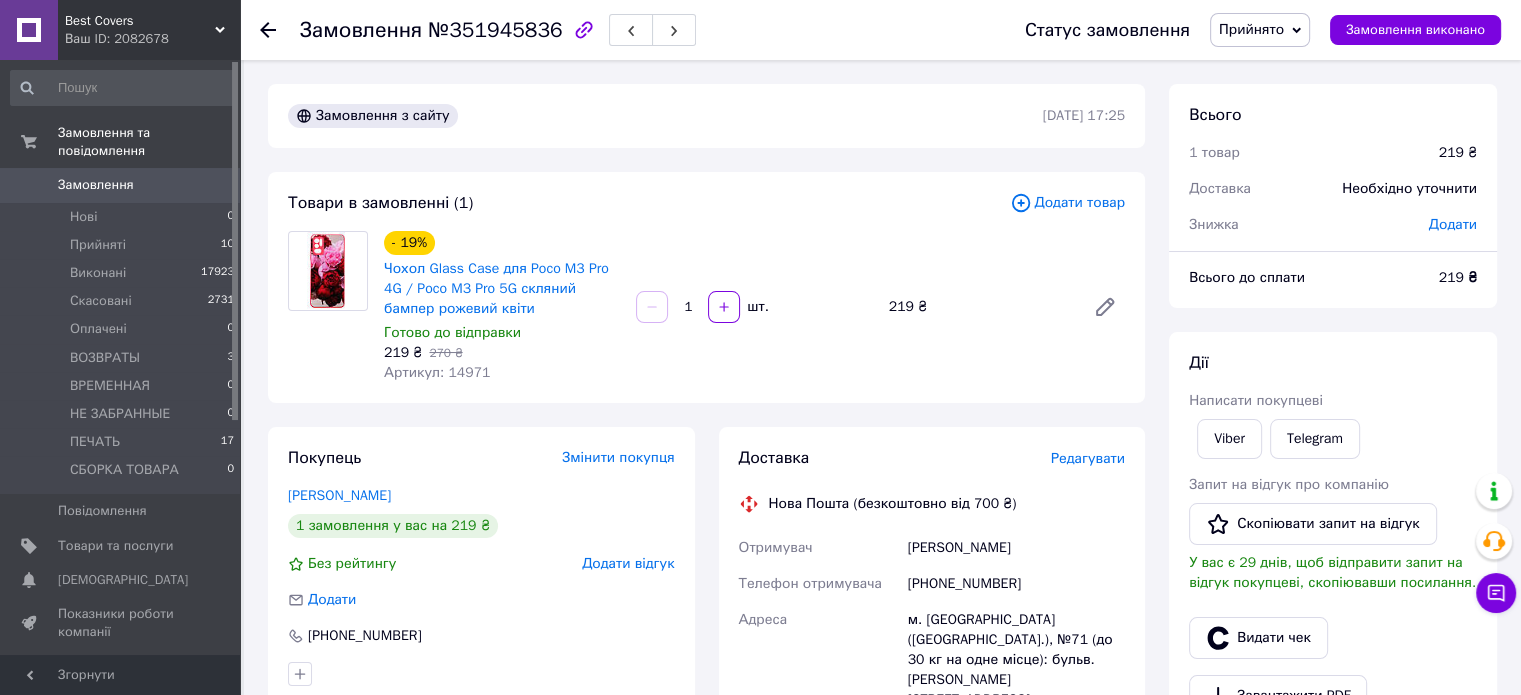 click on "Прийнято" at bounding box center (1260, 30) 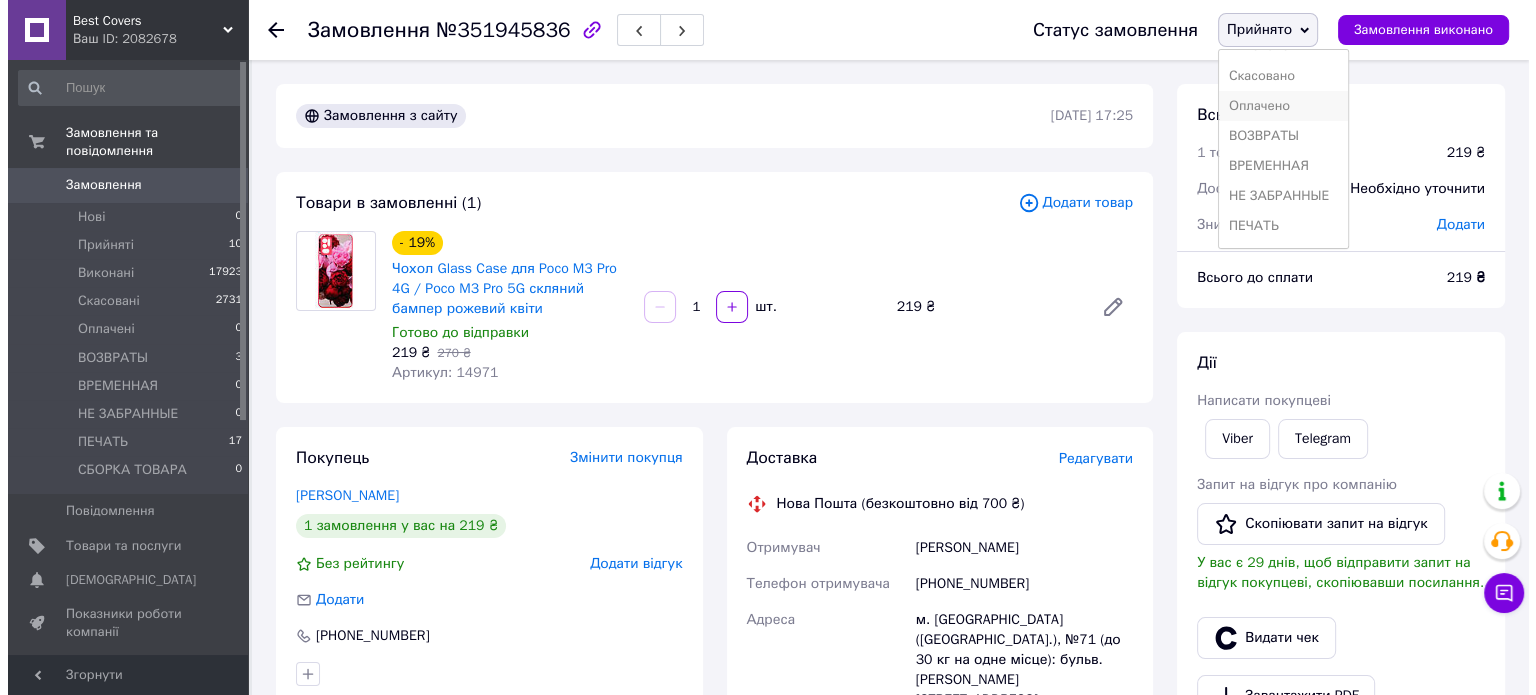 scroll, scrollTop: 0, scrollLeft: 0, axis: both 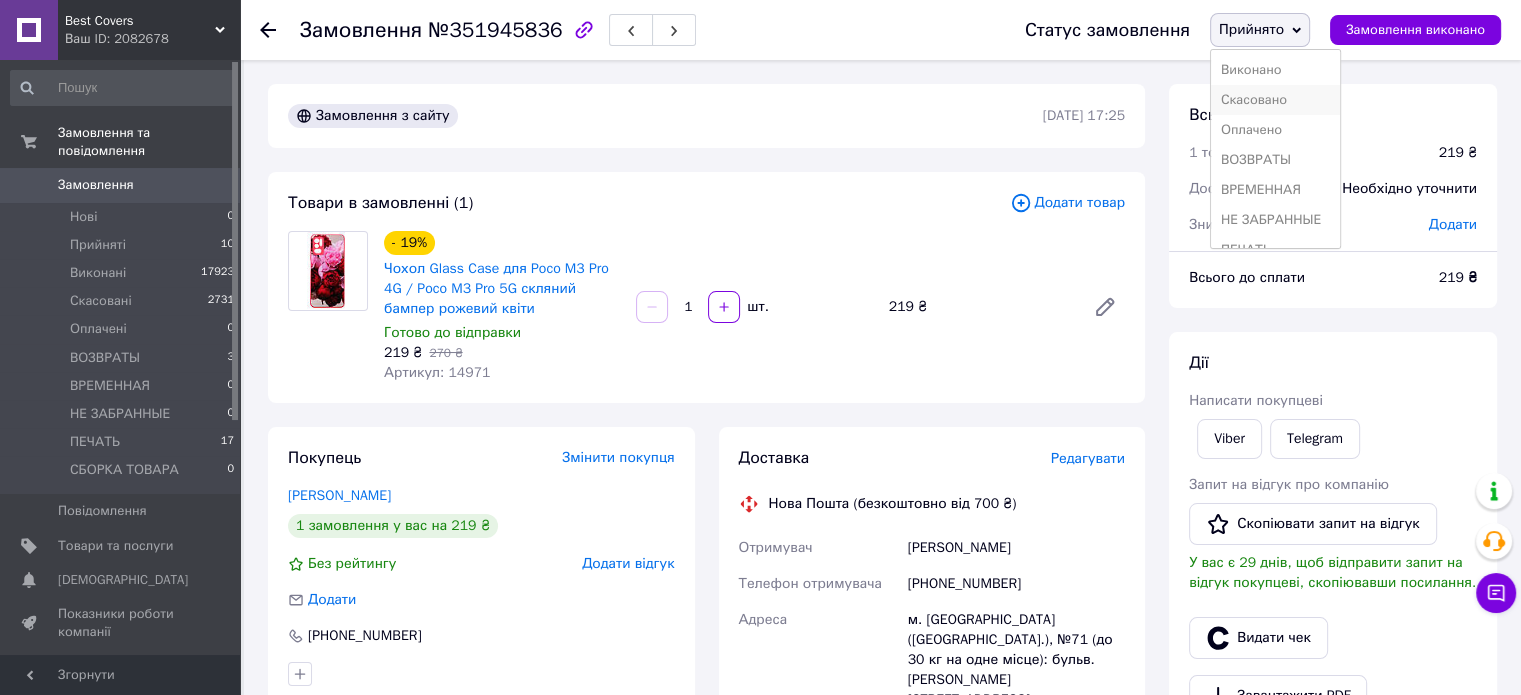 click on "Скасовано" at bounding box center [1275, 100] 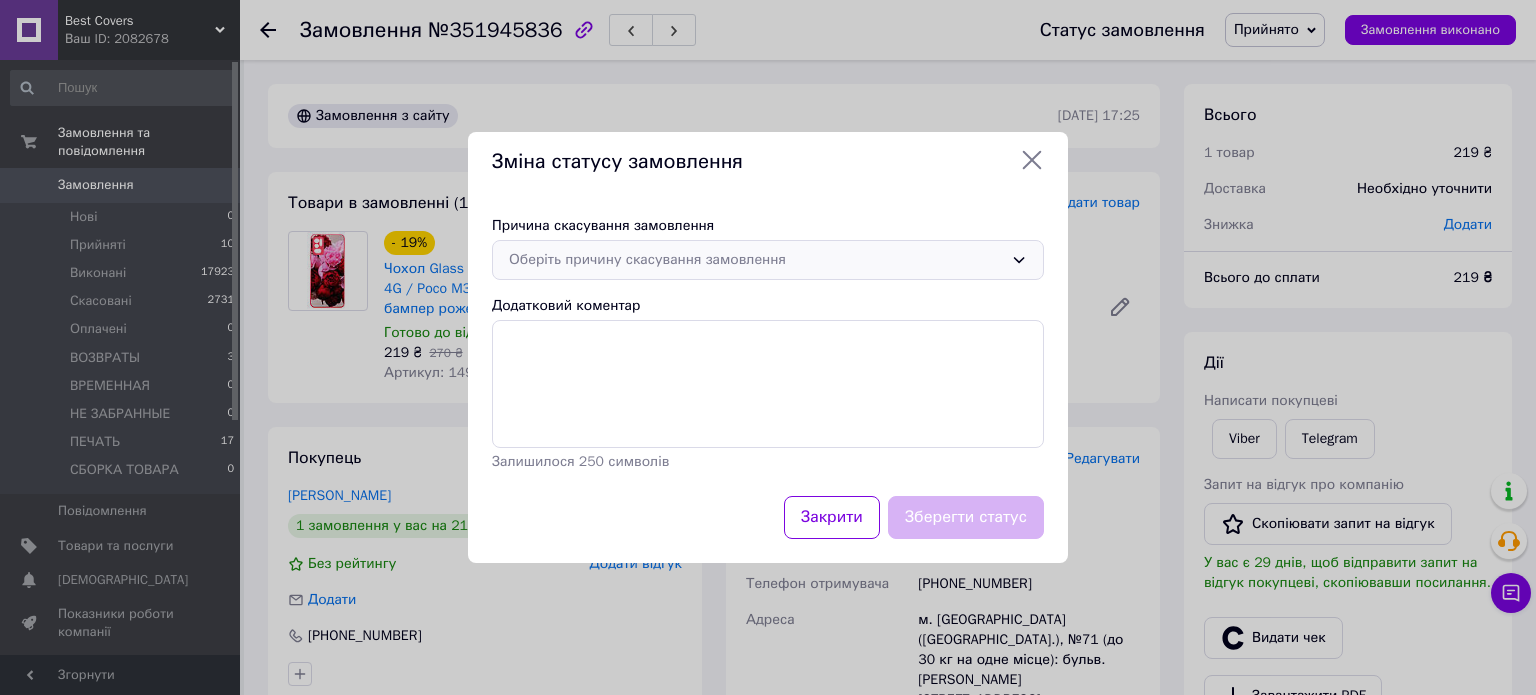 drag, startPoint x: 745, startPoint y: 270, endPoint x: 728, endPoint y: 275, distance: 17.720045 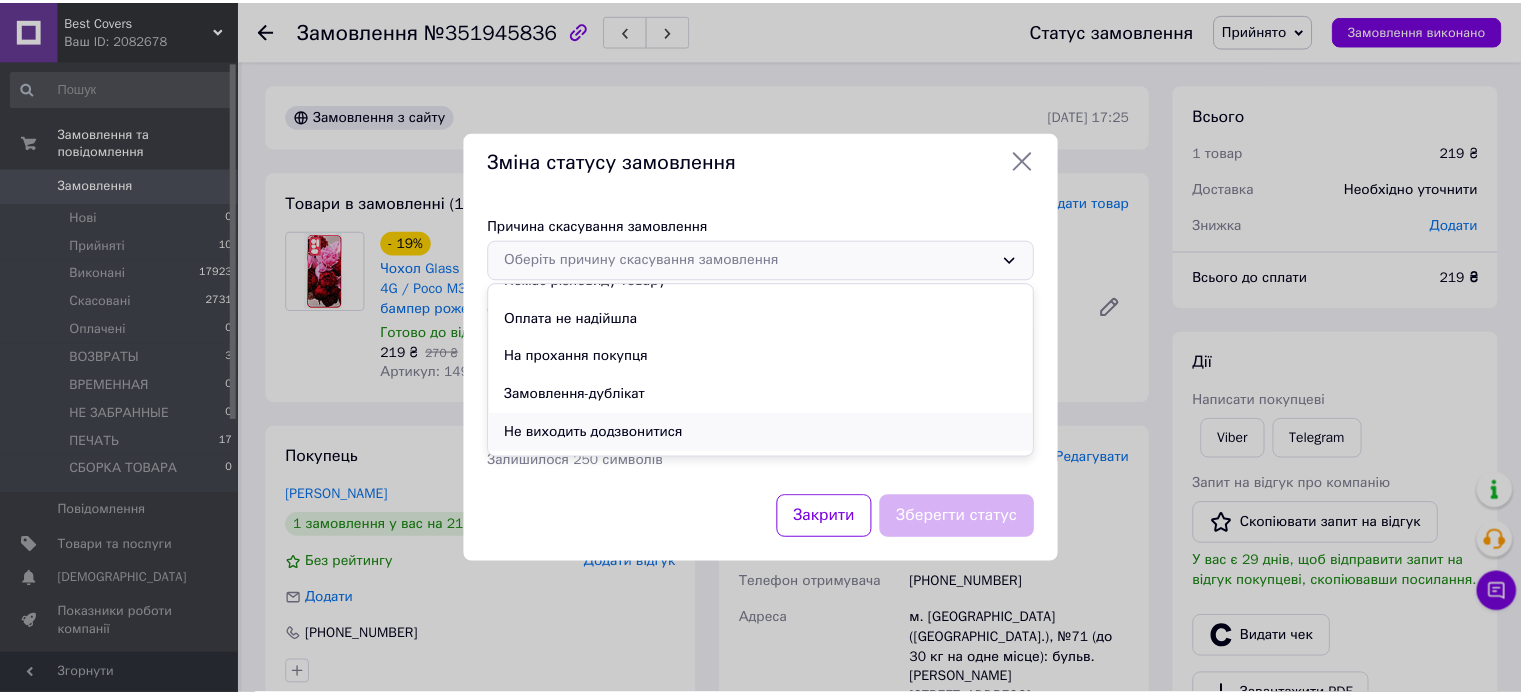 scroll, scrollTop: 93, scrollLeft: 0, axis: vertical 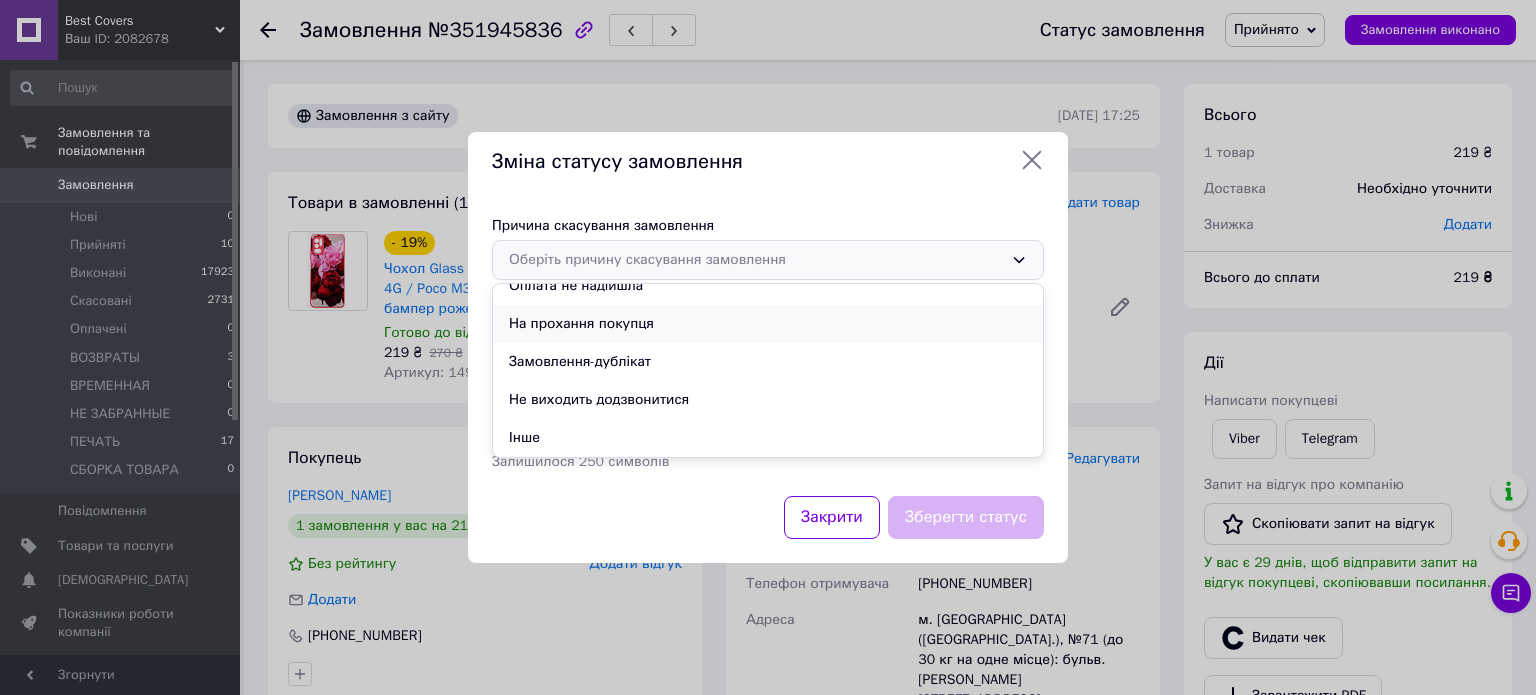 click on "На прохання покупця" at bounding box center [768, 324] 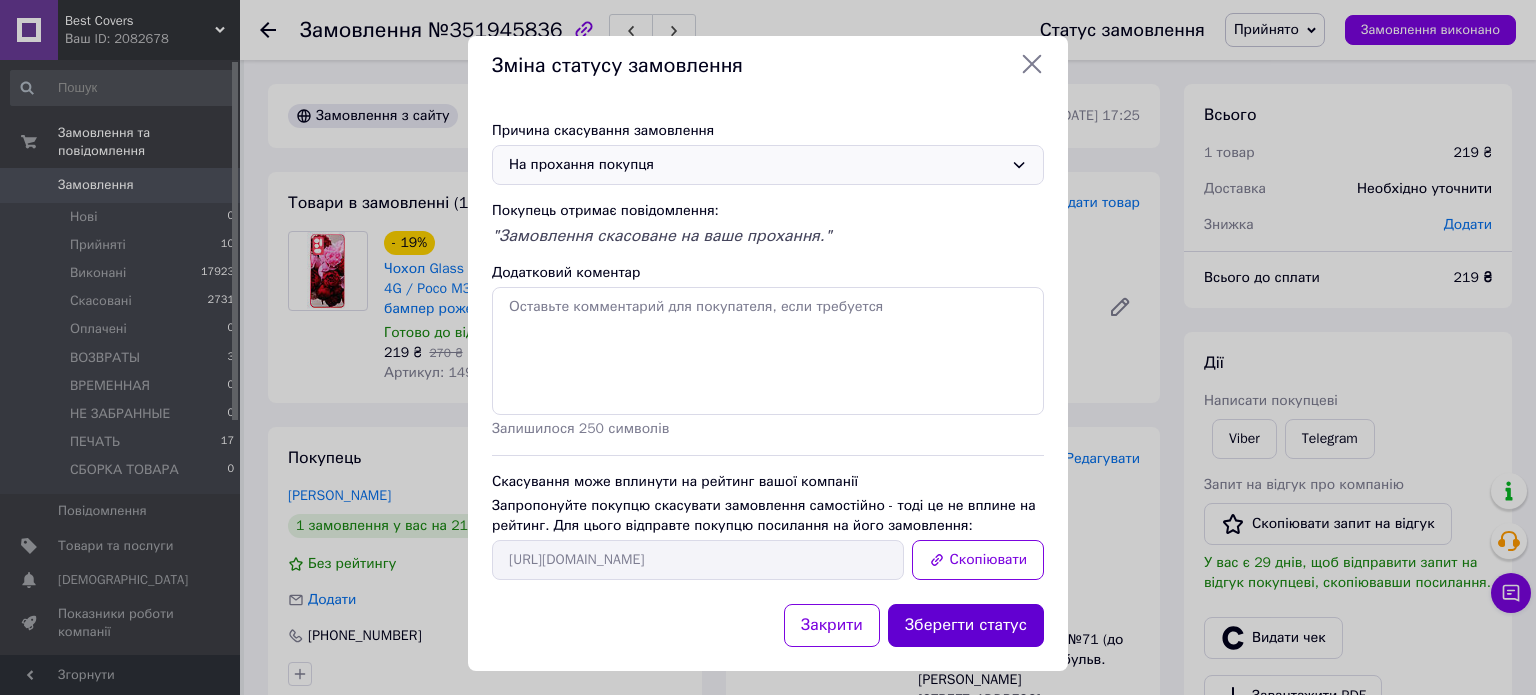 click on "Зберегти статус" at bounding box center (966, 625) 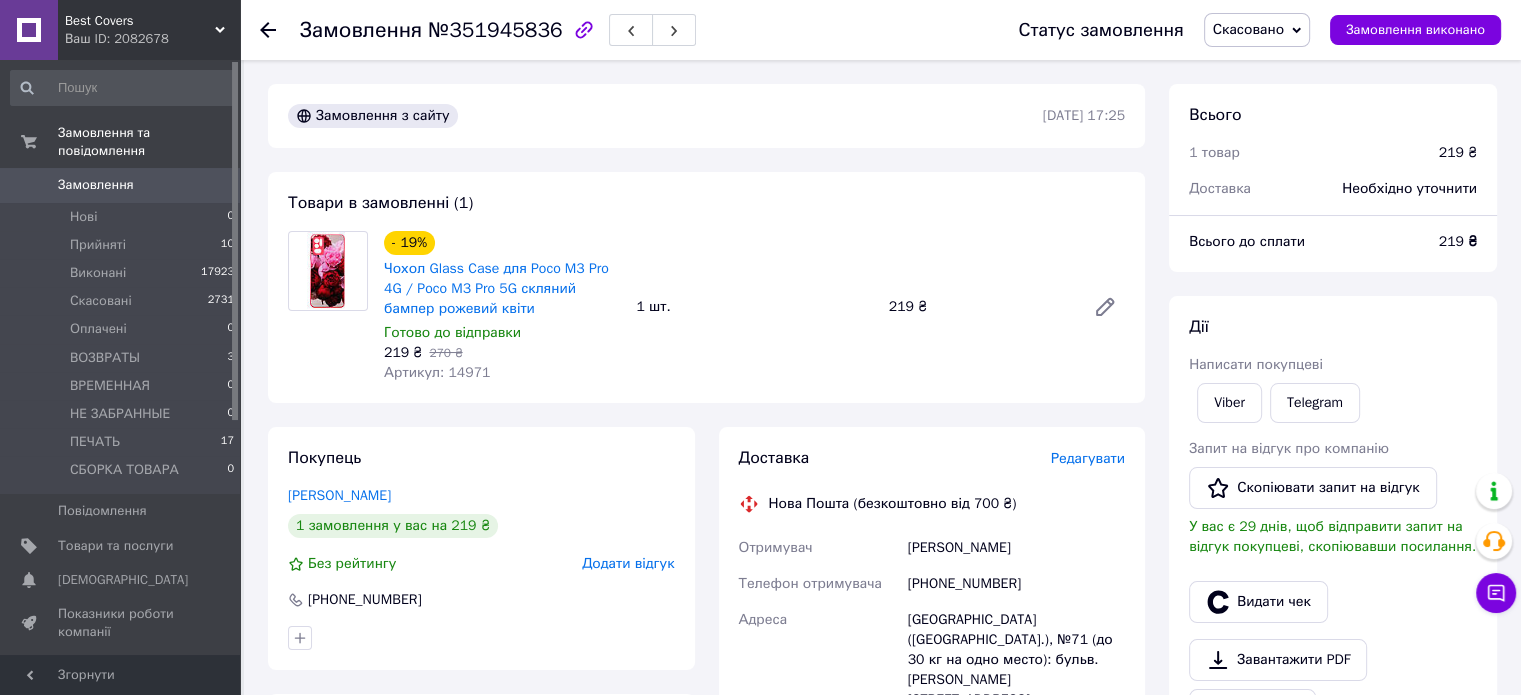 click 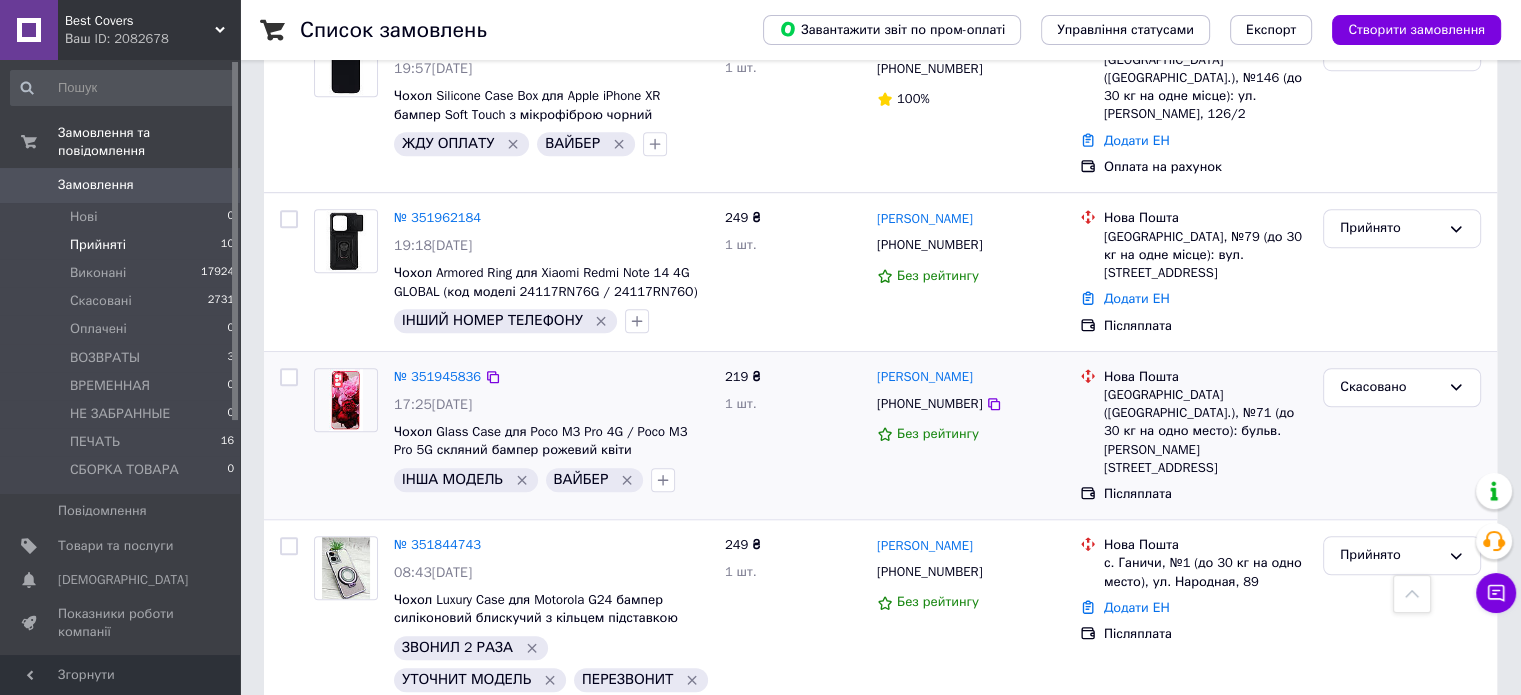 scroll, scrollTop: 1190, scrollLeft: 0, axis: vertical 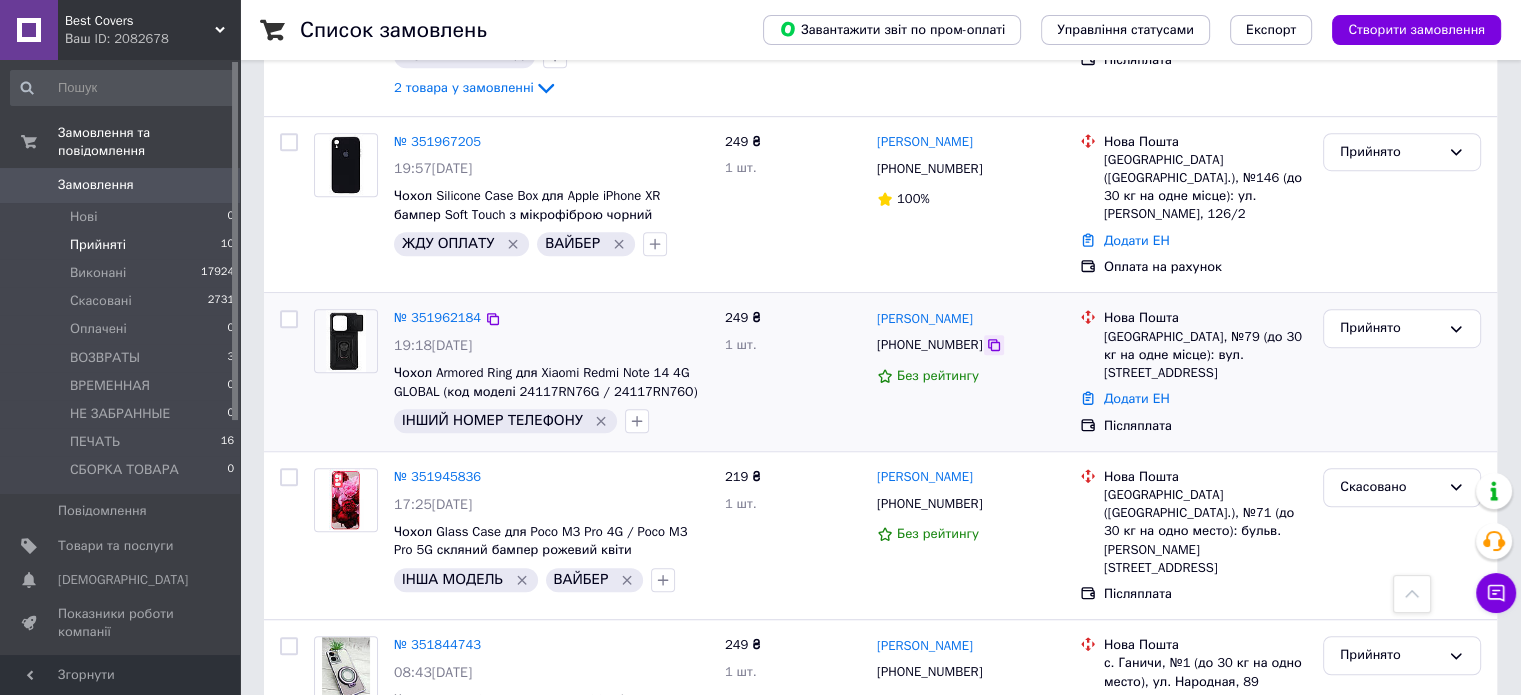click 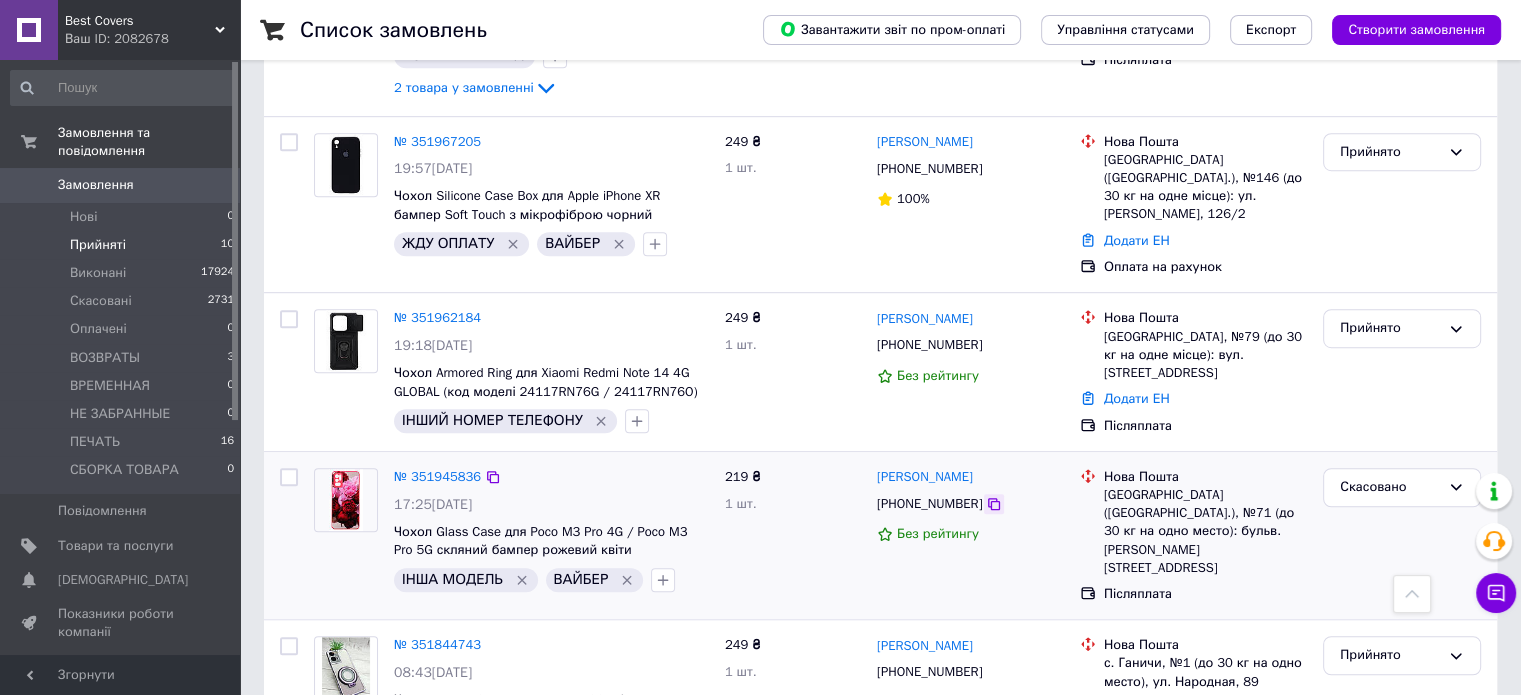click 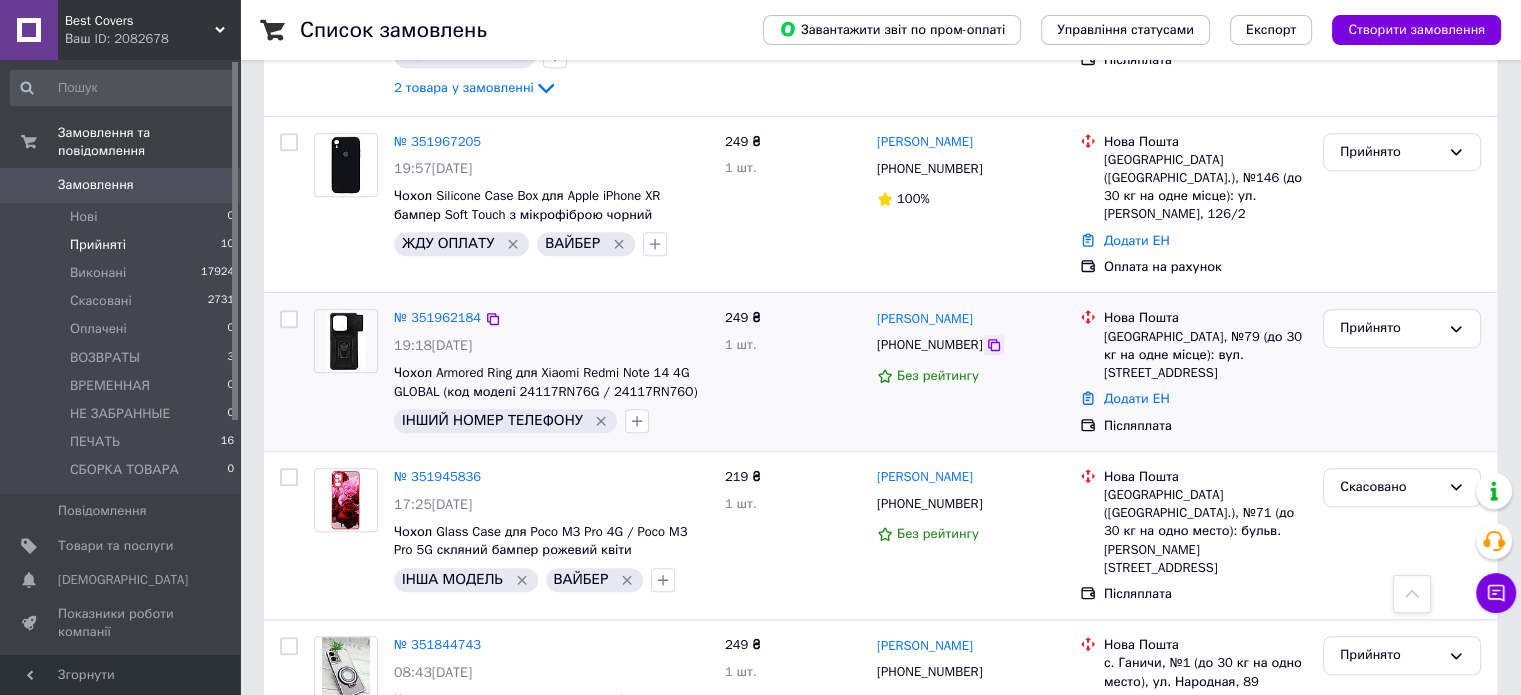 click 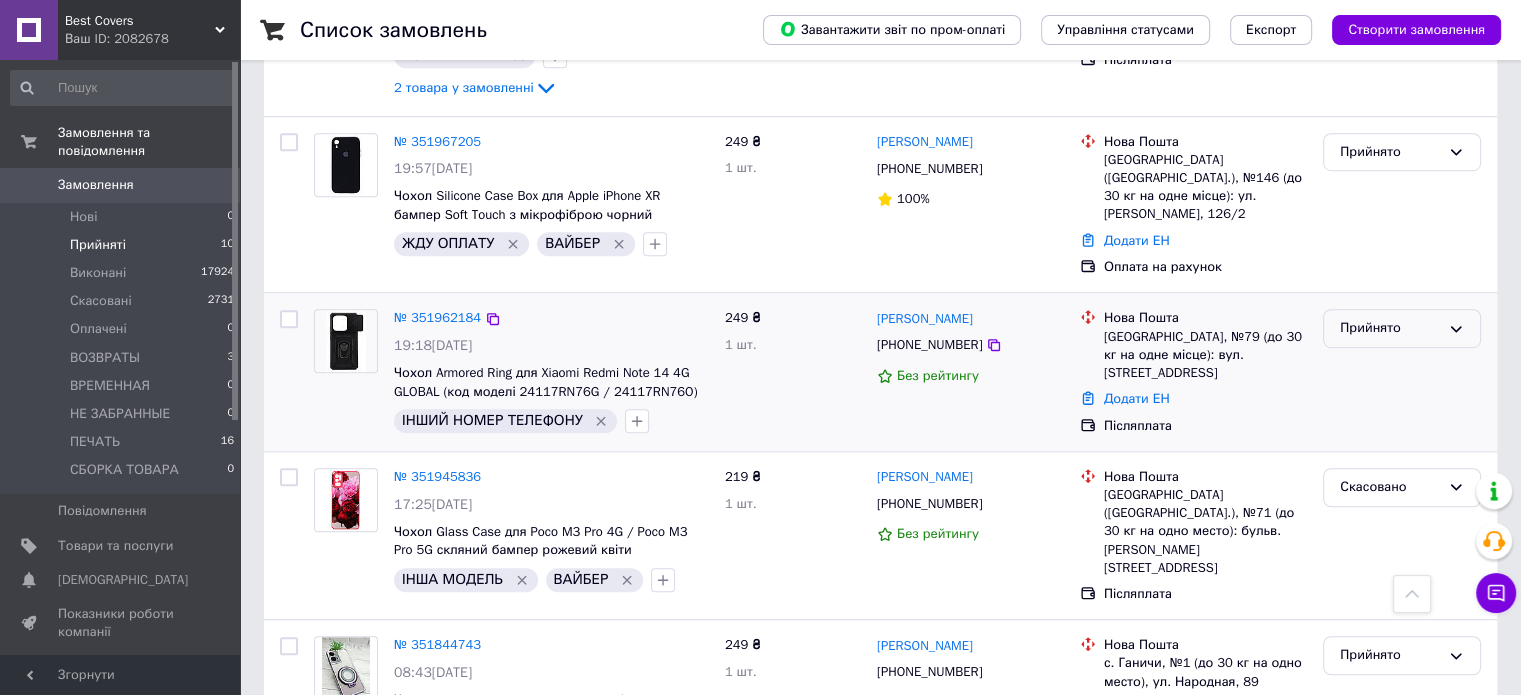 click on "Прийнято" at bounding box center (1390, 328) 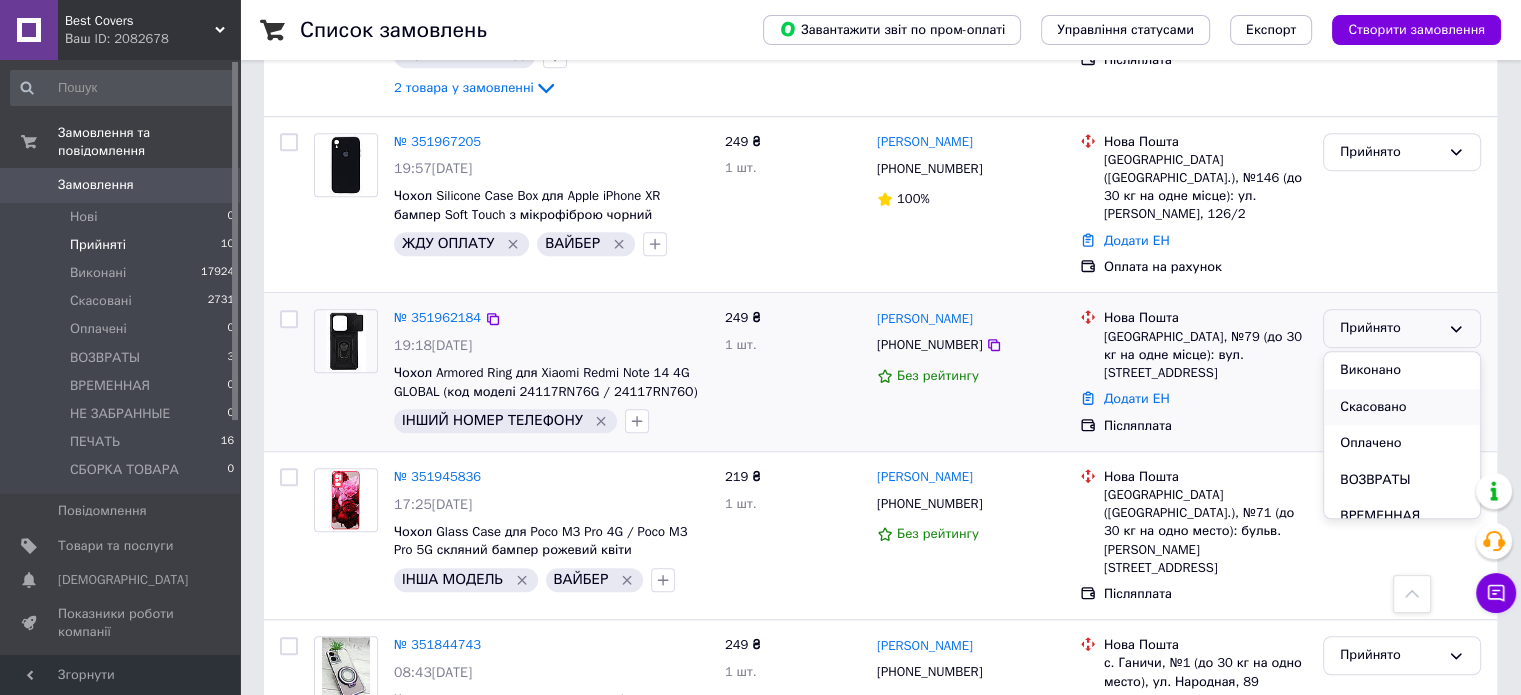 click on "Скасовано" at bounding box center (1402, 407) 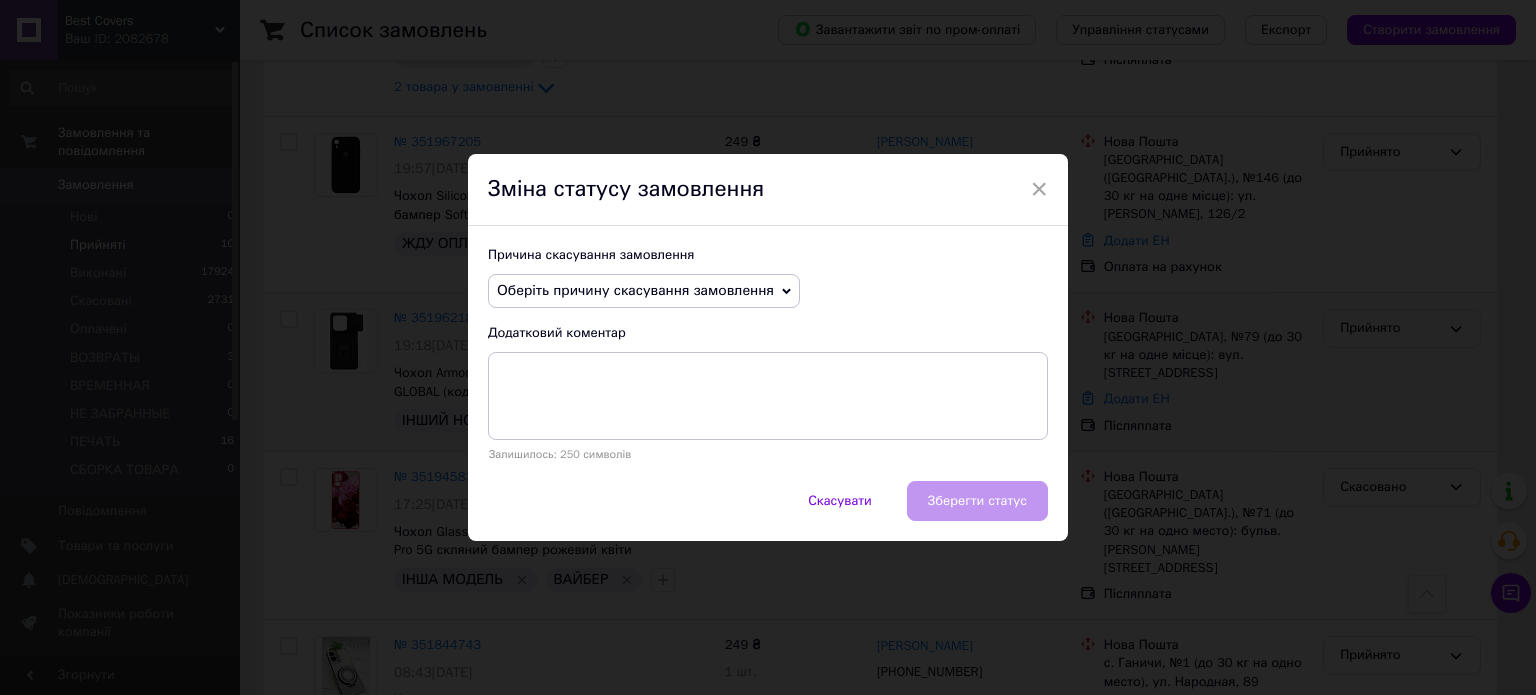 click on "Оберіть причину скасування замовлення" at bounding box center [635, 290] 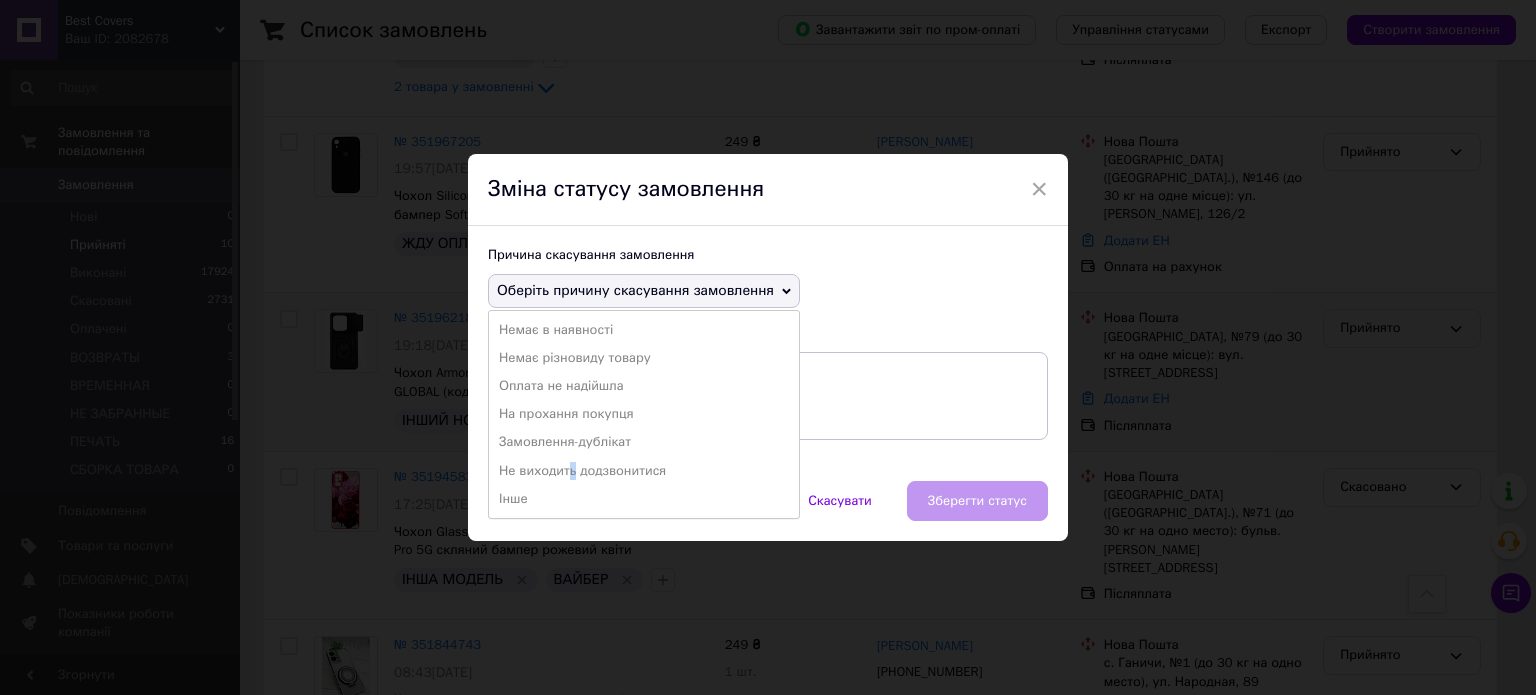 click on "Не виходить додзвонитися" at bounding box center (644, 471) 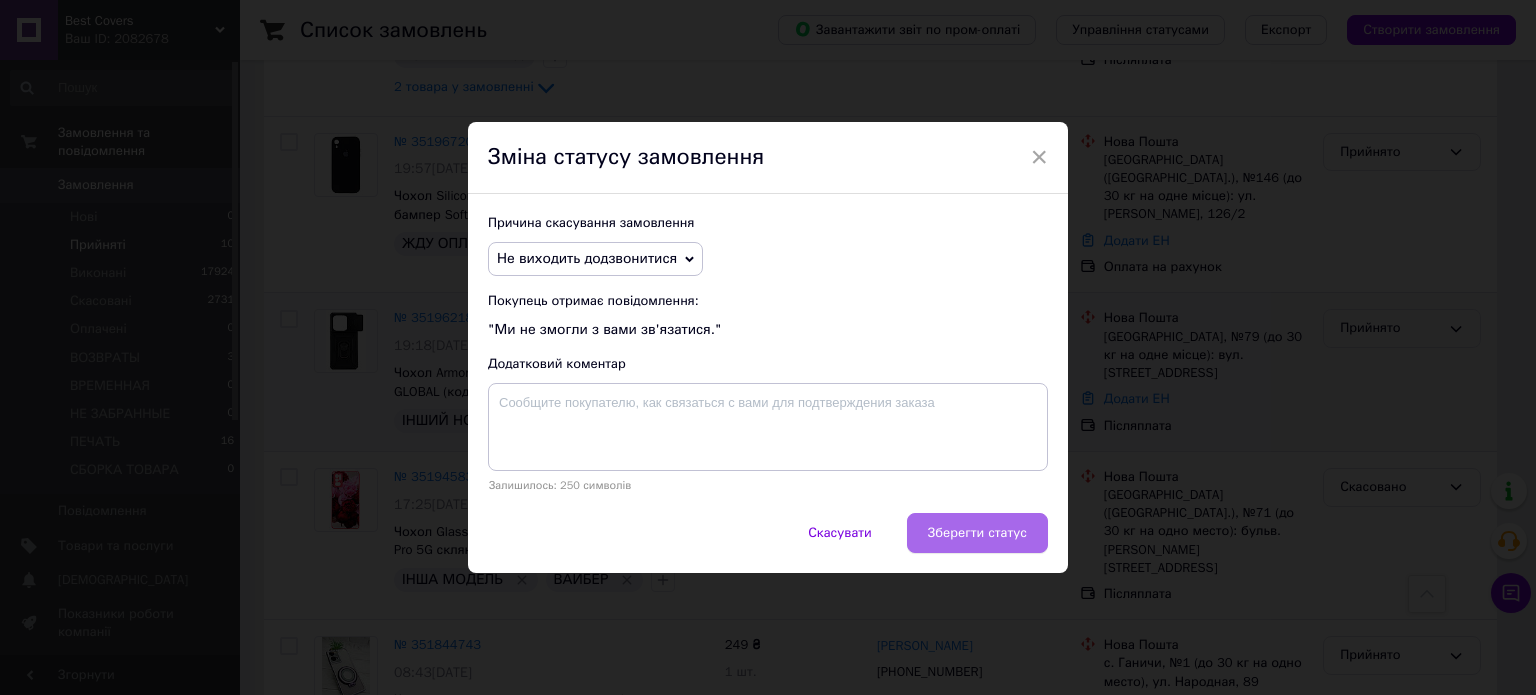 click on "Зберегти статус" at bounding box center [977, 533] 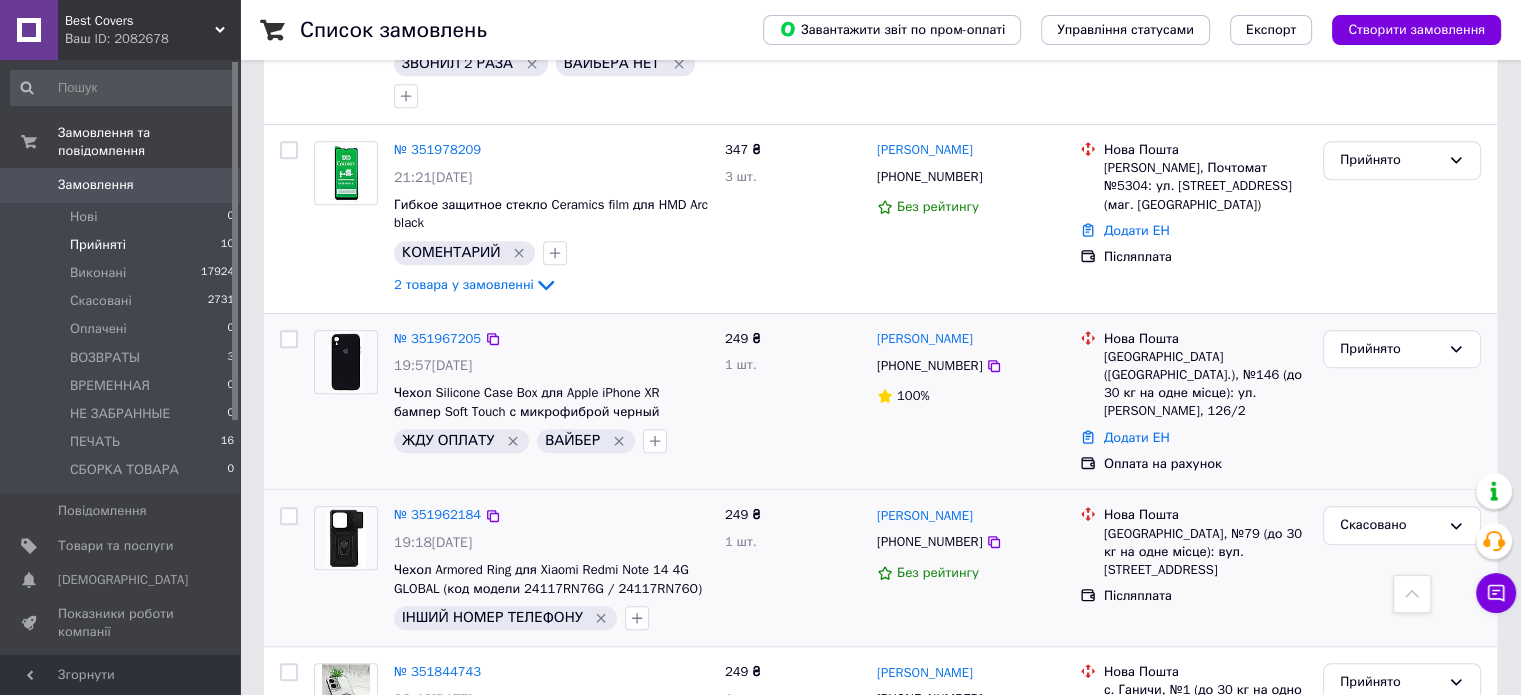 scroll, scrollTop: 990, scrollLeft: 0, axis: vertical 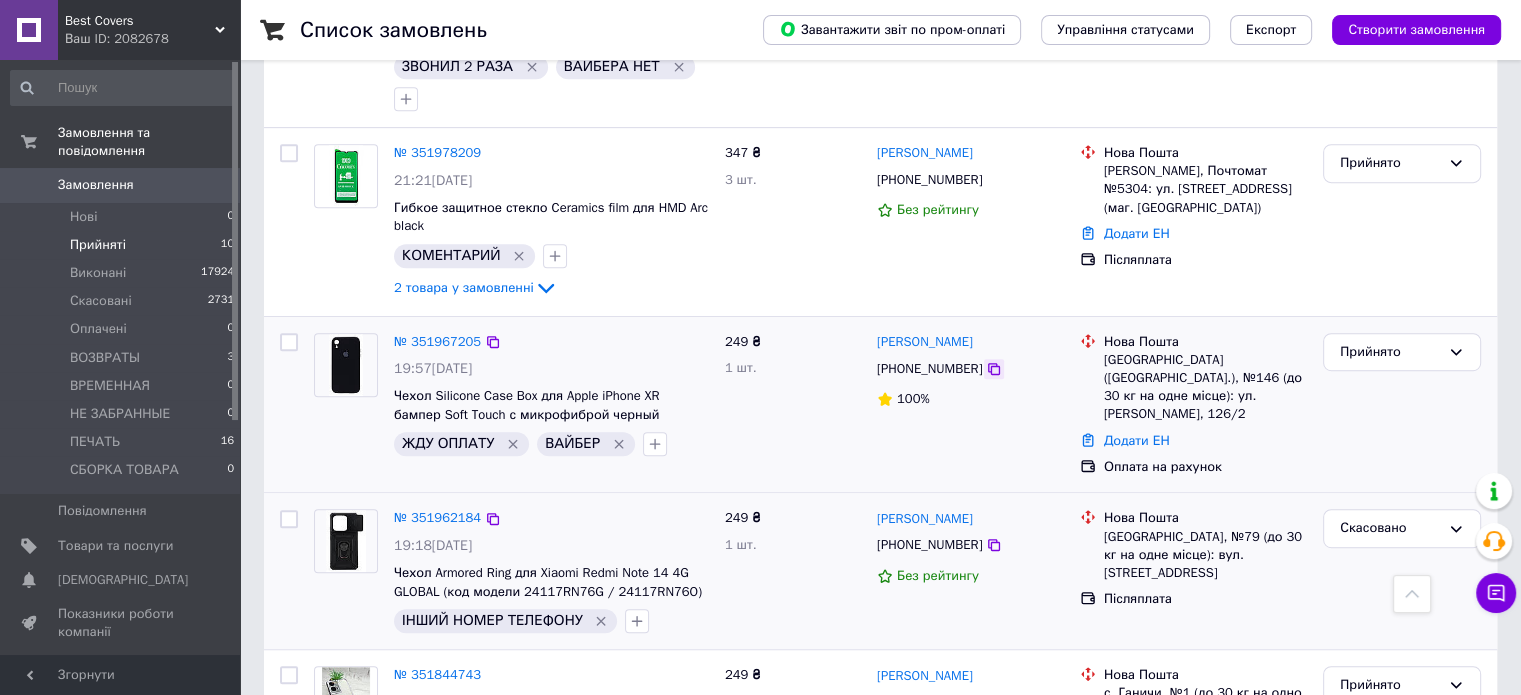 click 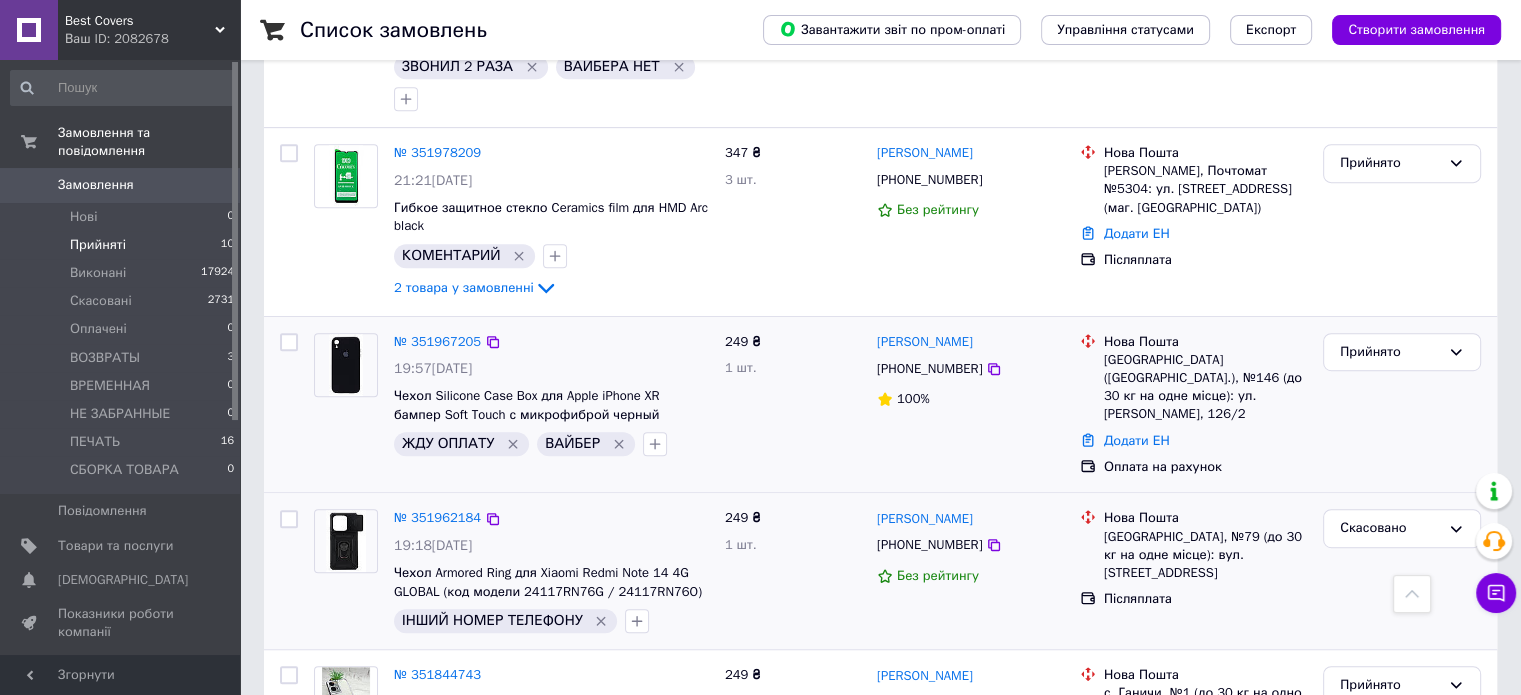 click at bounding box center [346, 365] 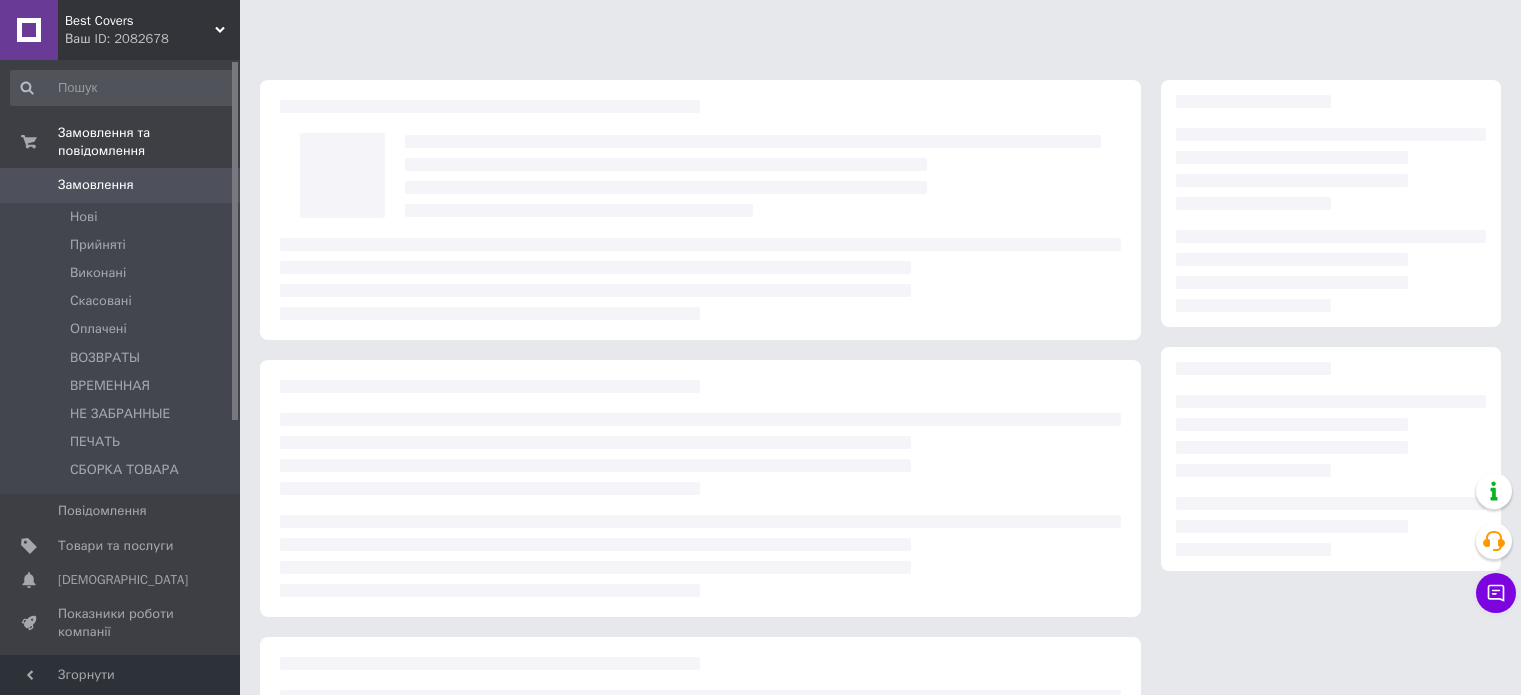 scroll, scrollTop: 0, scrollLeft: 0, axis: both 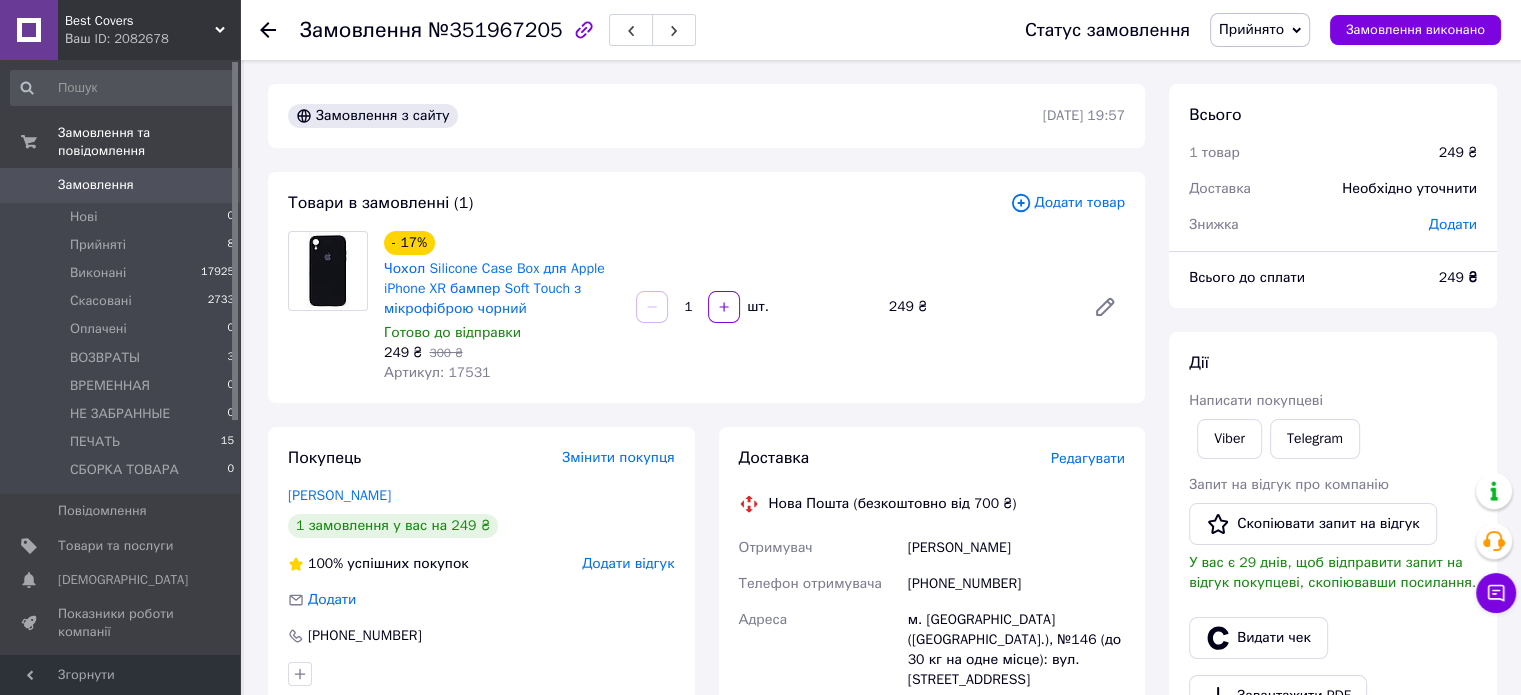 click 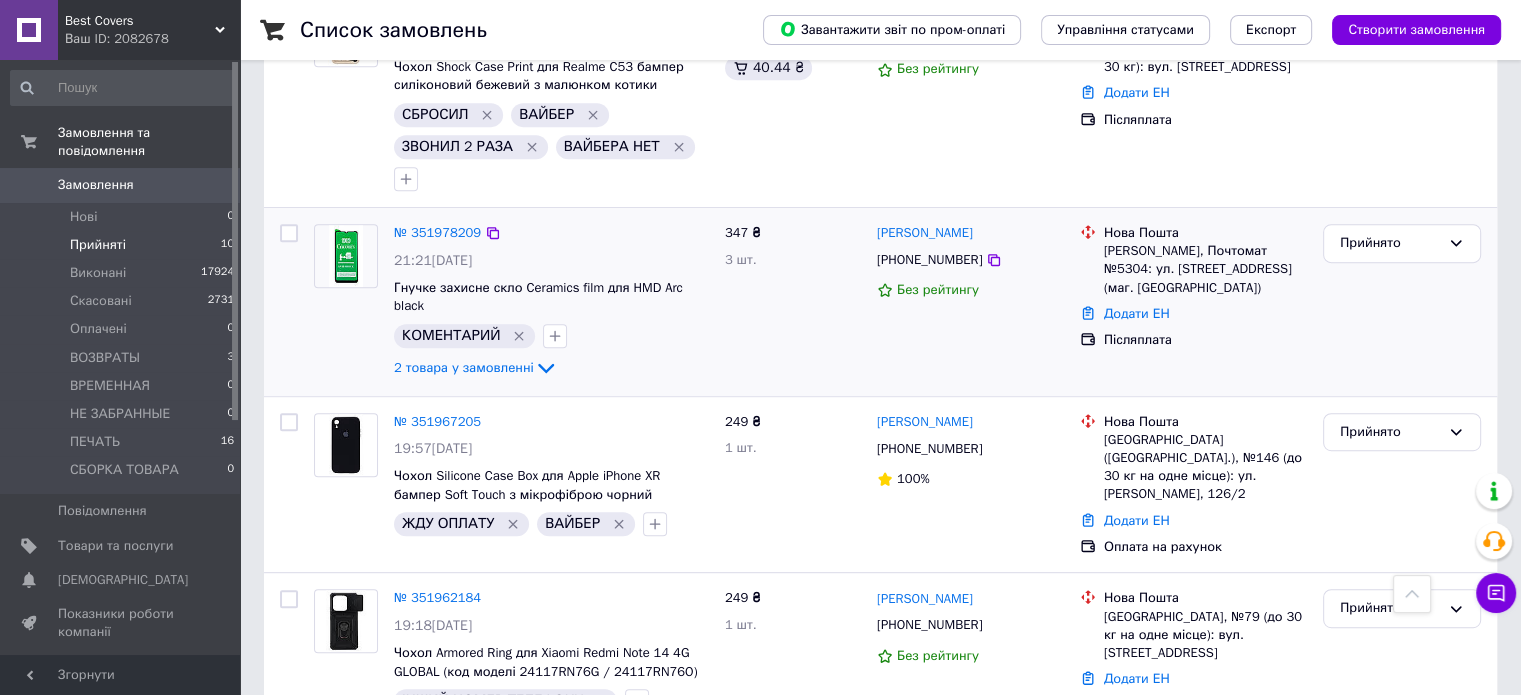 scroll, scrollTop: 790, scrollLeft: 0, axis: vertical 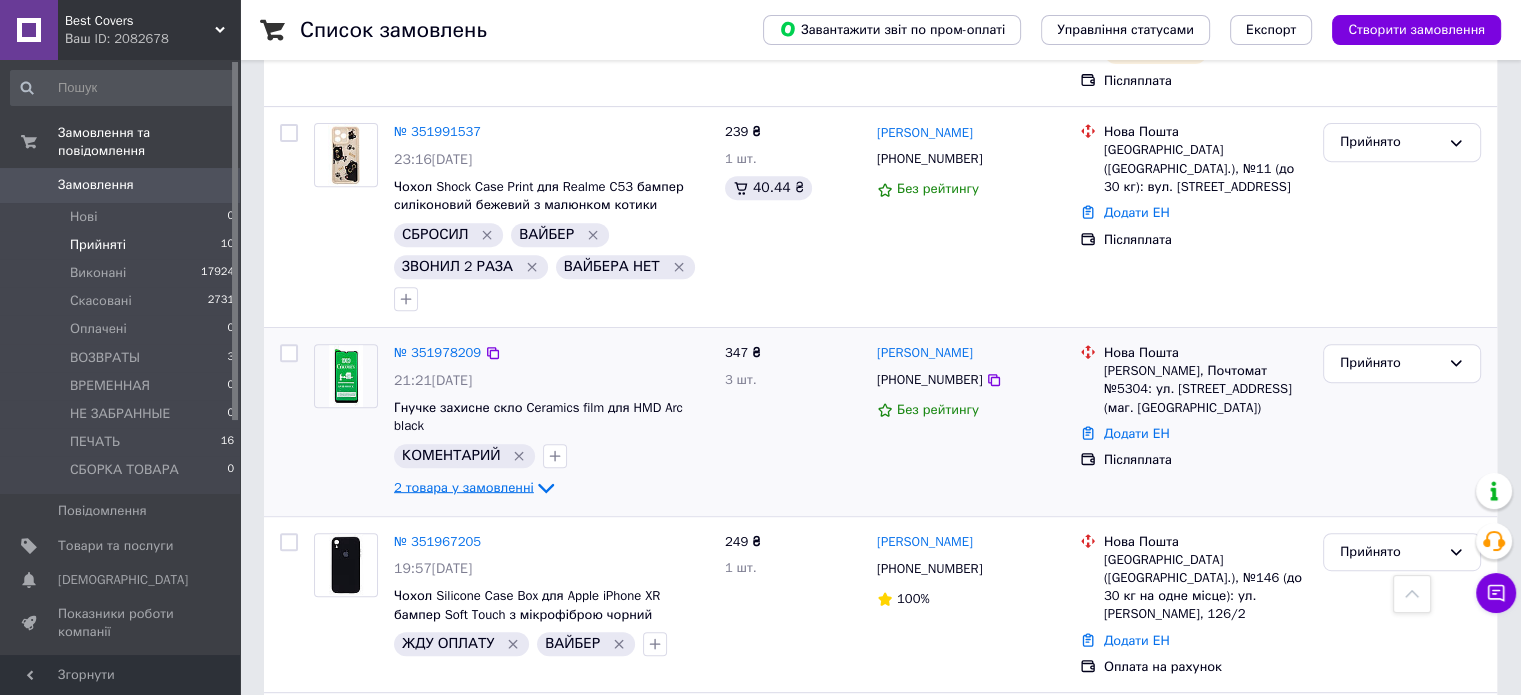 click 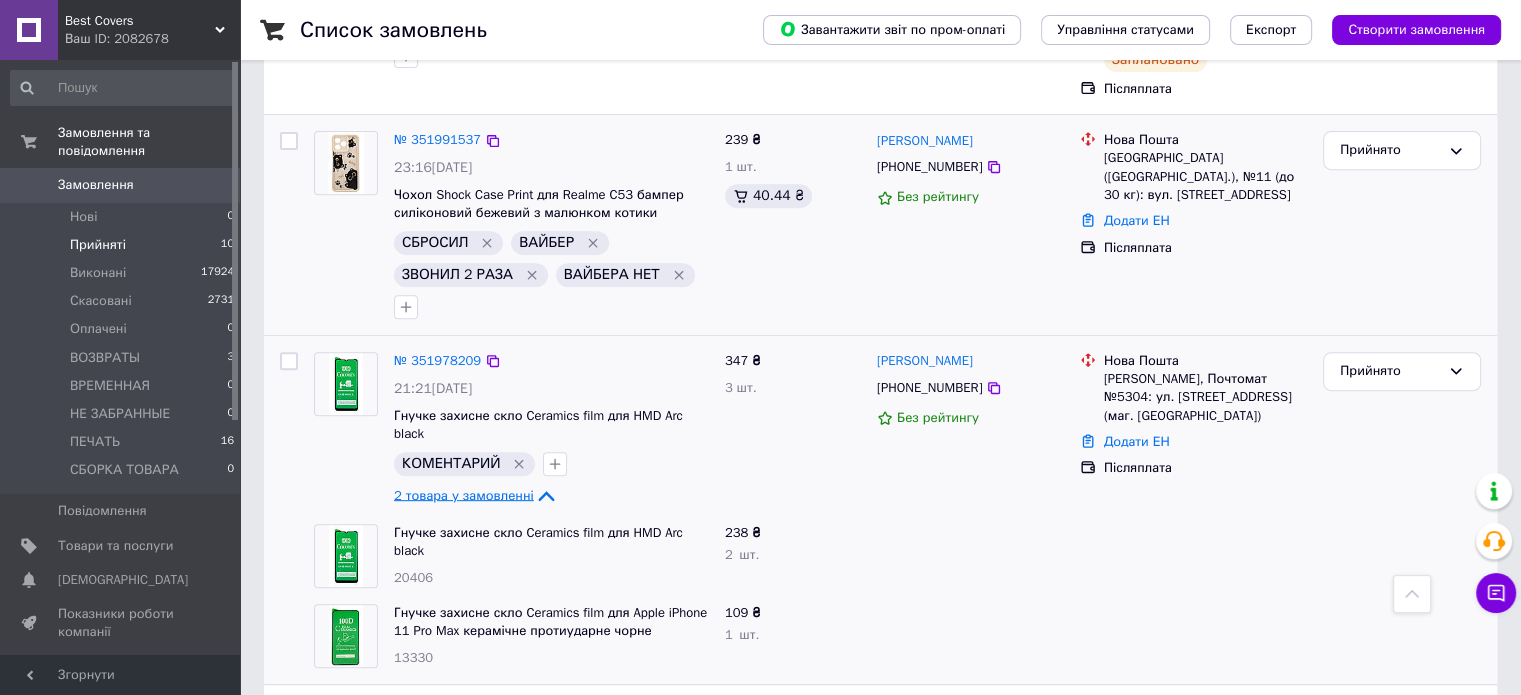 scroll, scrollTop: 890, scrollLeft: 0, axis: vertical 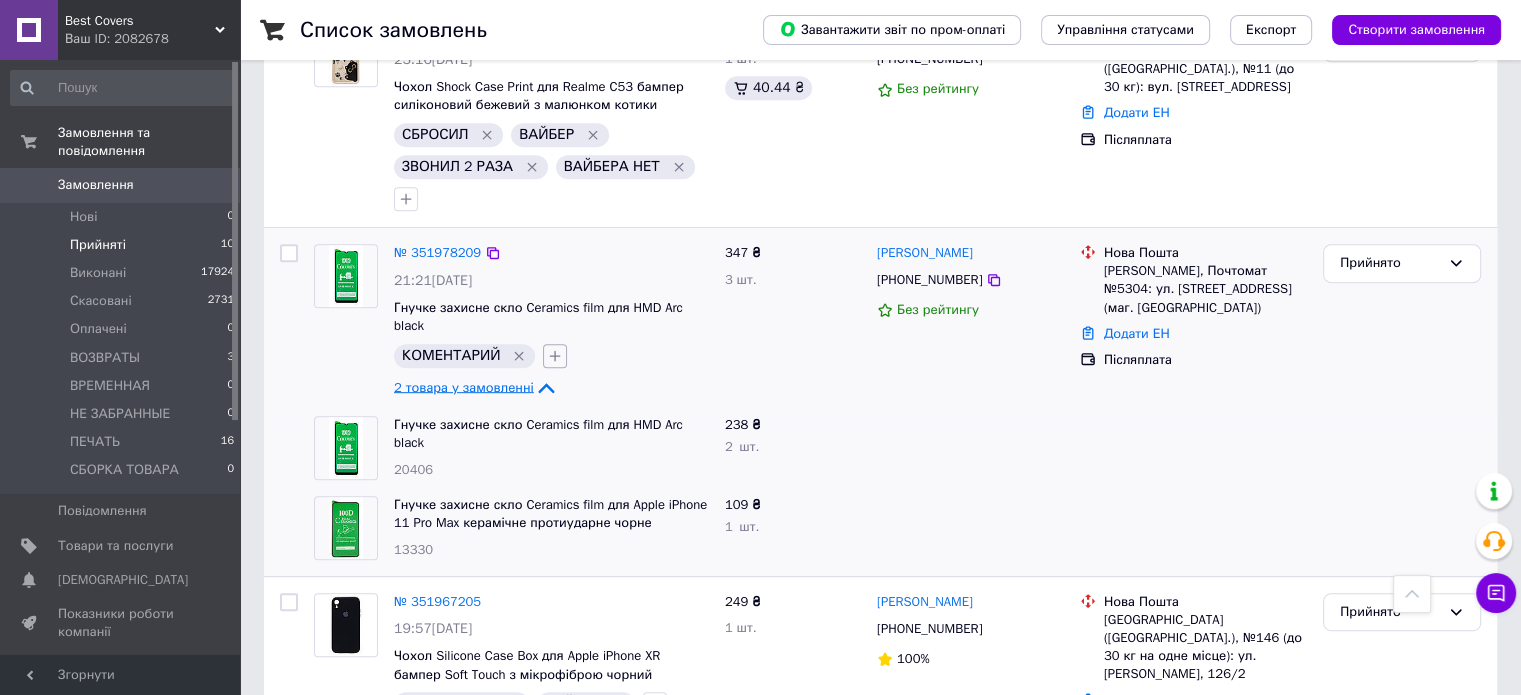 click 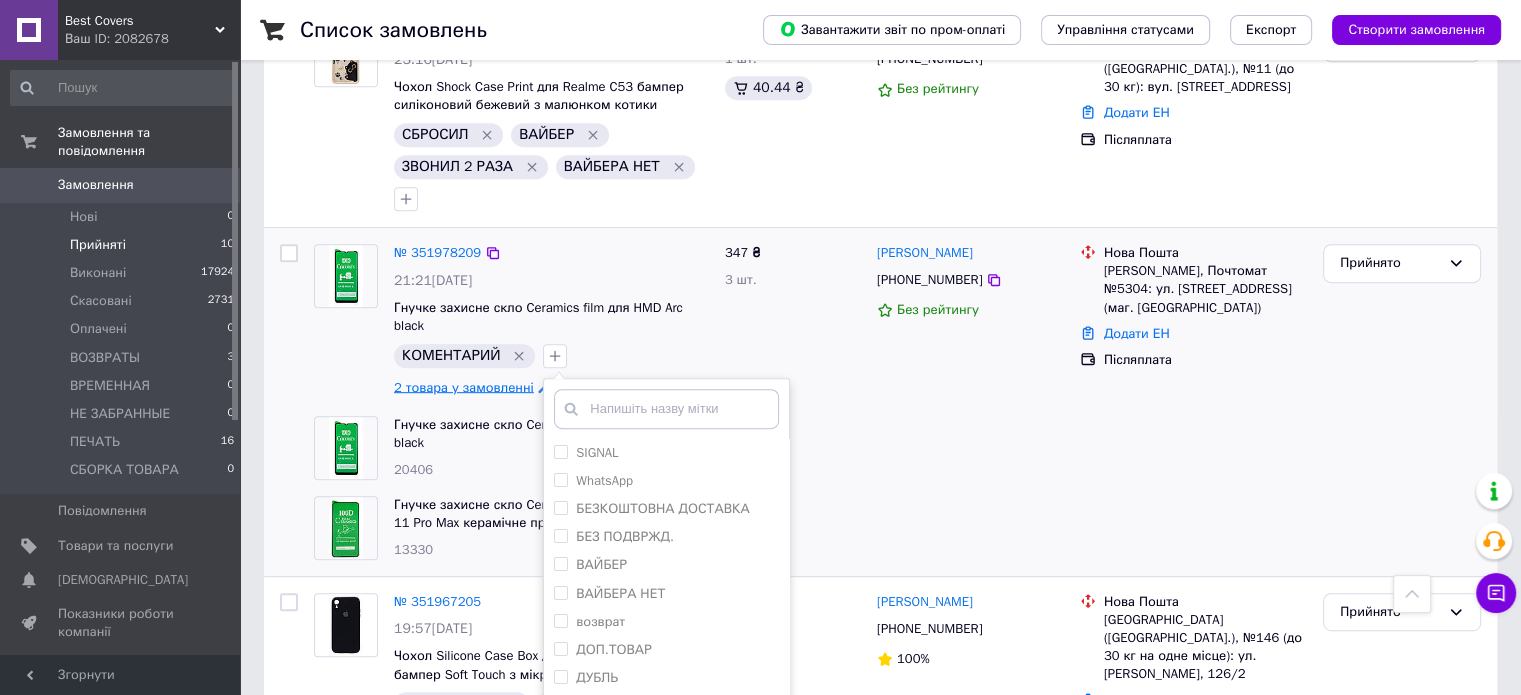 click at bounding box center [666, 409] 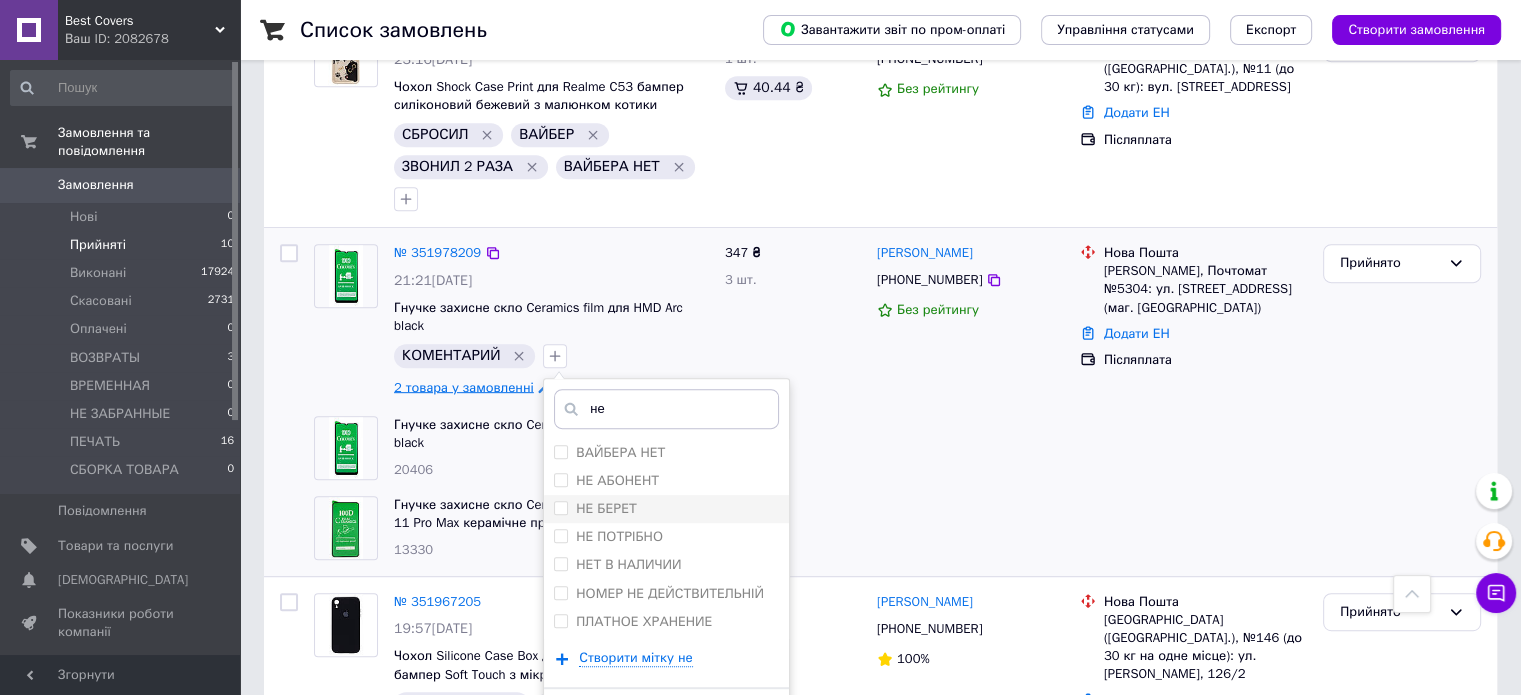 type on "не" 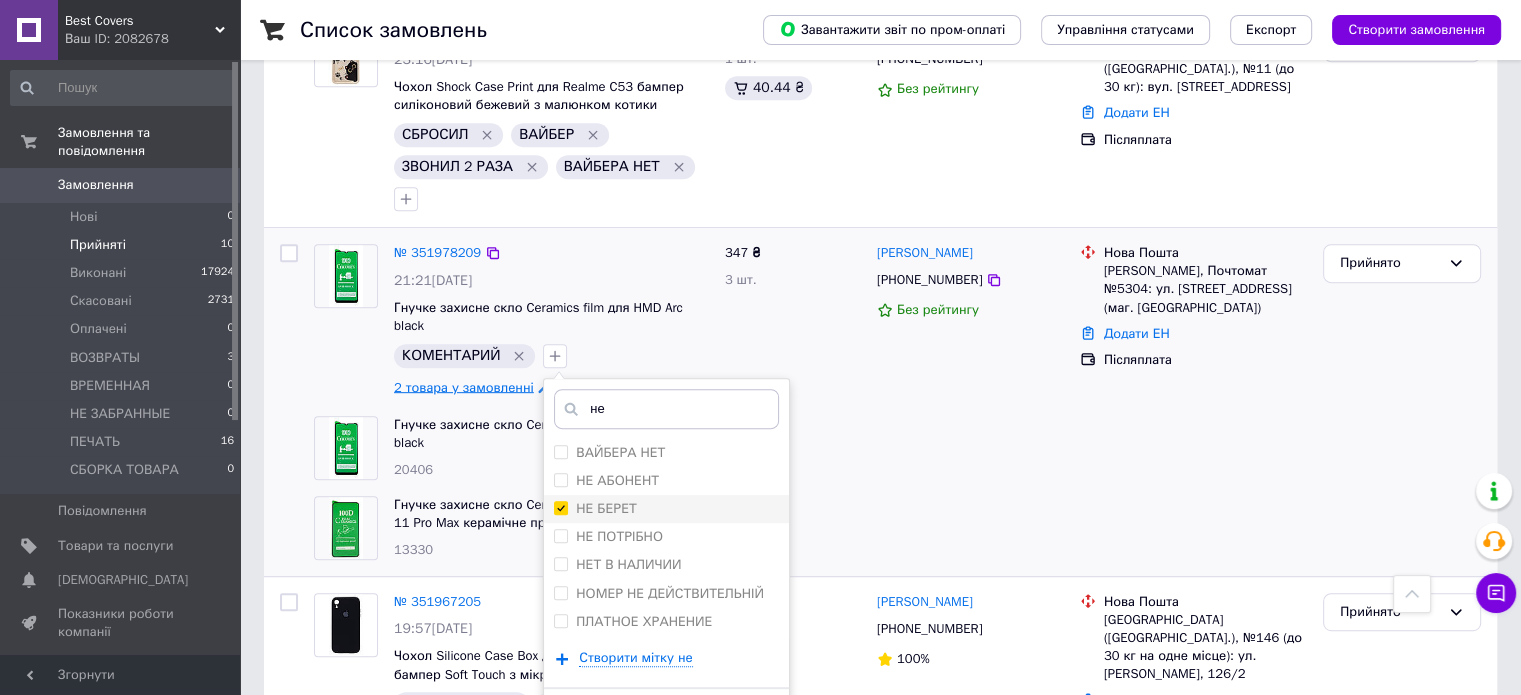 checkbox on "true" 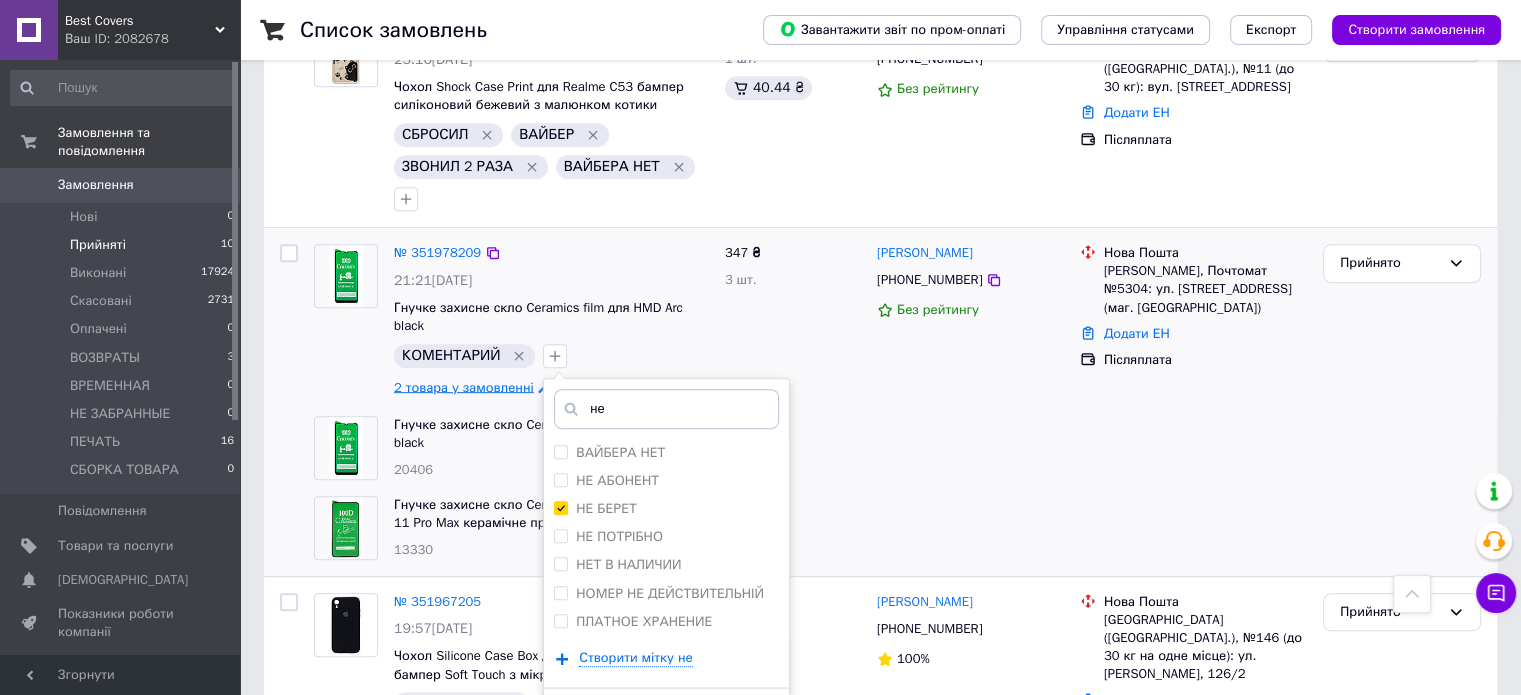 click on "Додати мітку" at bounding box center [666, 718] 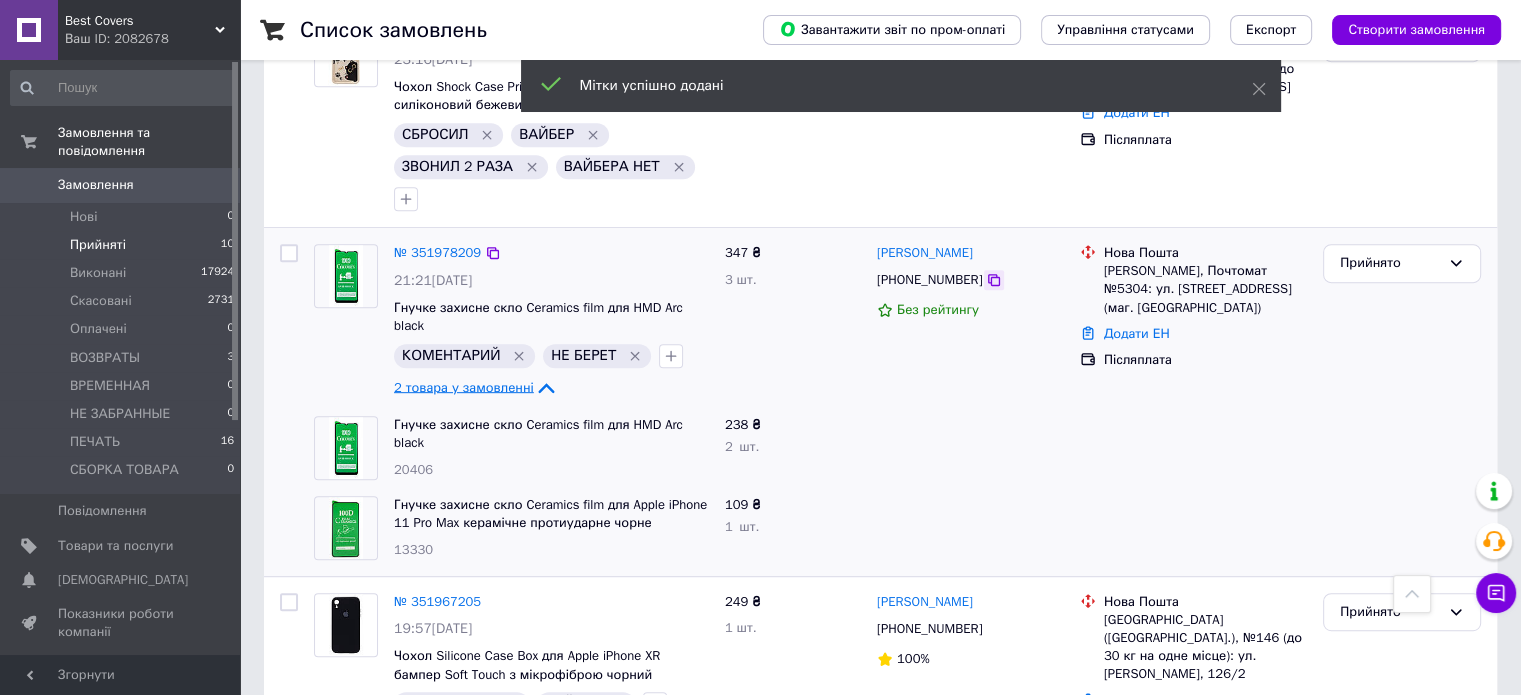 click 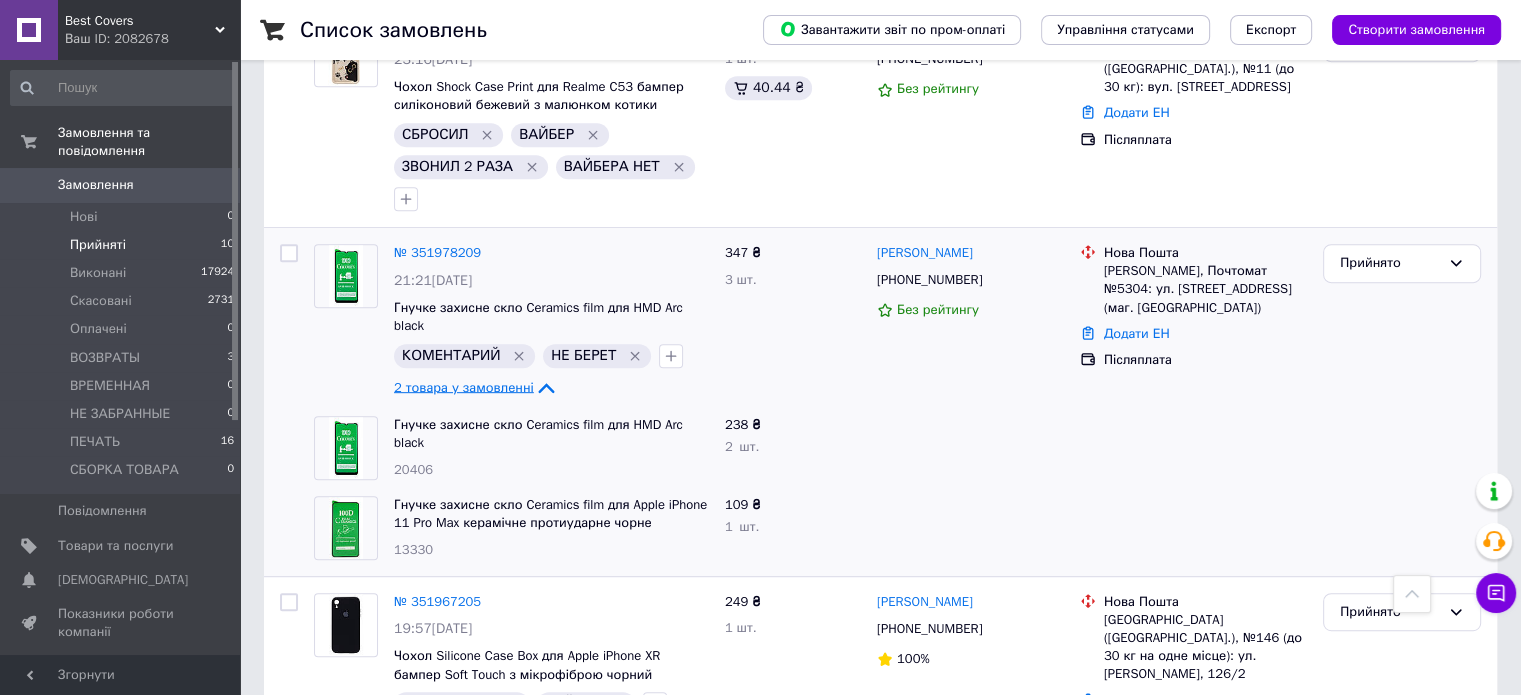 click 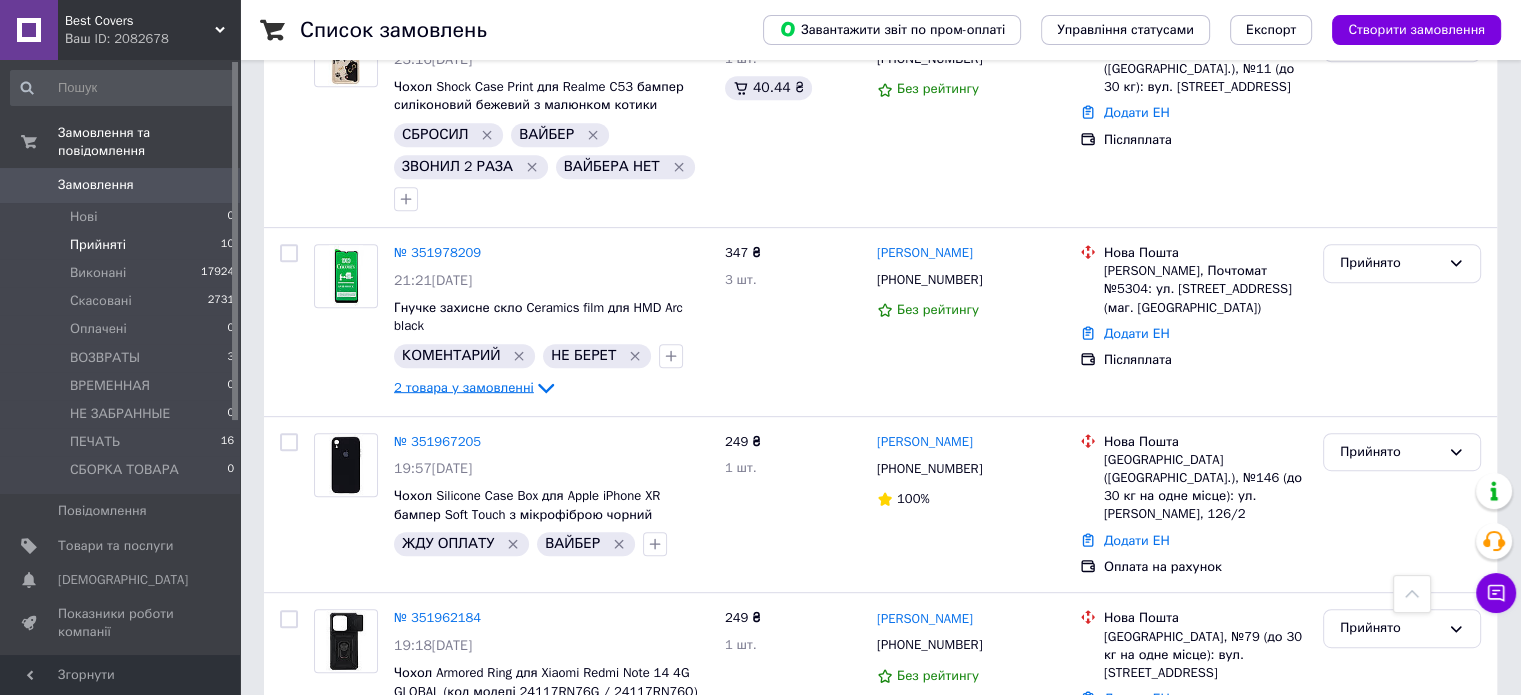 click 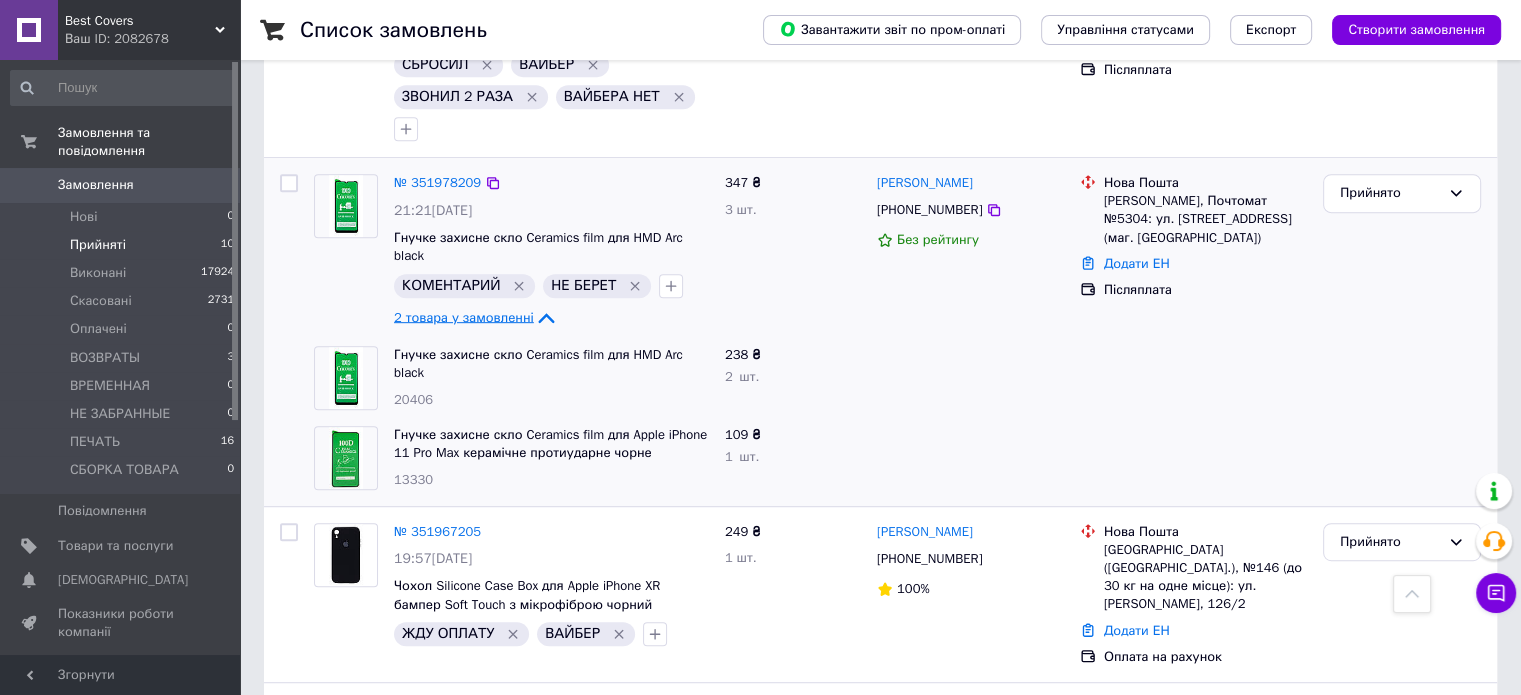 scroll, scrollTop: 990, scrollLeft: 0, axis: vertical 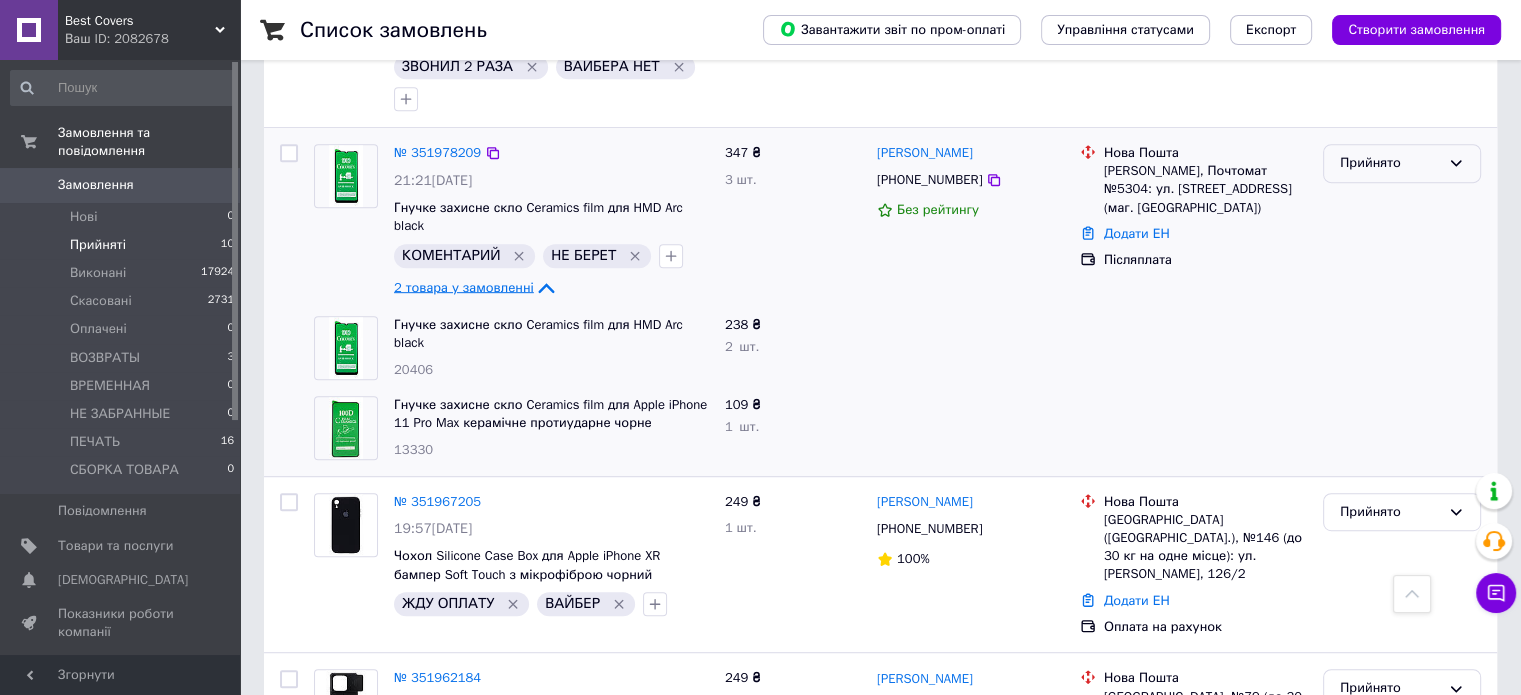 click on "Прийнято" at bounding box center [1390, 163] 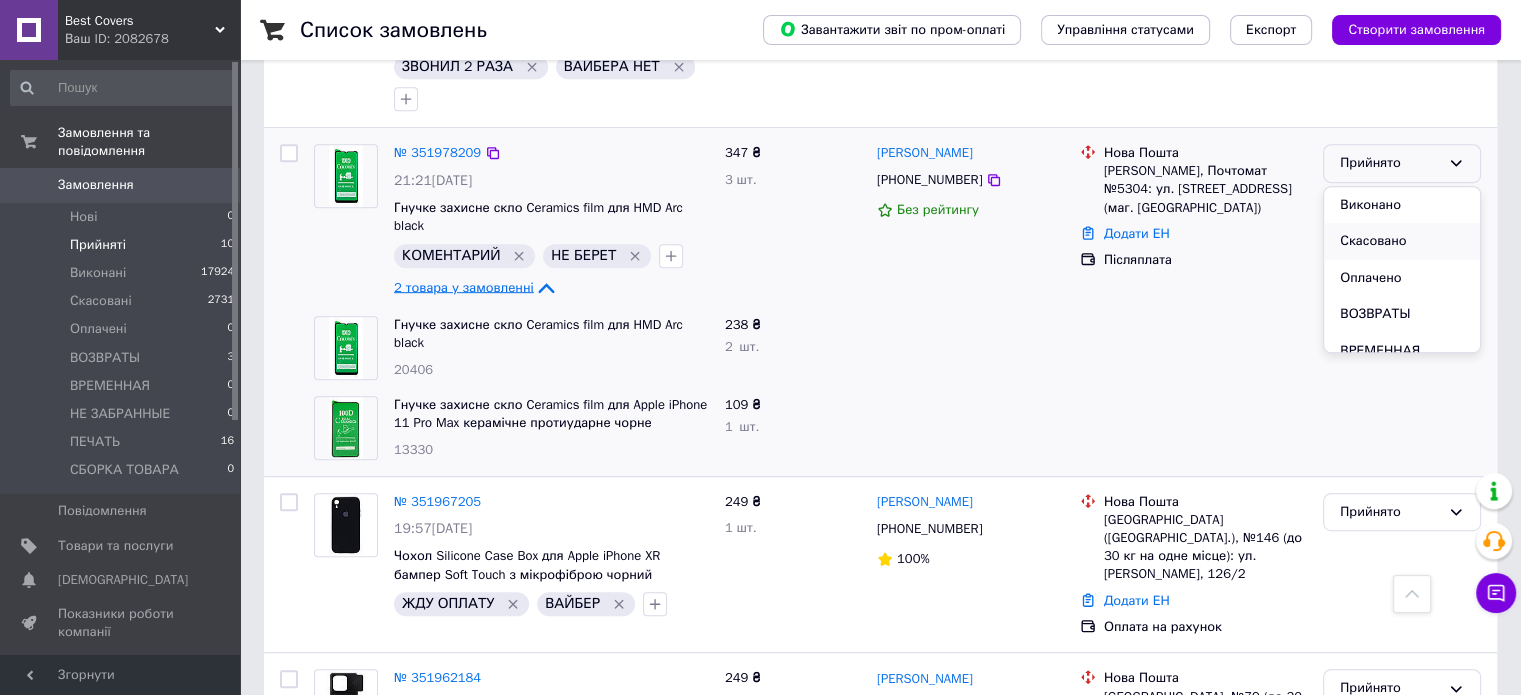 click on "Скасовано" at bounding box center [1402, 241] 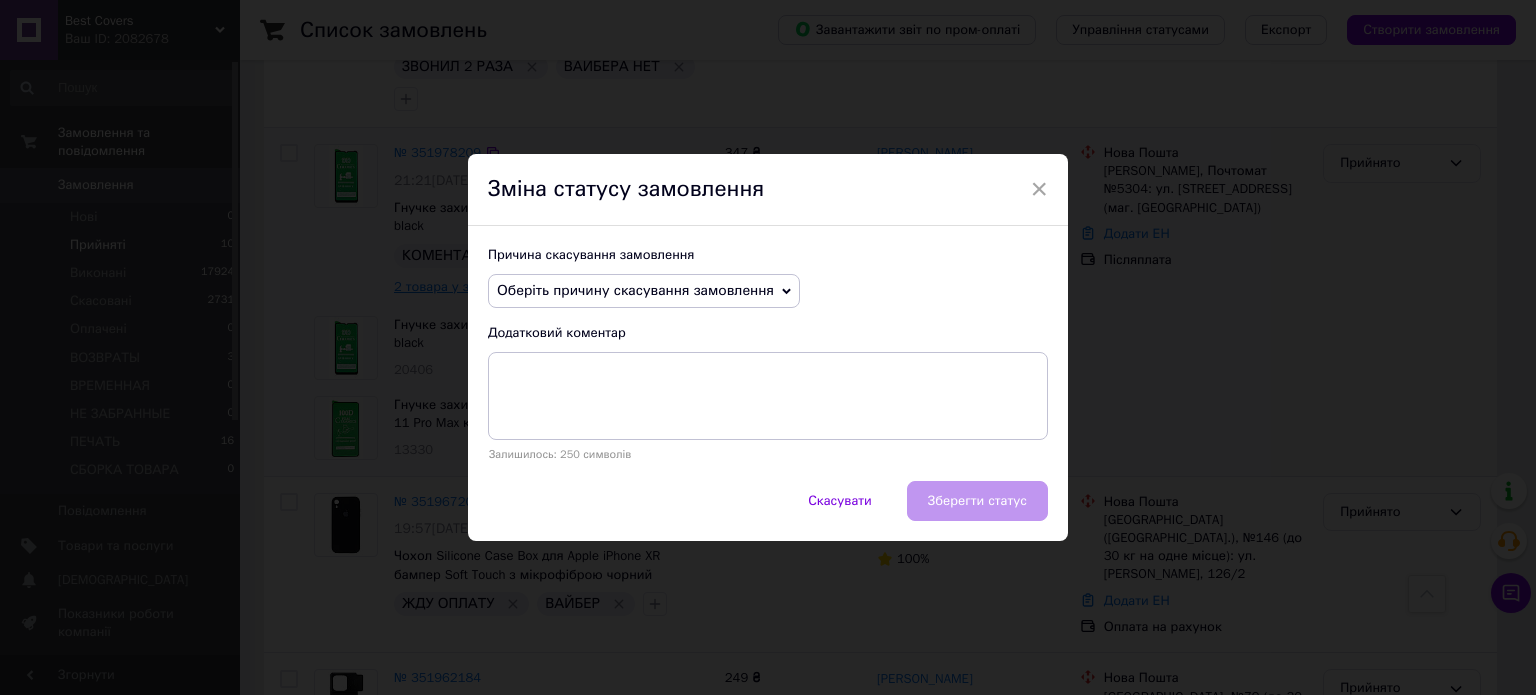 click on "Оберіть причину скасування замовлення" at bounding box center [635, 290] 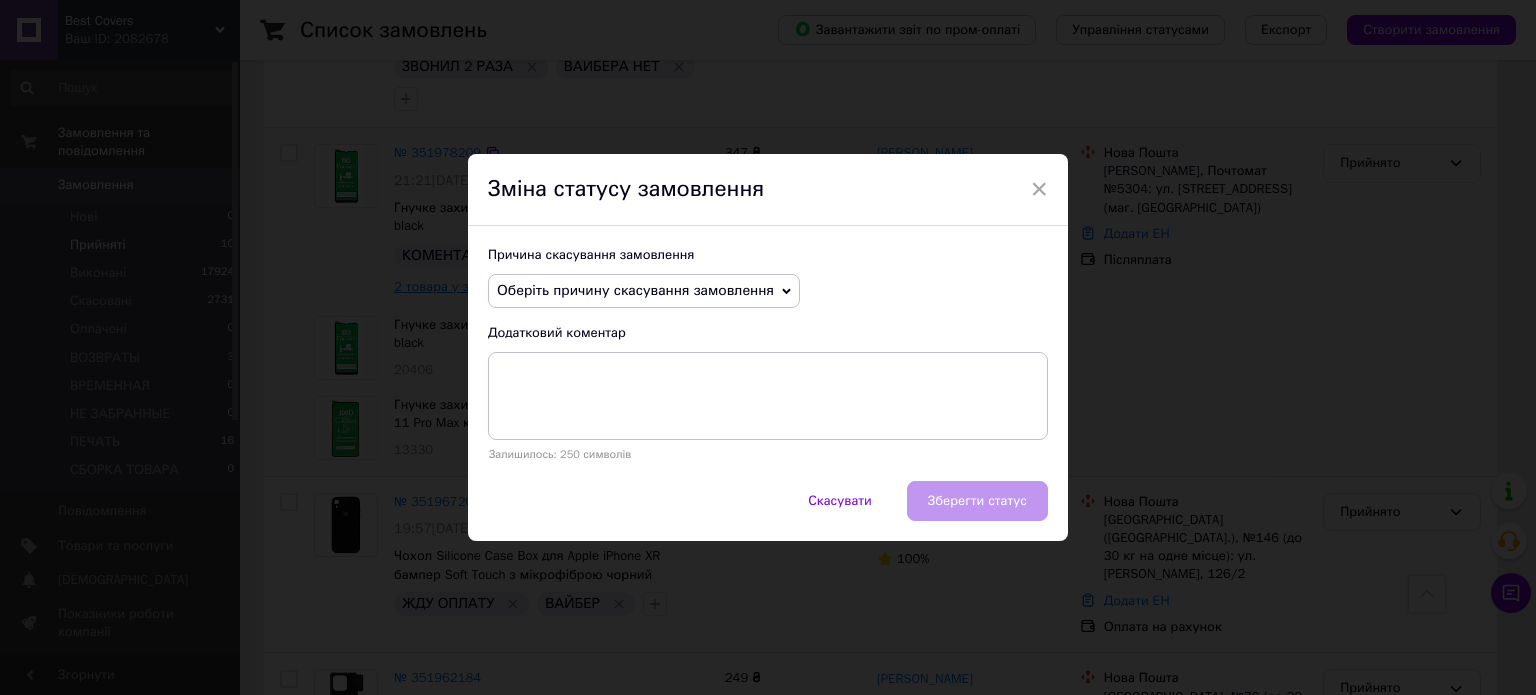 drag, startPoint x: 782, startPoint y: 181, endPoint x: 924, endPoint y: 177, distance: 142.05632 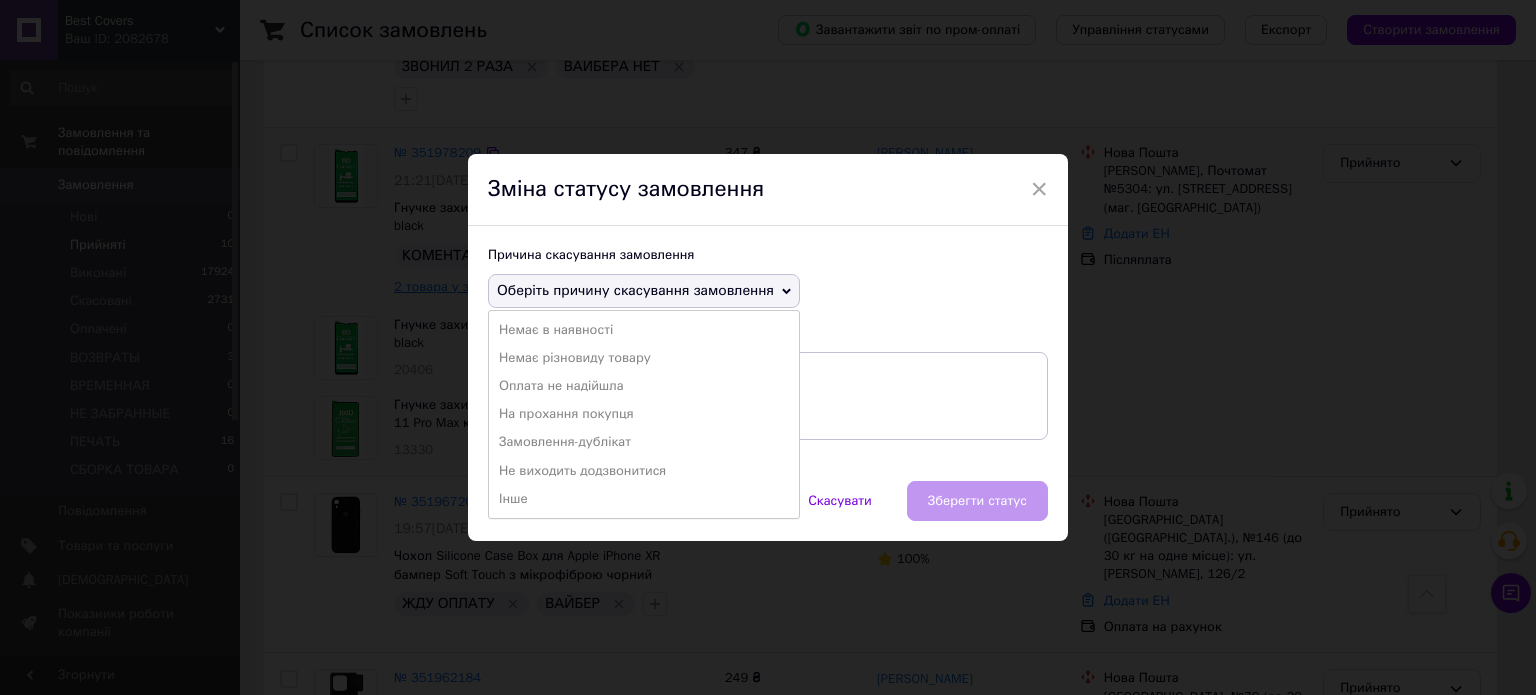 click on "Оберіть причину скасування замовлення Немає в наявності Немає різновиду товару Оплата не надійшла На прохання покупця Замовлення-дублікат Не виходить додзвонитися Інше" at bounding box center [768, 291] 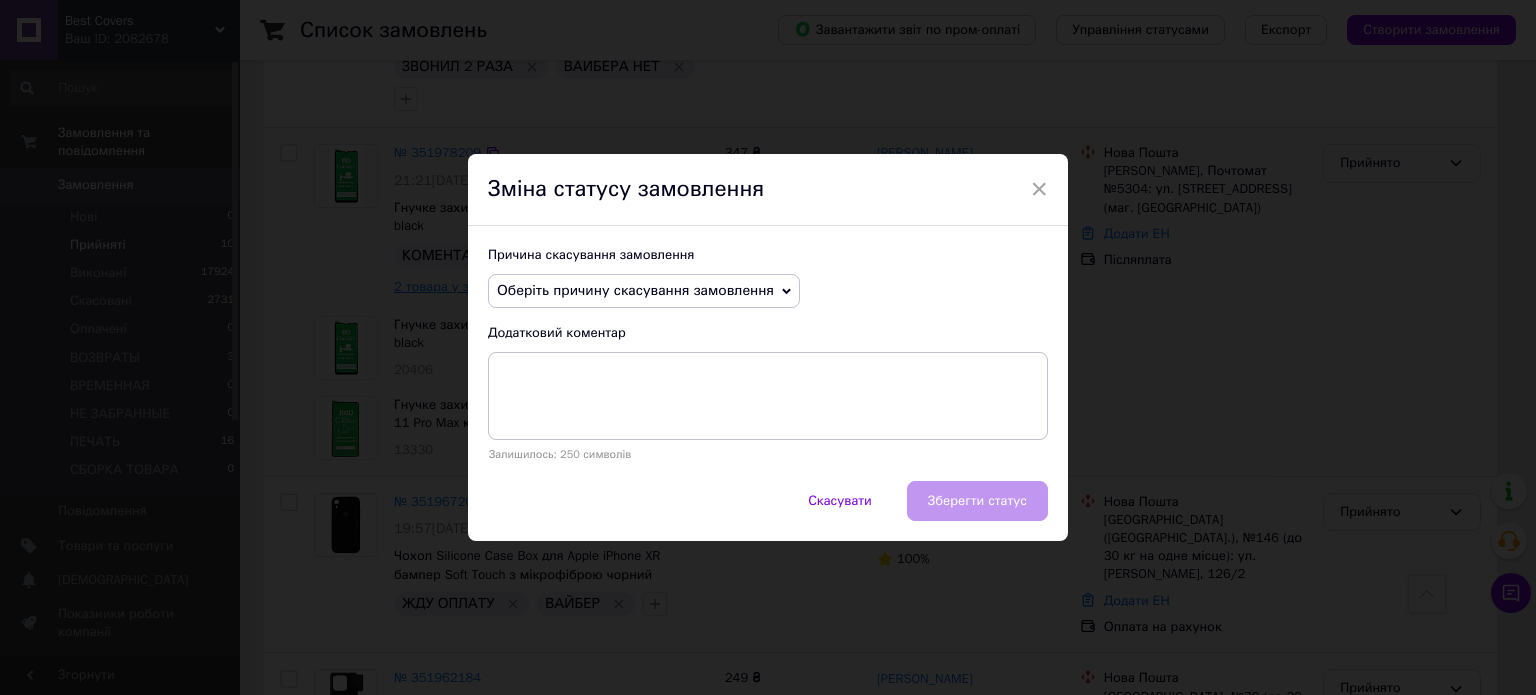 click on "× Зміна статусу замовлення Причина скасування замовлення Оберіть причину скасування замовлення Немає в наявності Немає різновиду товару Оплата не надійшла На прохання покупця Замовлення-дублікат Не виходить додзвонитися Інше Додатковий коментар Залишилось: 250 символів Скасувати   Зберегти статус" at bounding box center [768, 347] 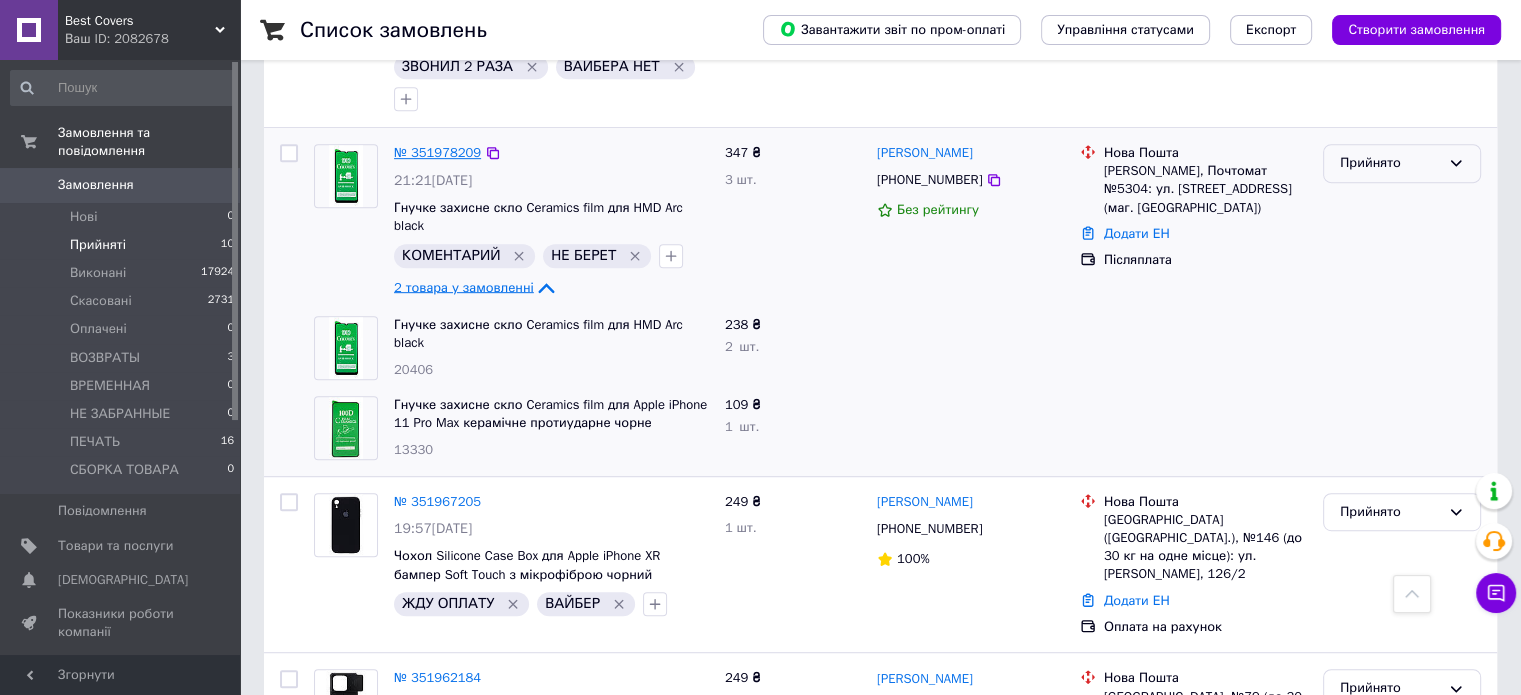 click on "№ 351978209" at bounding box center [437, 152] 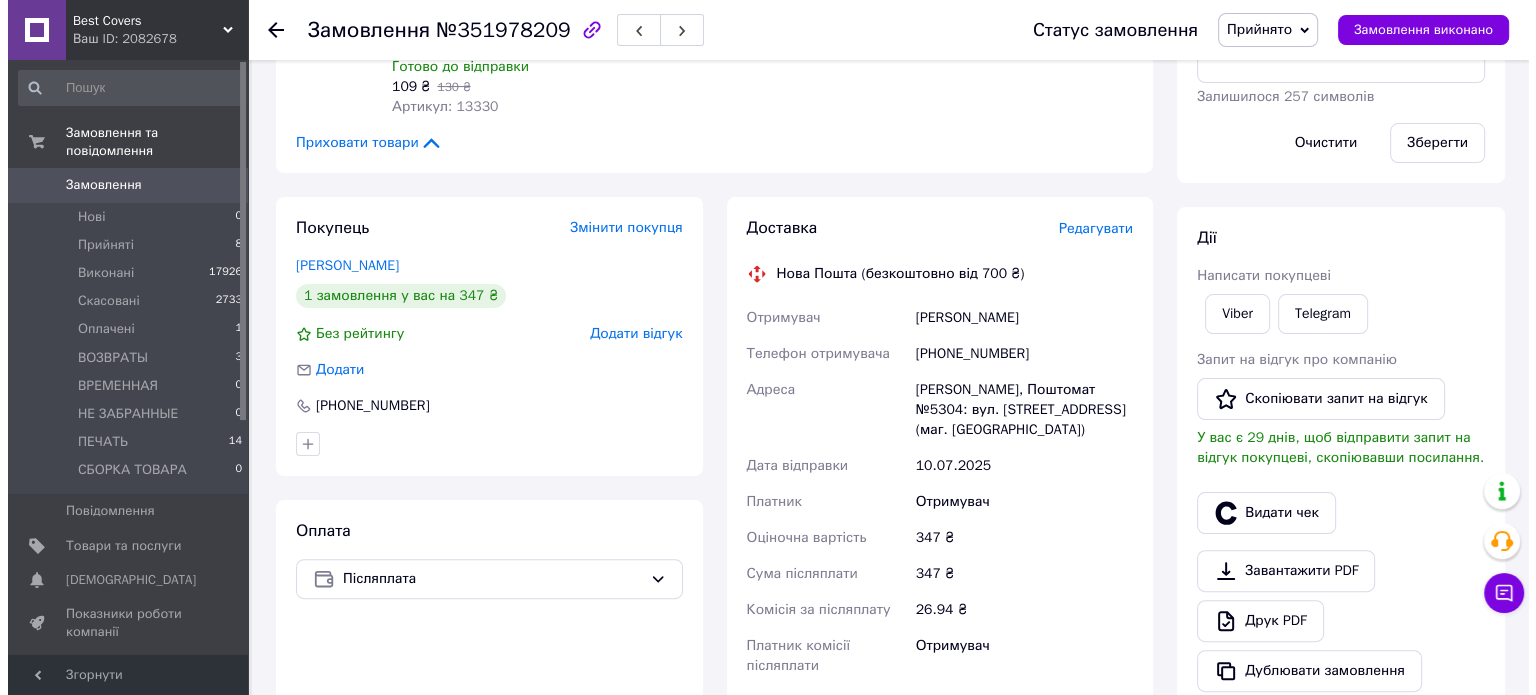 scroll, scrollTop: 500, scrollLeft: 0, axis: vertical 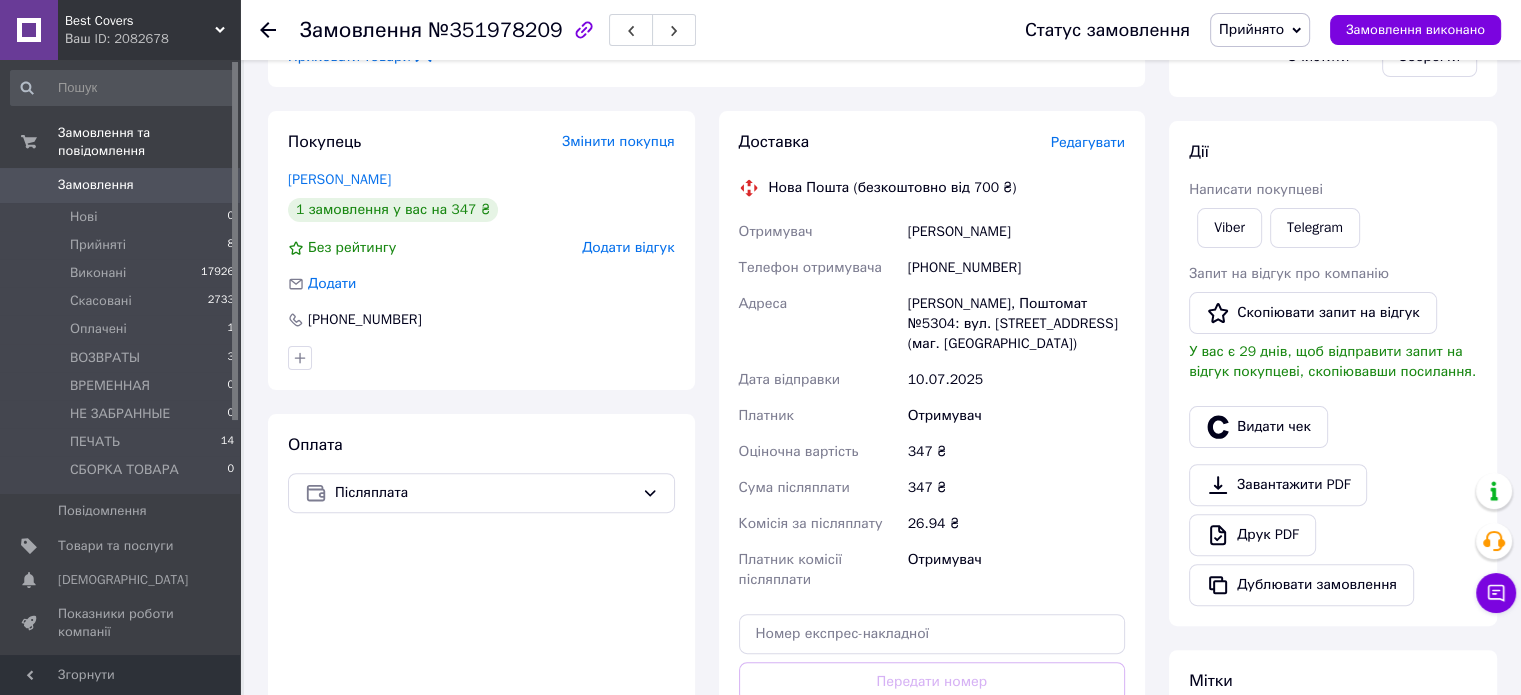 click on "Додати відгук" at bounding box center [628, 247] 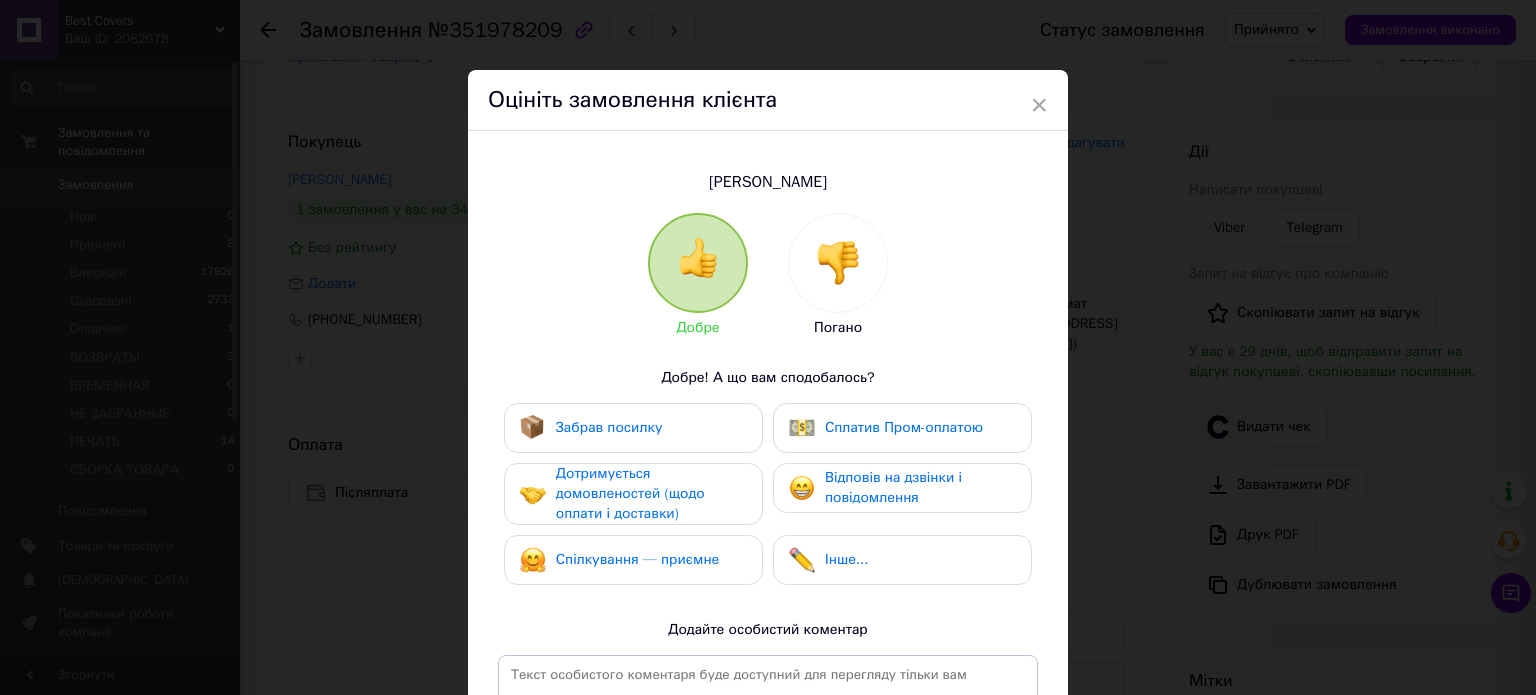 click at bounding box center [838, 263] 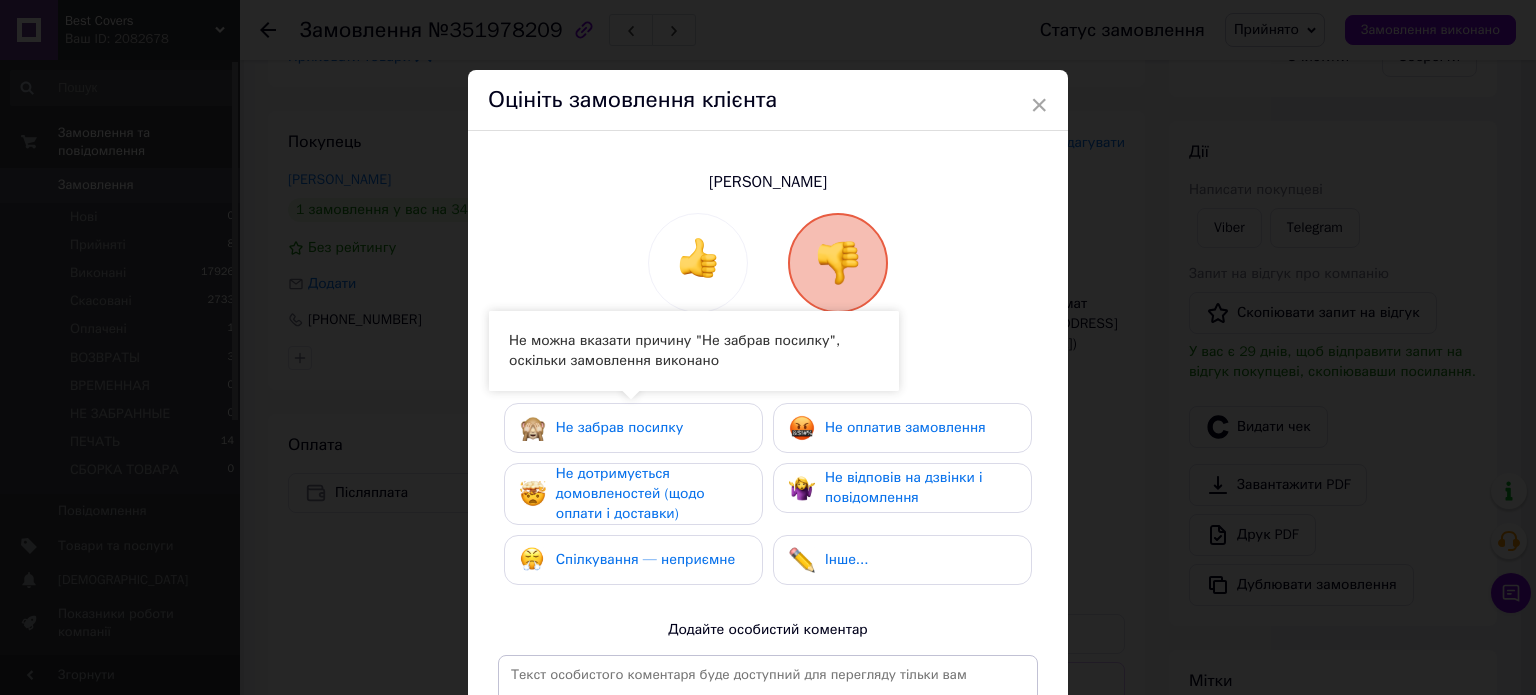 drag, startPoint x: 617, startPoint y: 496, endPoint x: 618, endPoint y: 482, distance: 14.035668 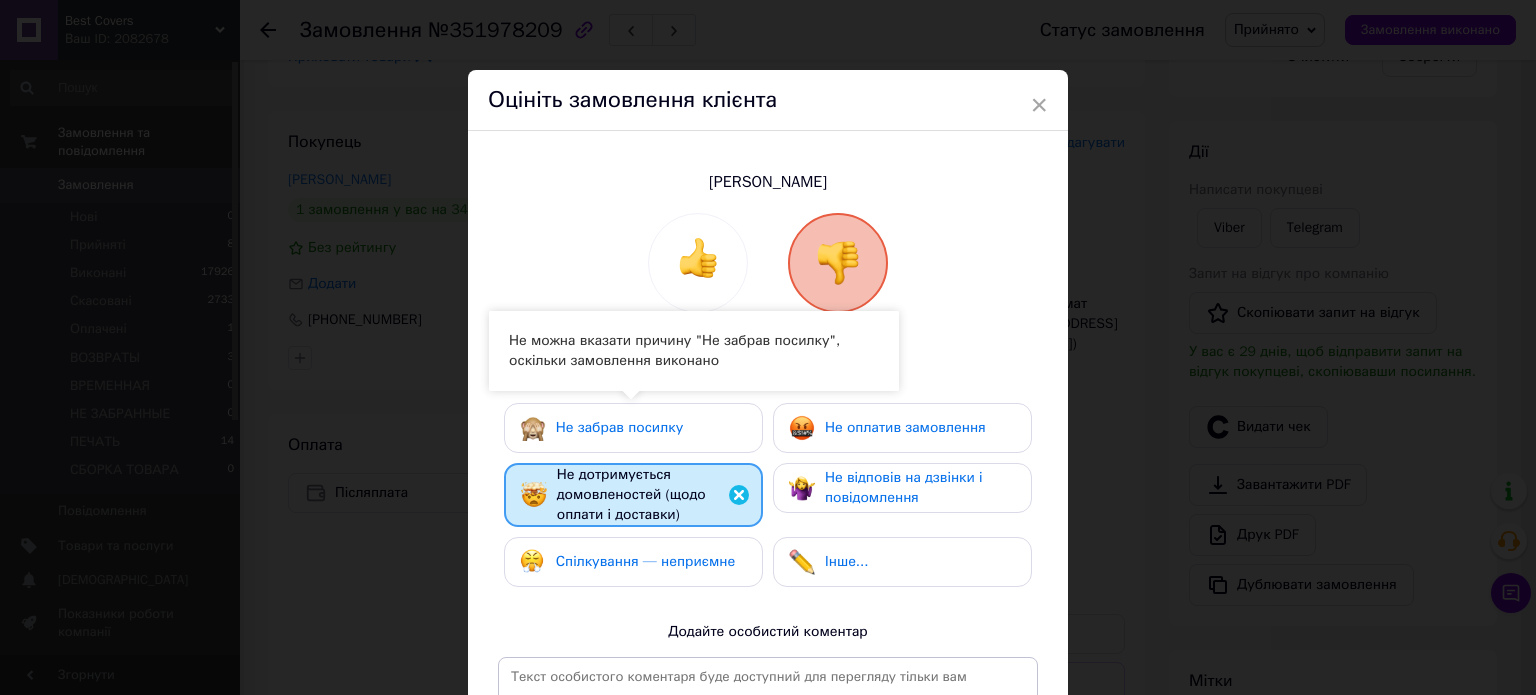 drag, startPoint x: 642, startPoint y: 556, endPoint x: 759, endPoint y: 526, distance: 120.784935 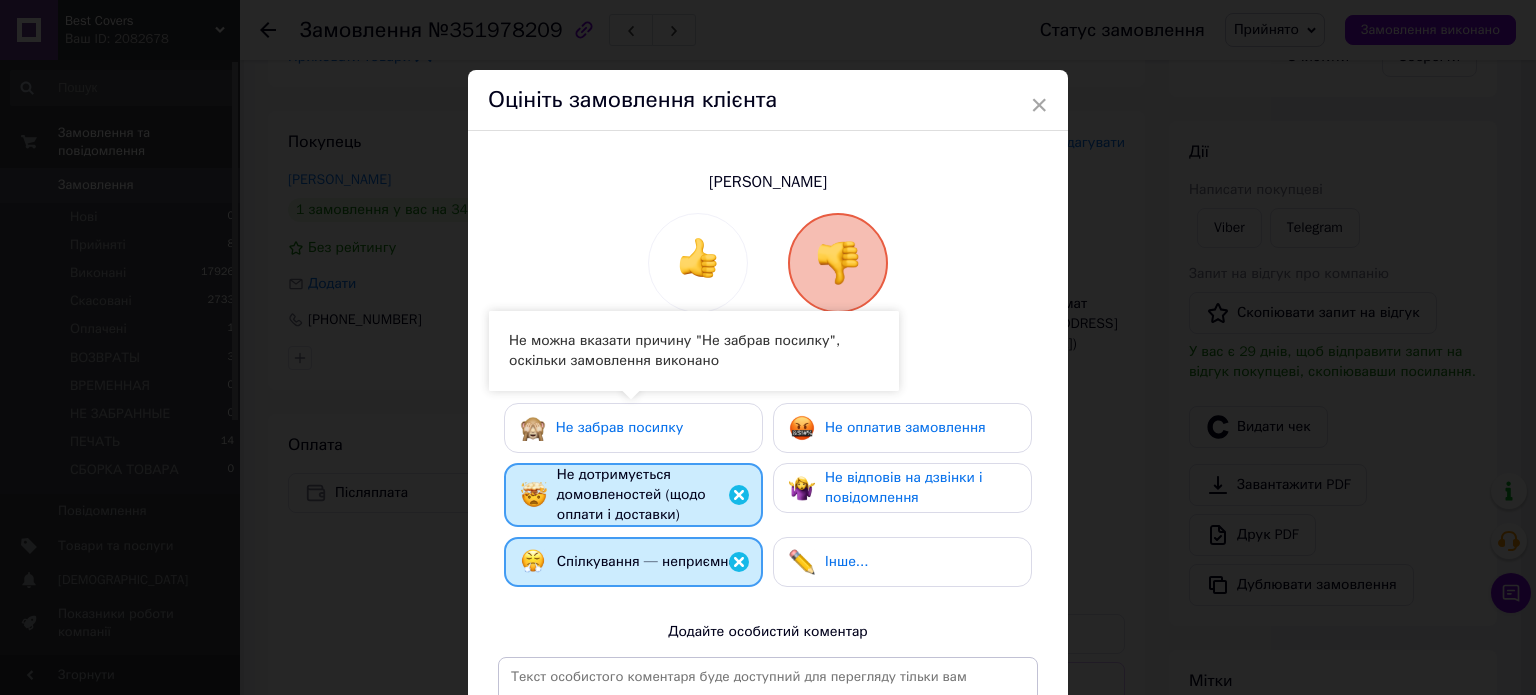 drag, startPoint x: 843, startPoint y: 482, endPoint x: 865, endPoint y: 436, distance: 50.990196 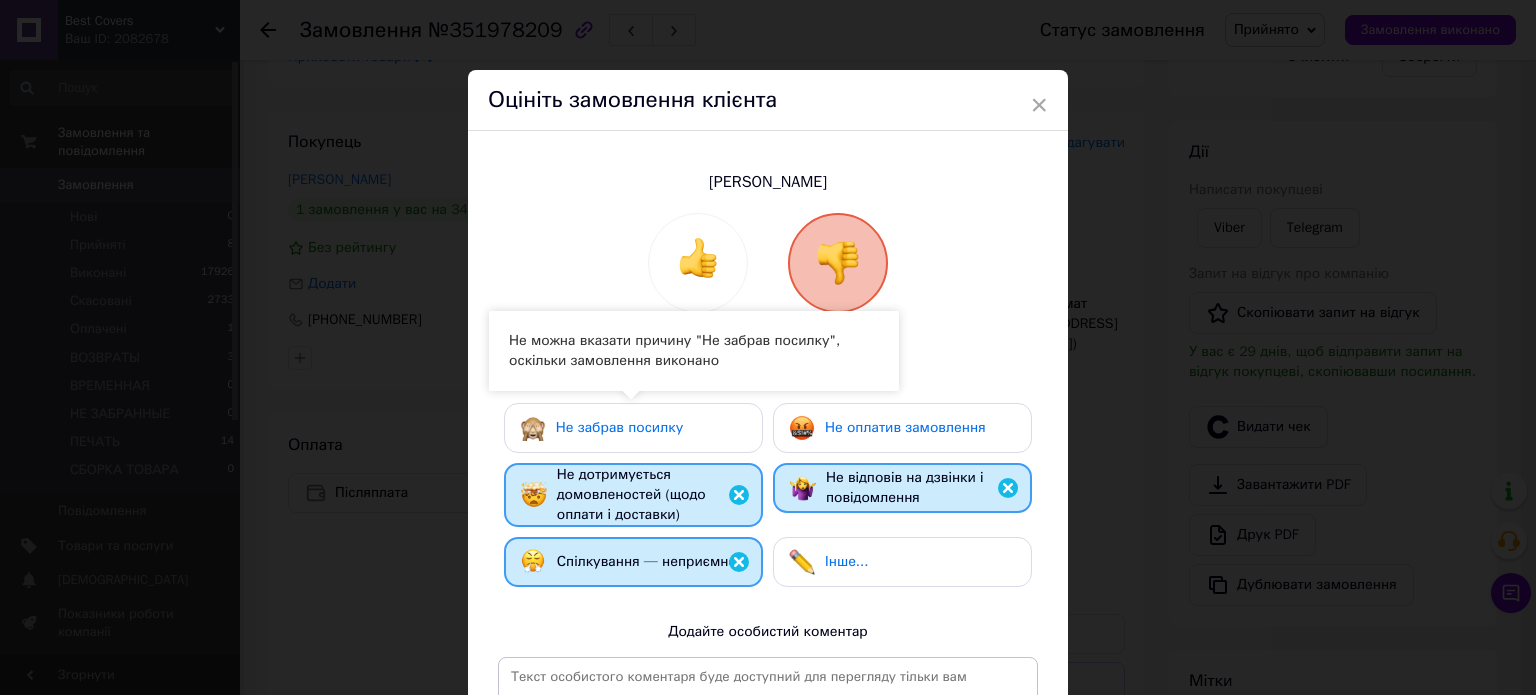 drag, startPoint x: 864, startPoint y: 425, endPoint x: 910, endPoint y: 467, distance: 62.289646 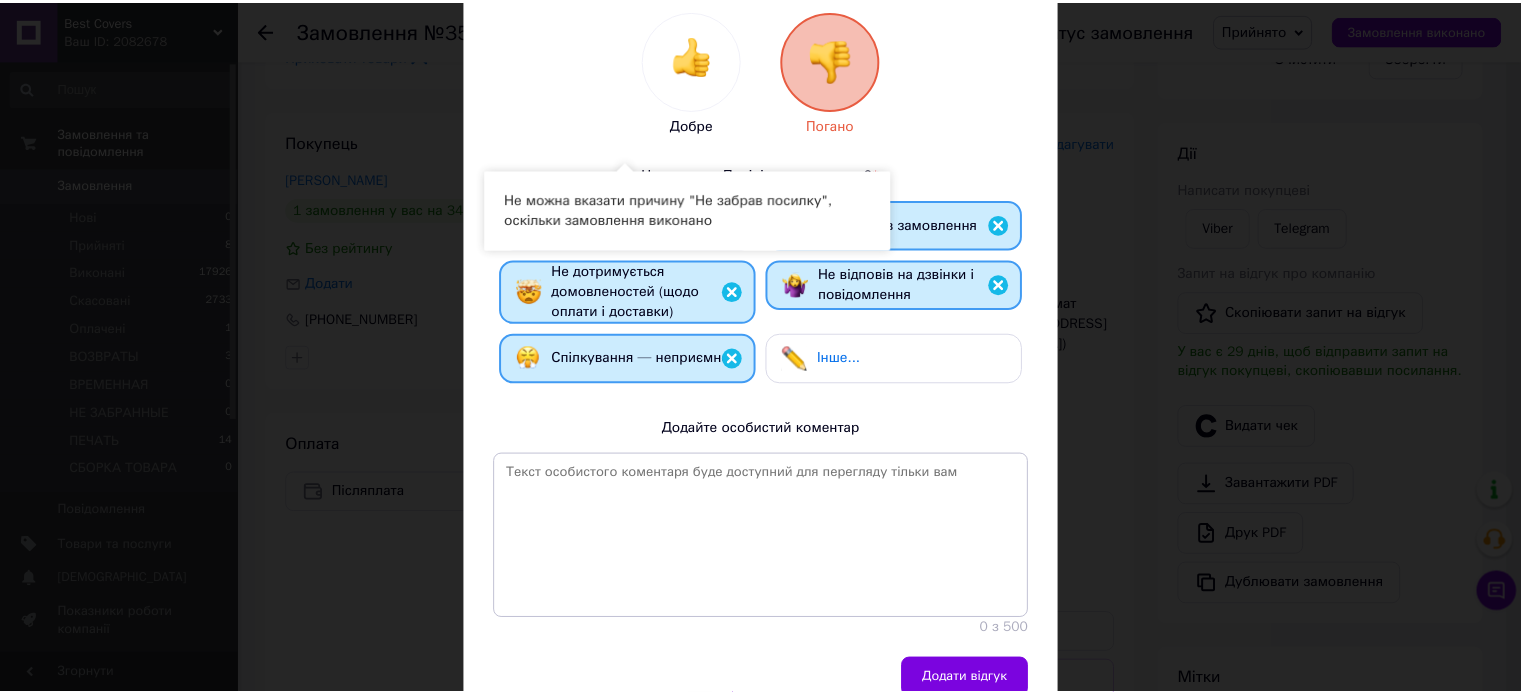 scroll, scrollTop: 295, scrollLeft: 0, axis: vertical 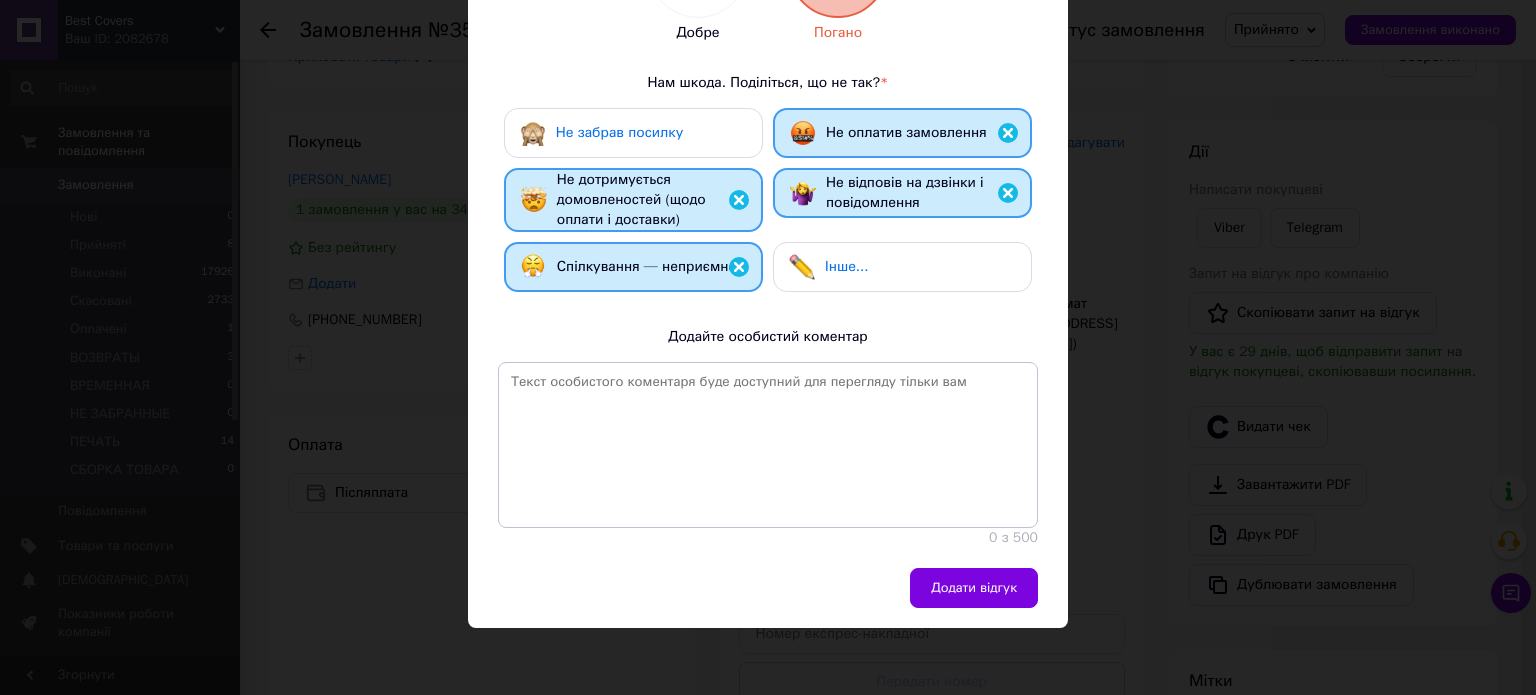 click on "Додати відгук" at bounding box center (974, 588) 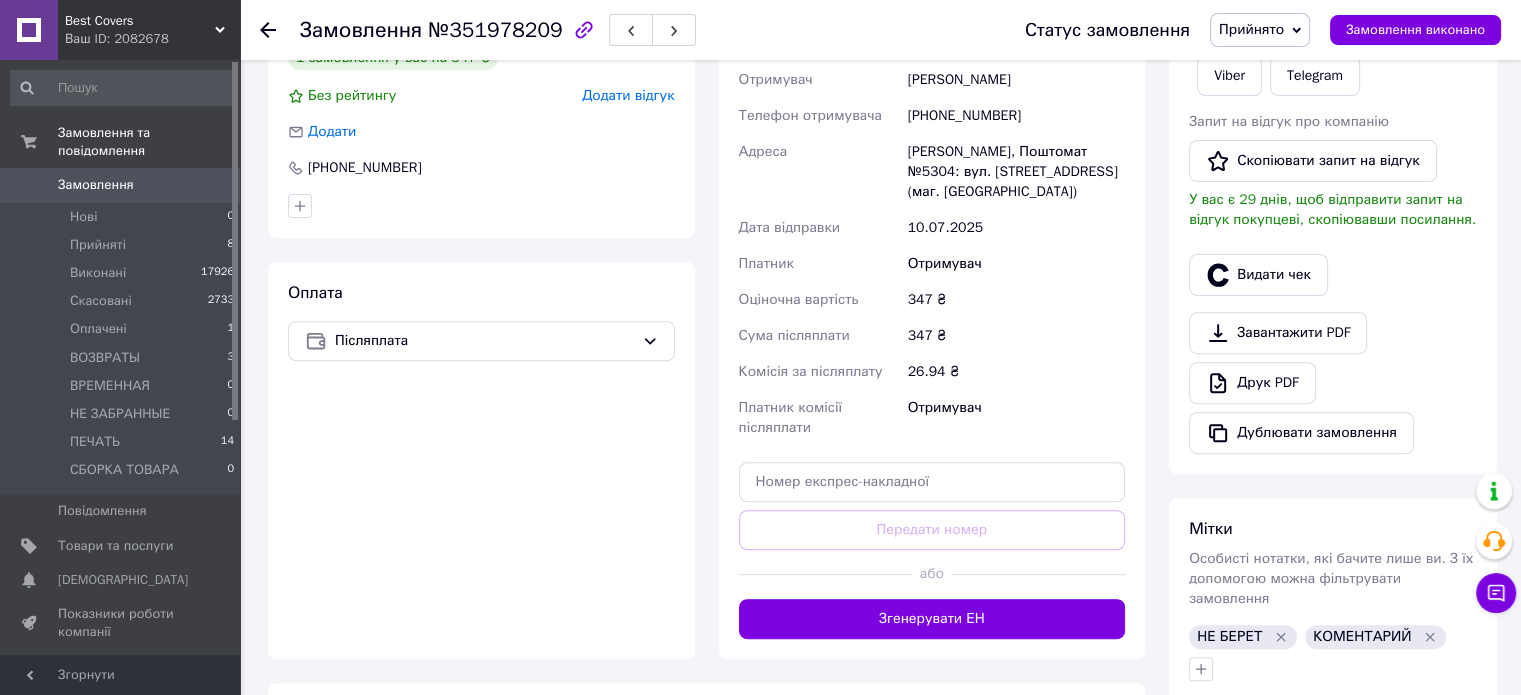 scroll, scrollTop: 776, scrollLeft: 0, axis: vertical 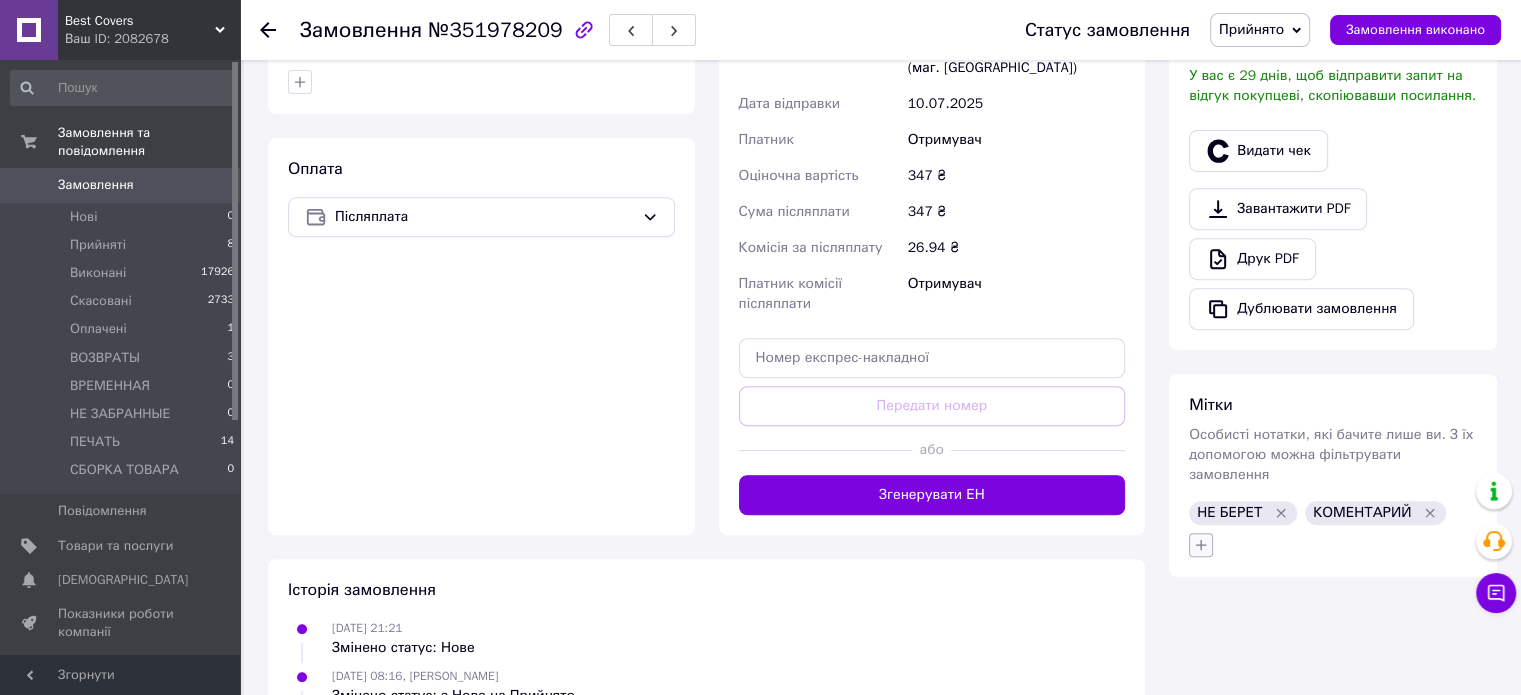 click 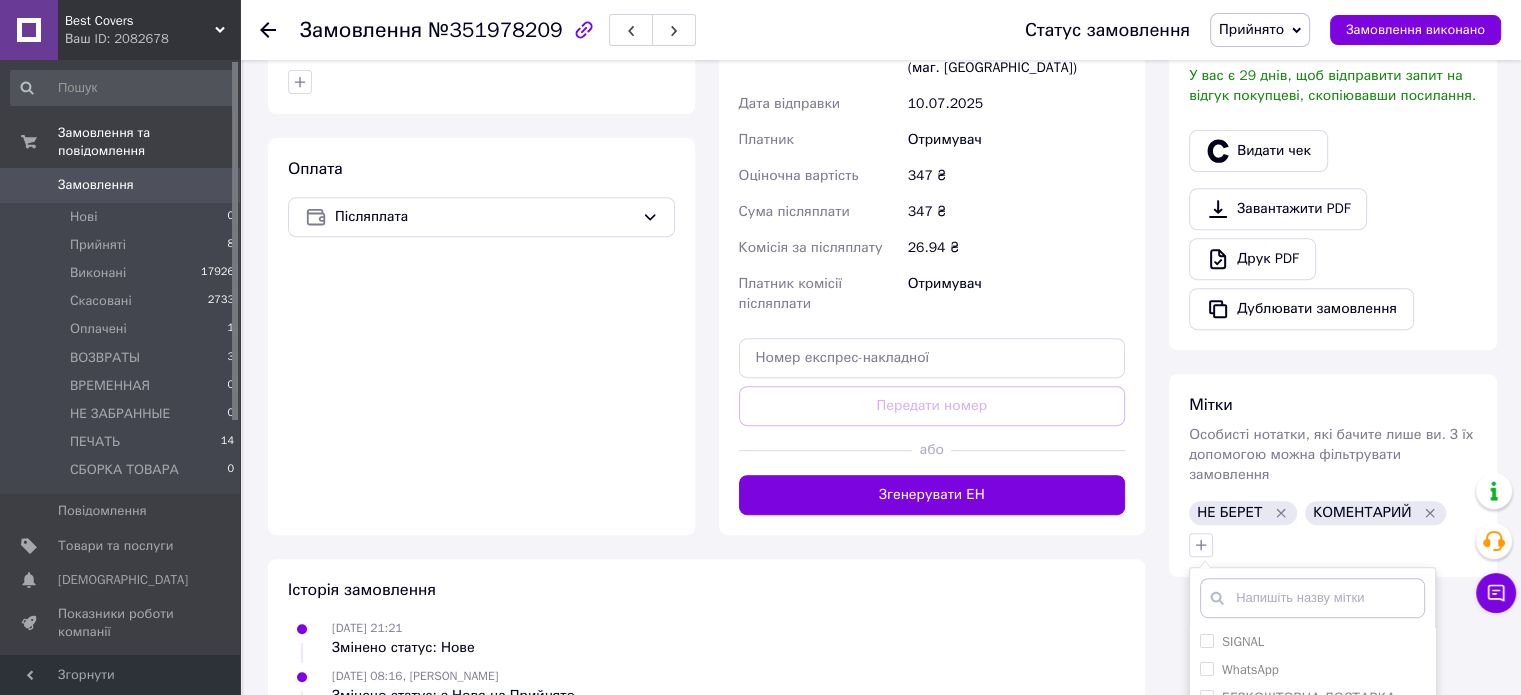 drag, startPoint x: 1370, startPoint y: 428, endPoint x: 1416, endPoint y: 434, distance: 46.389652 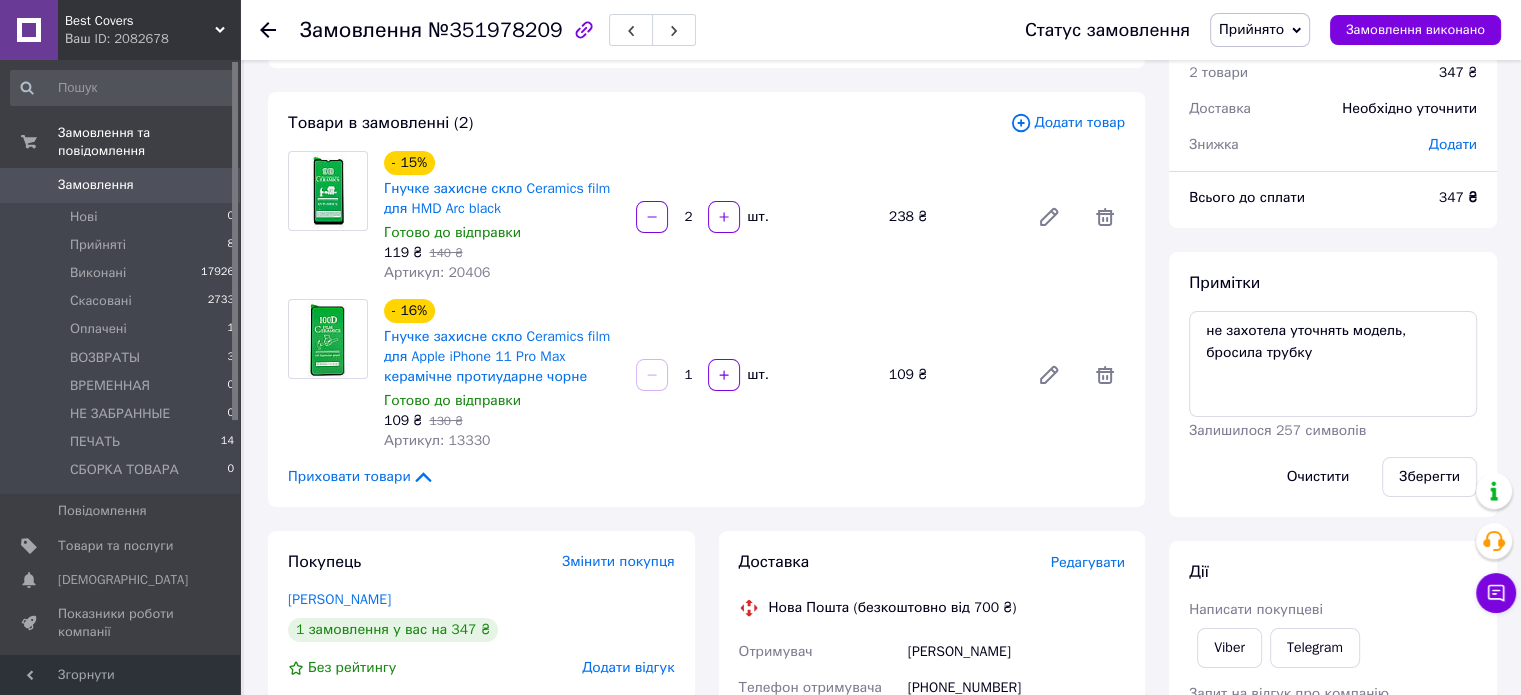 scroll, scrollTop: 76, scrollLeft: 0, axis: vertical 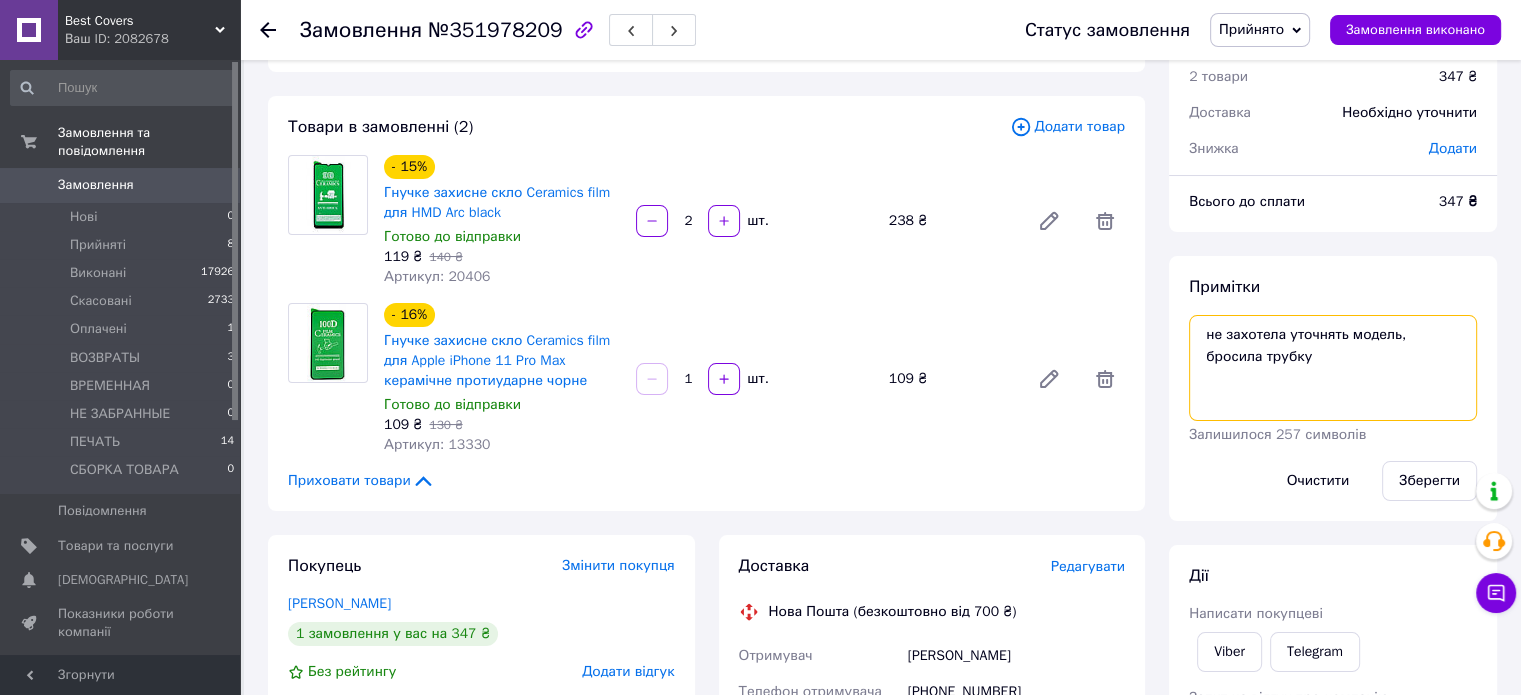 click on "не захотела уточнять модель, бросила трубку" at bounding box center [1333, 368] 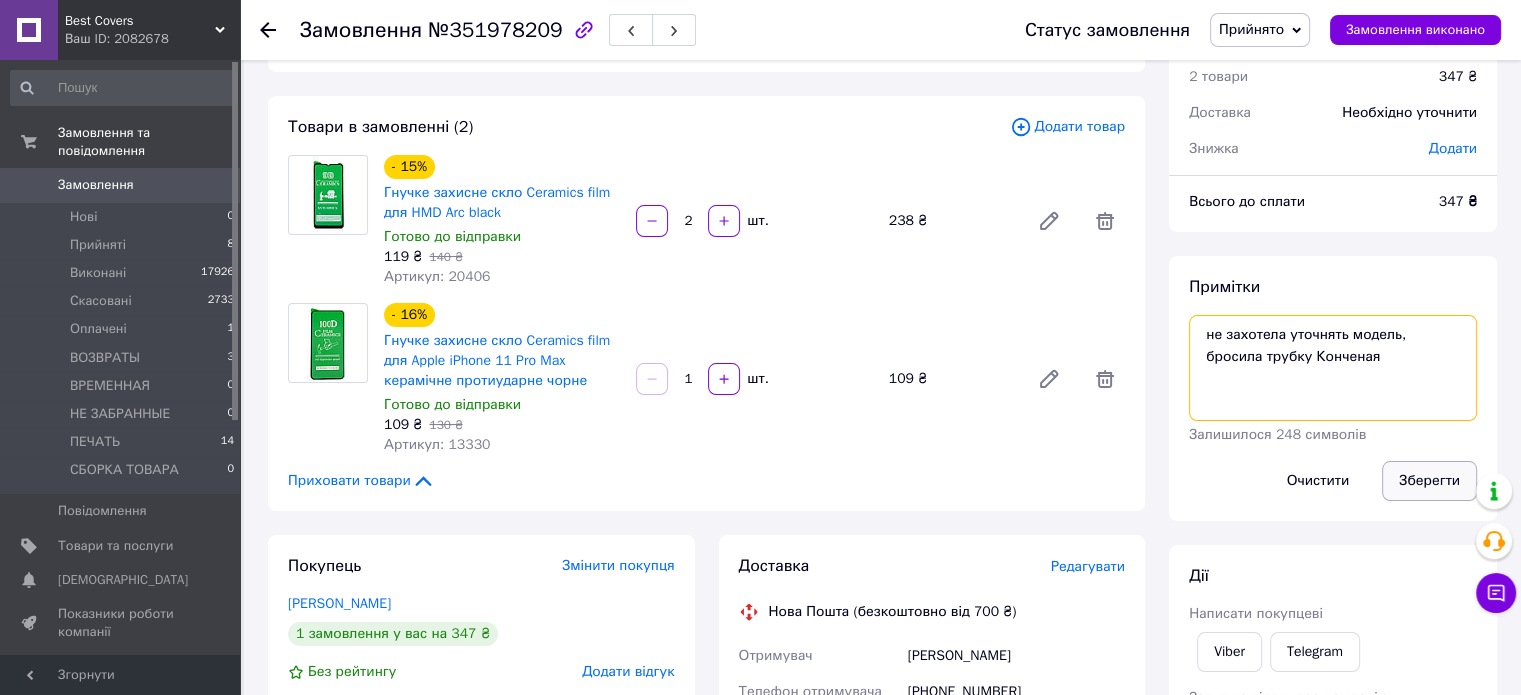 type on "не захотела уточнять модель, бросила трубку Конченая" 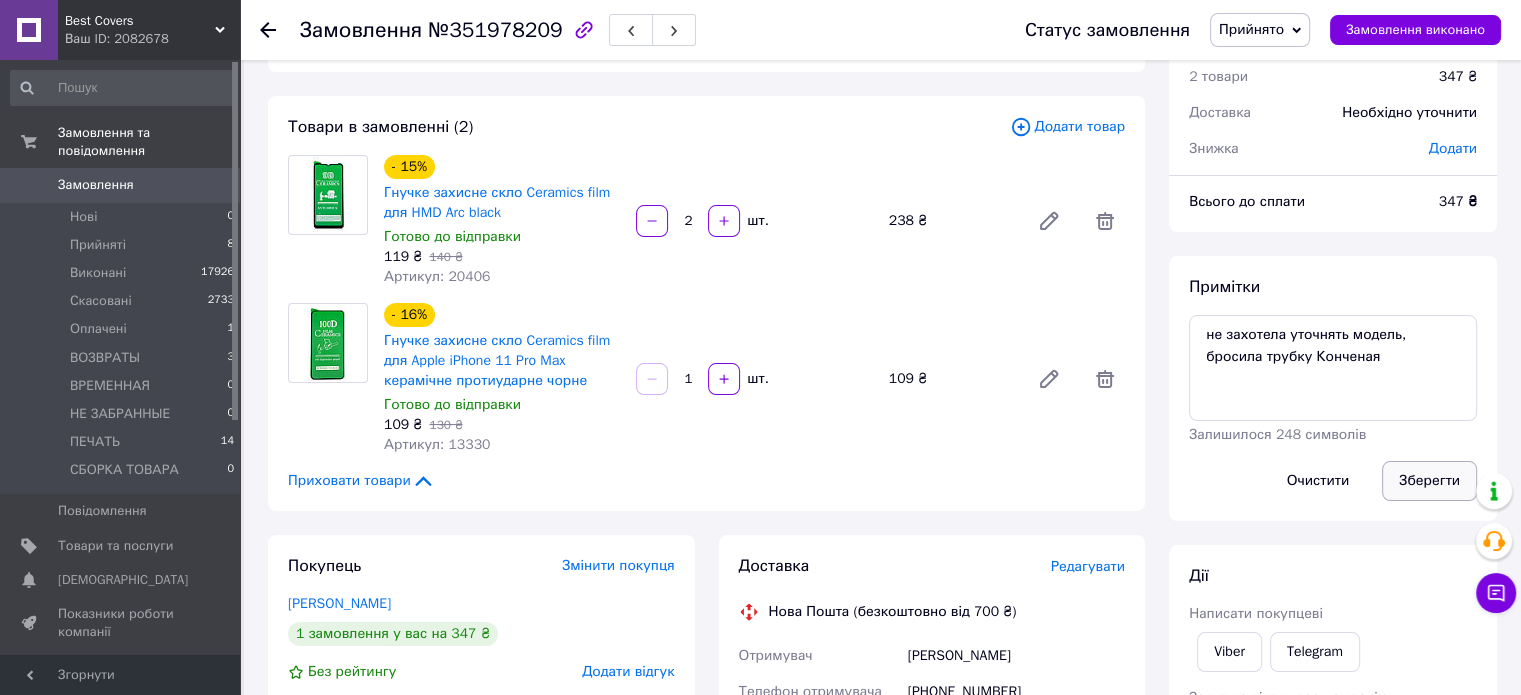 click on "Зберегти" at bounding box center (1429, 481) 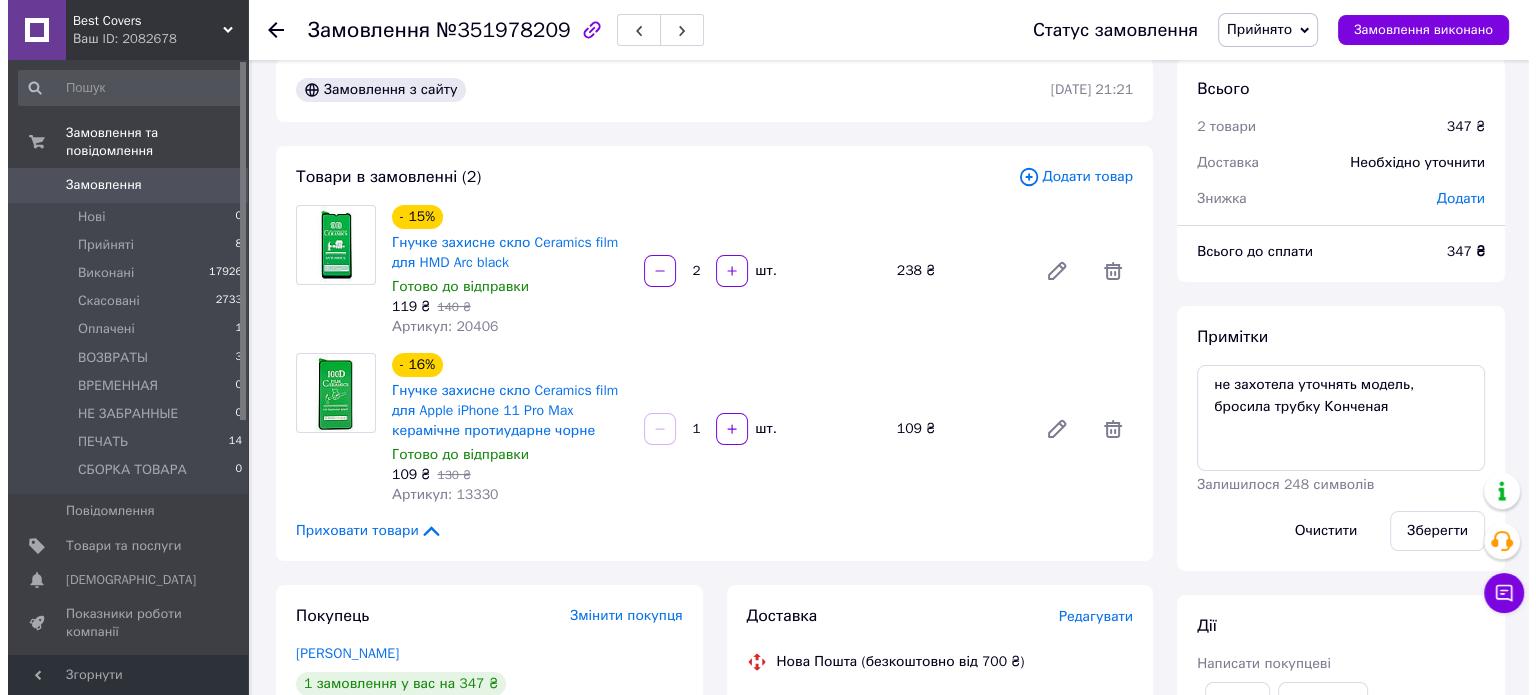 scroll, scrollTop: 0, scrollLeft: 0, axis: both 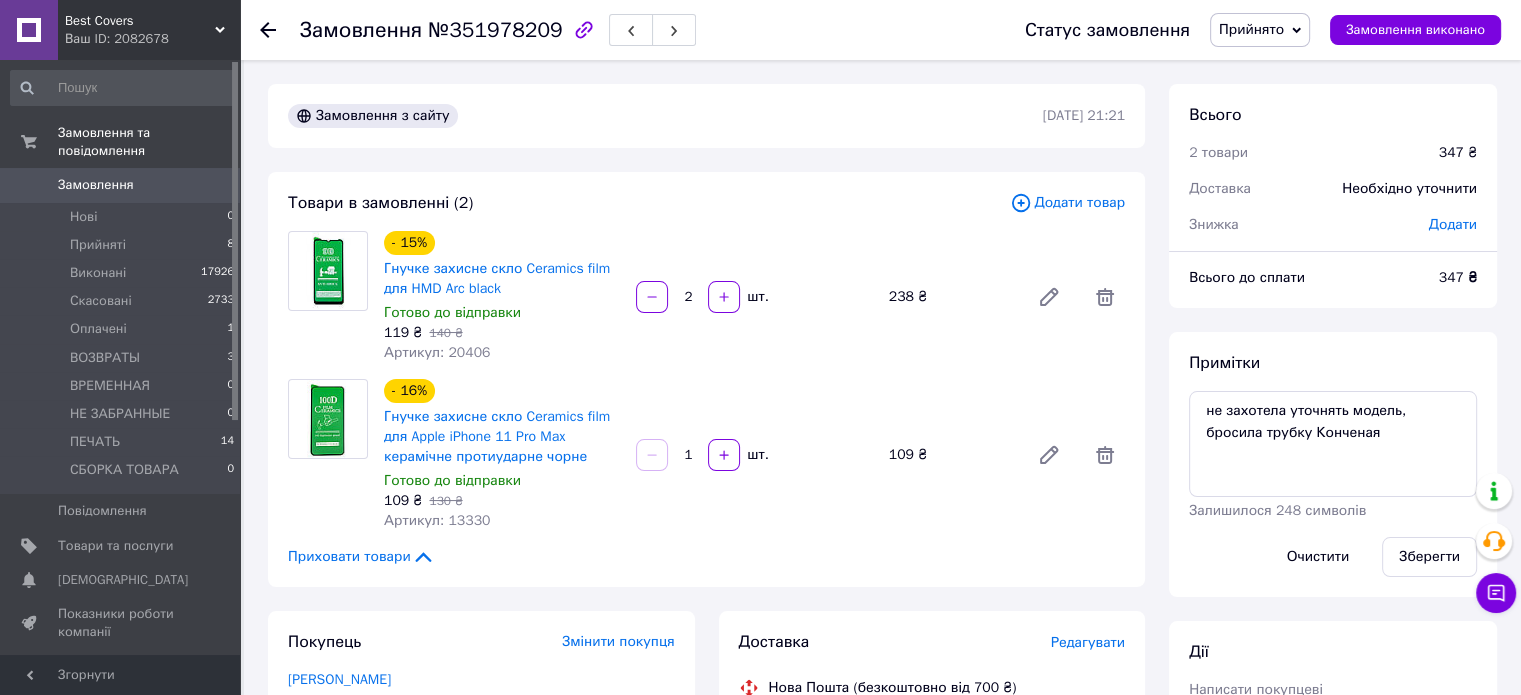 click on "Прийнято" at bounding box center [1251, 29] 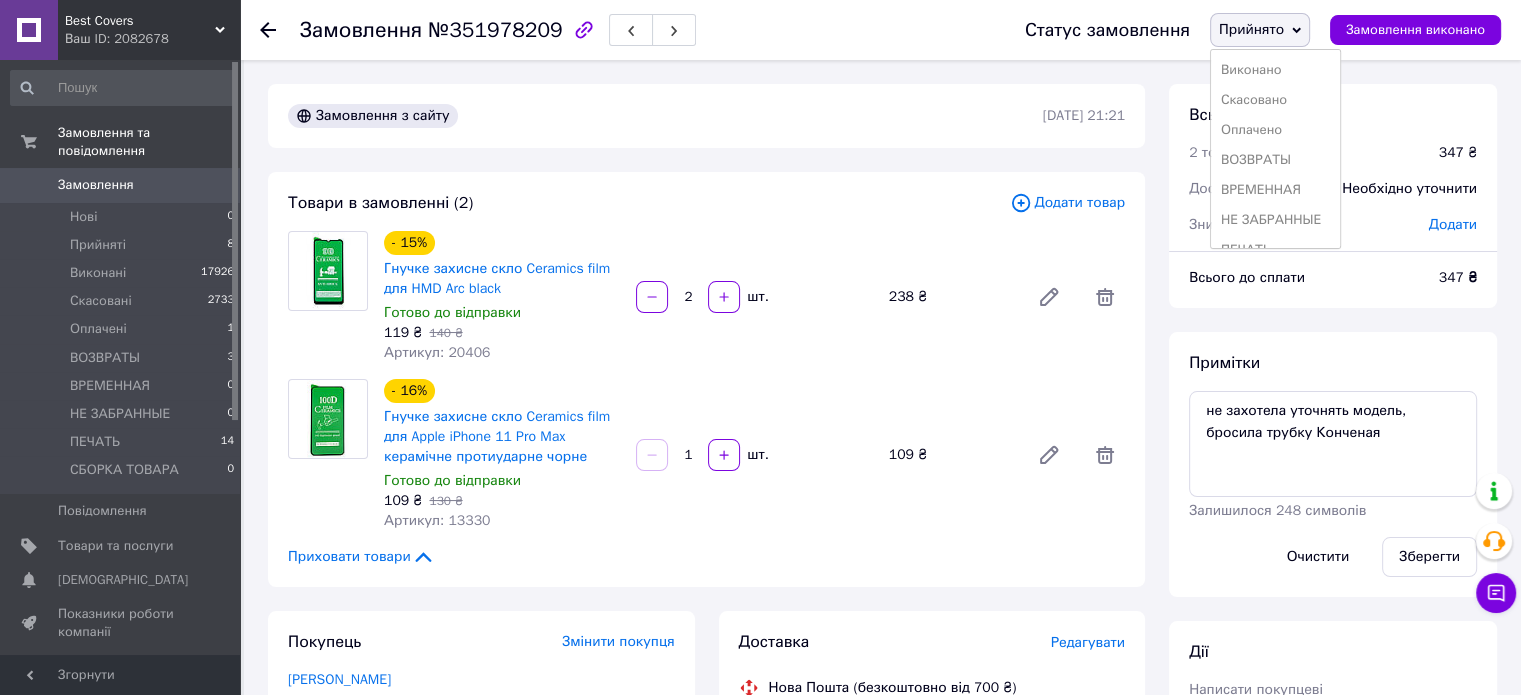 click on "Скасовано" at bounding box center [1275, 100] 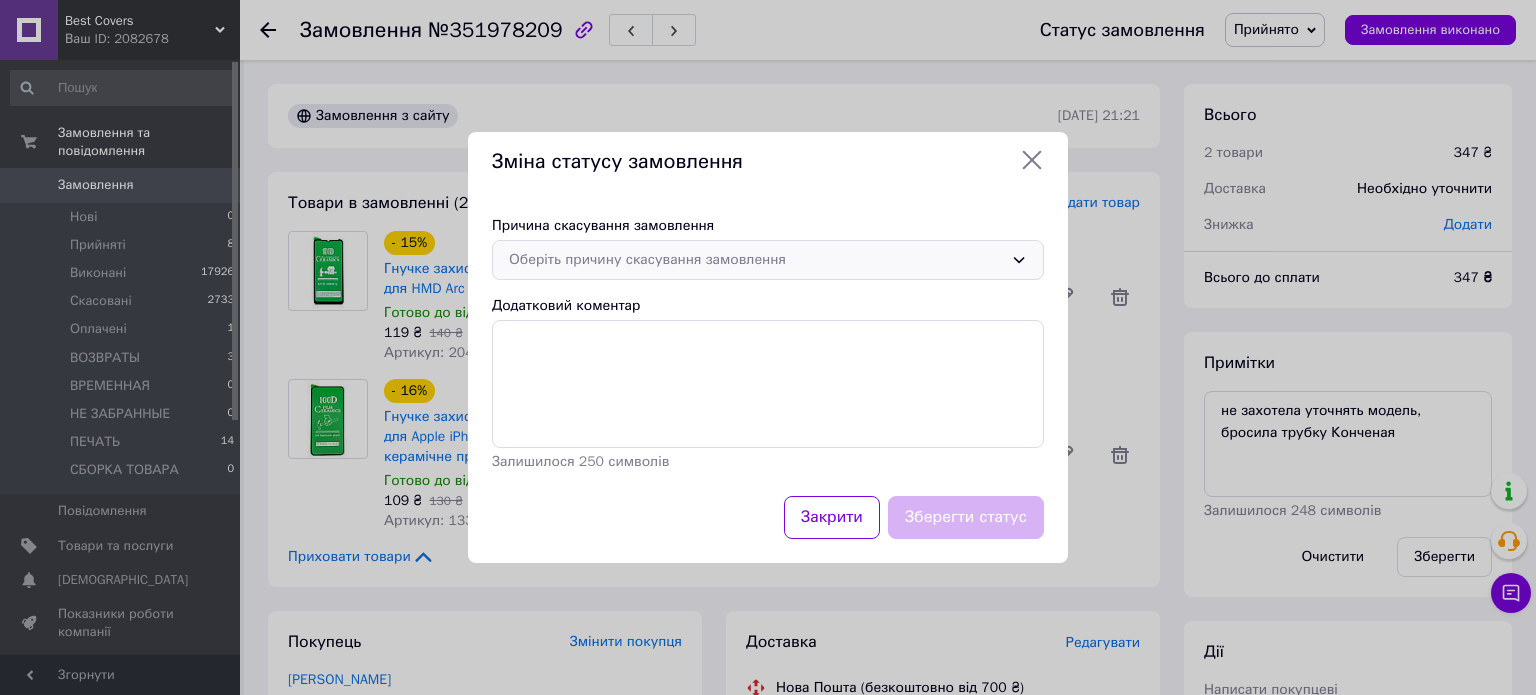 click on "Оберіть причину скасування замовлення" at bounding box center [756, 260] 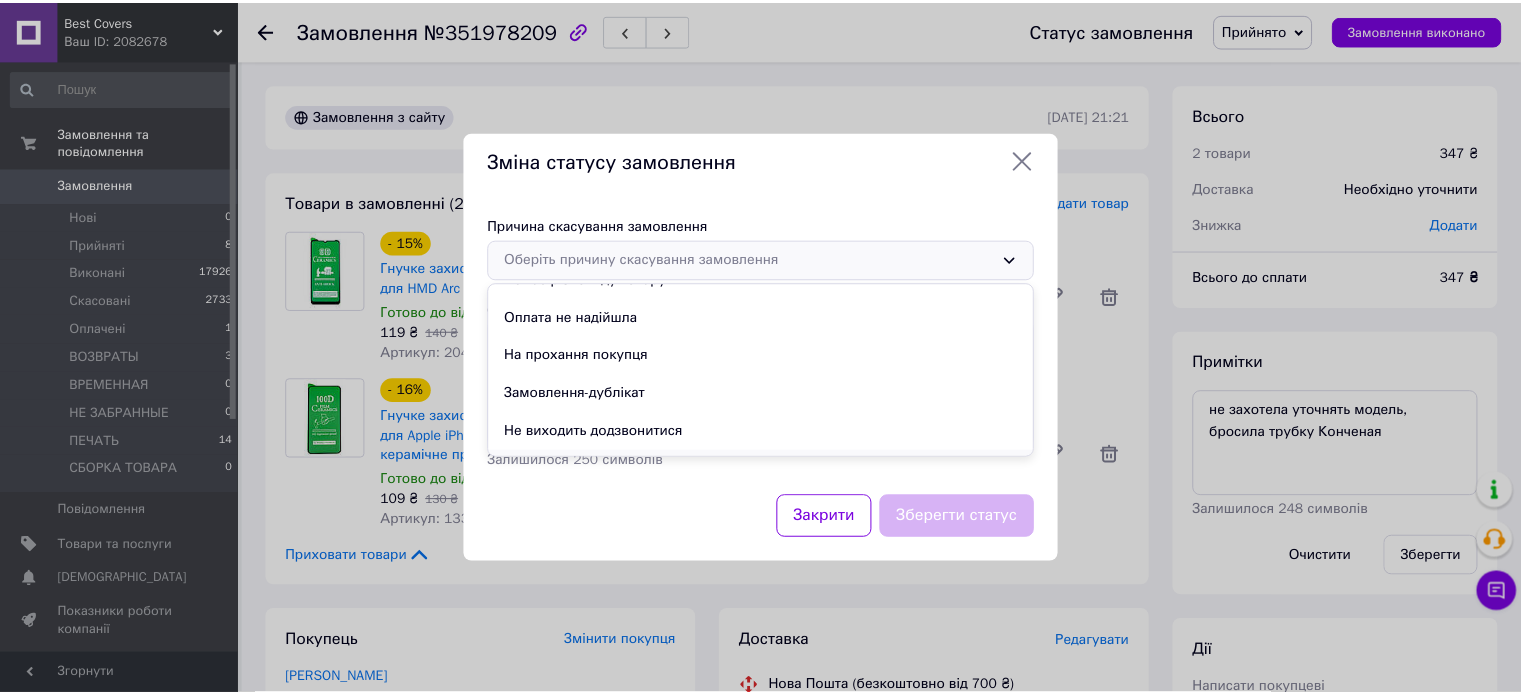 scroll, scrollTop: 93, scrollLeft: 0, axis: vertical 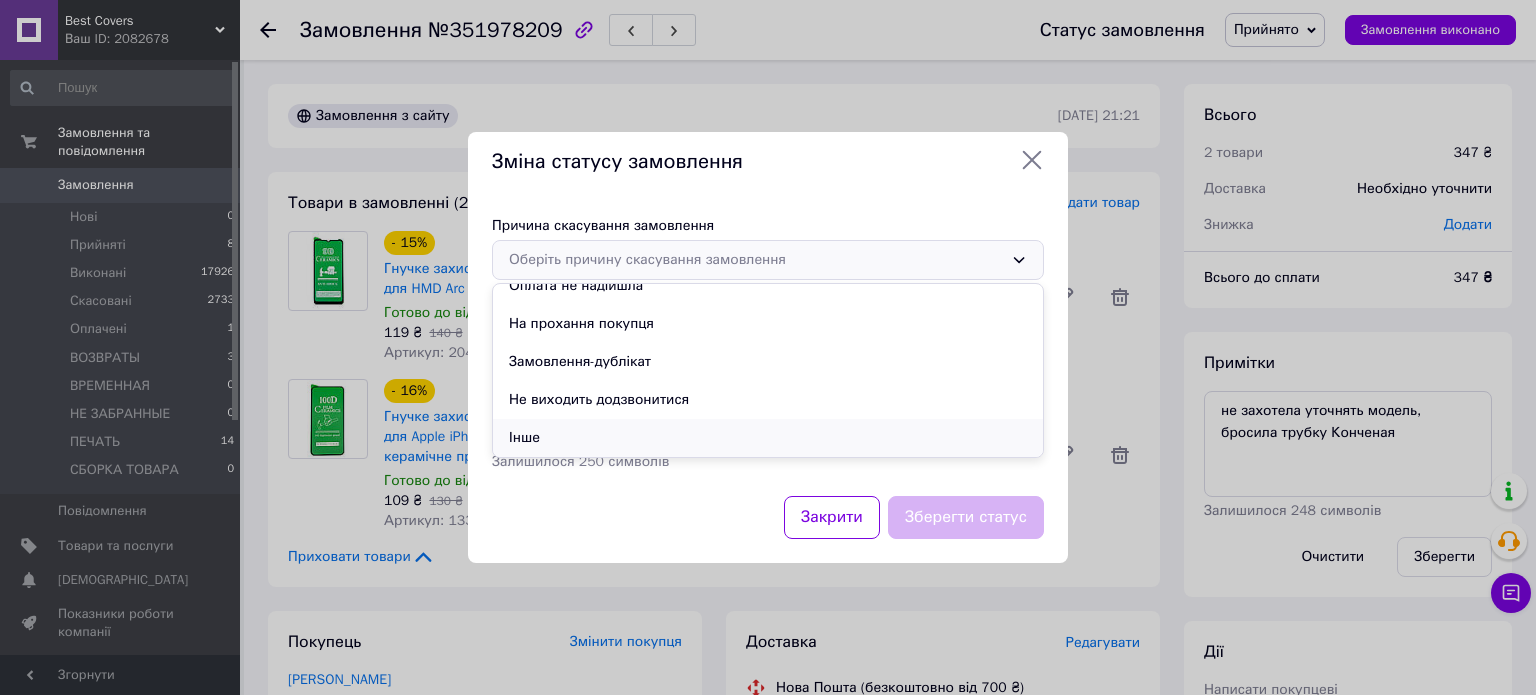 click on "Інше" at bounding box center (768, 438) 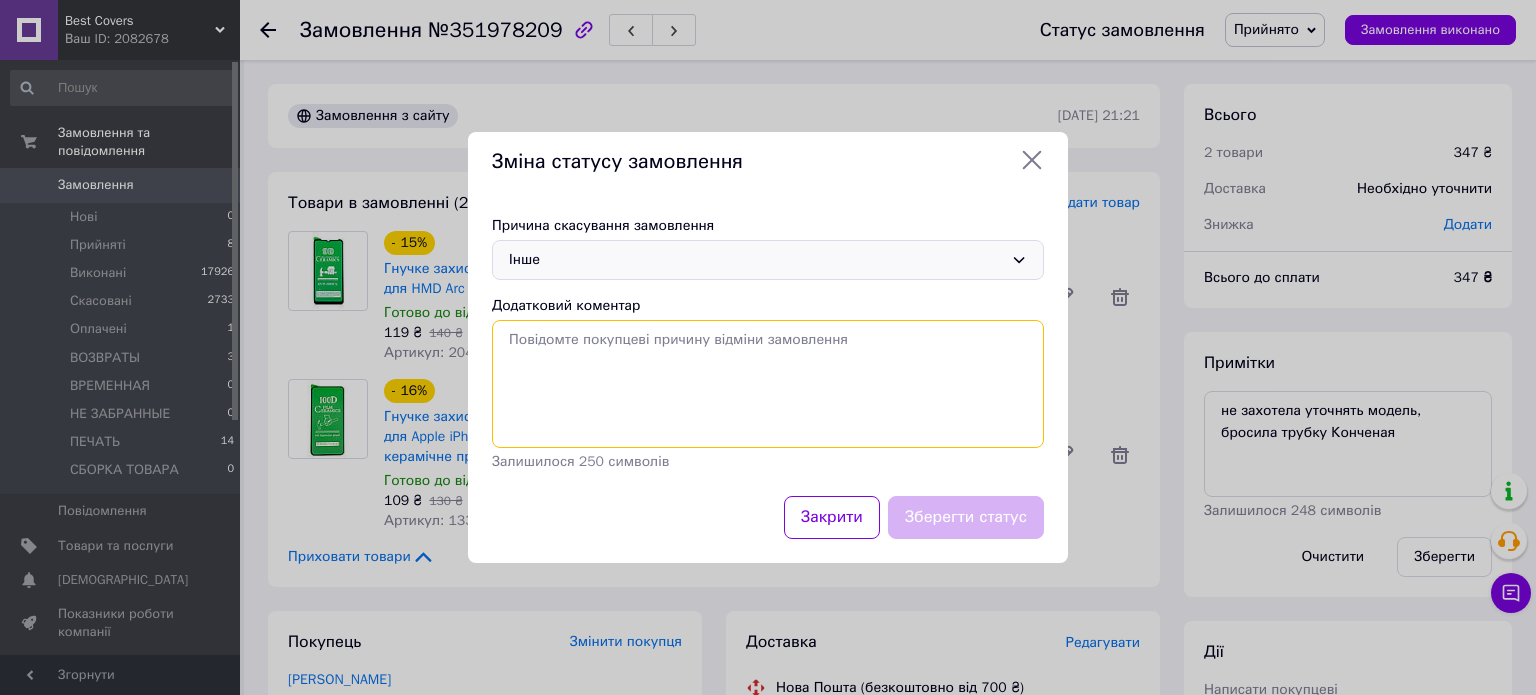 click on "Додатковий коментар" at bounding box center [768, 384] 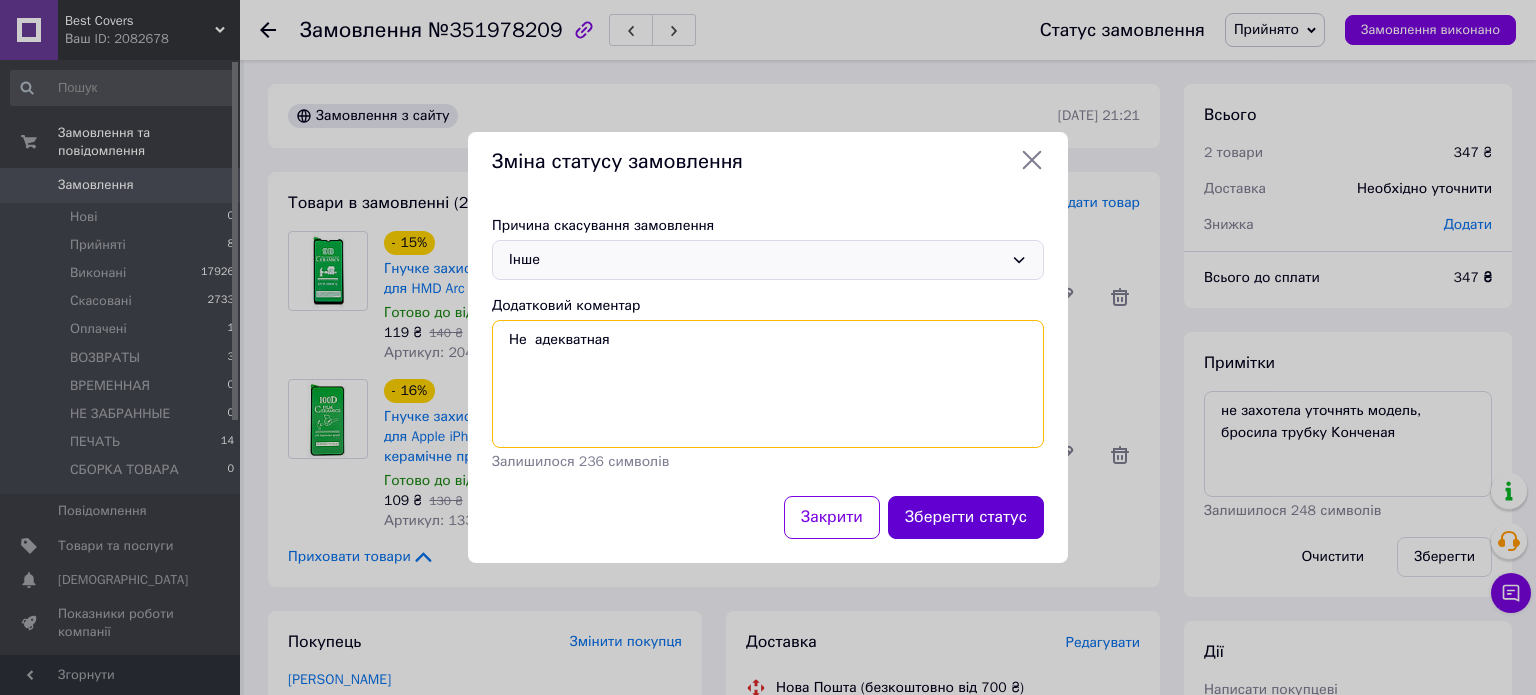 type on "Не  адекватная" 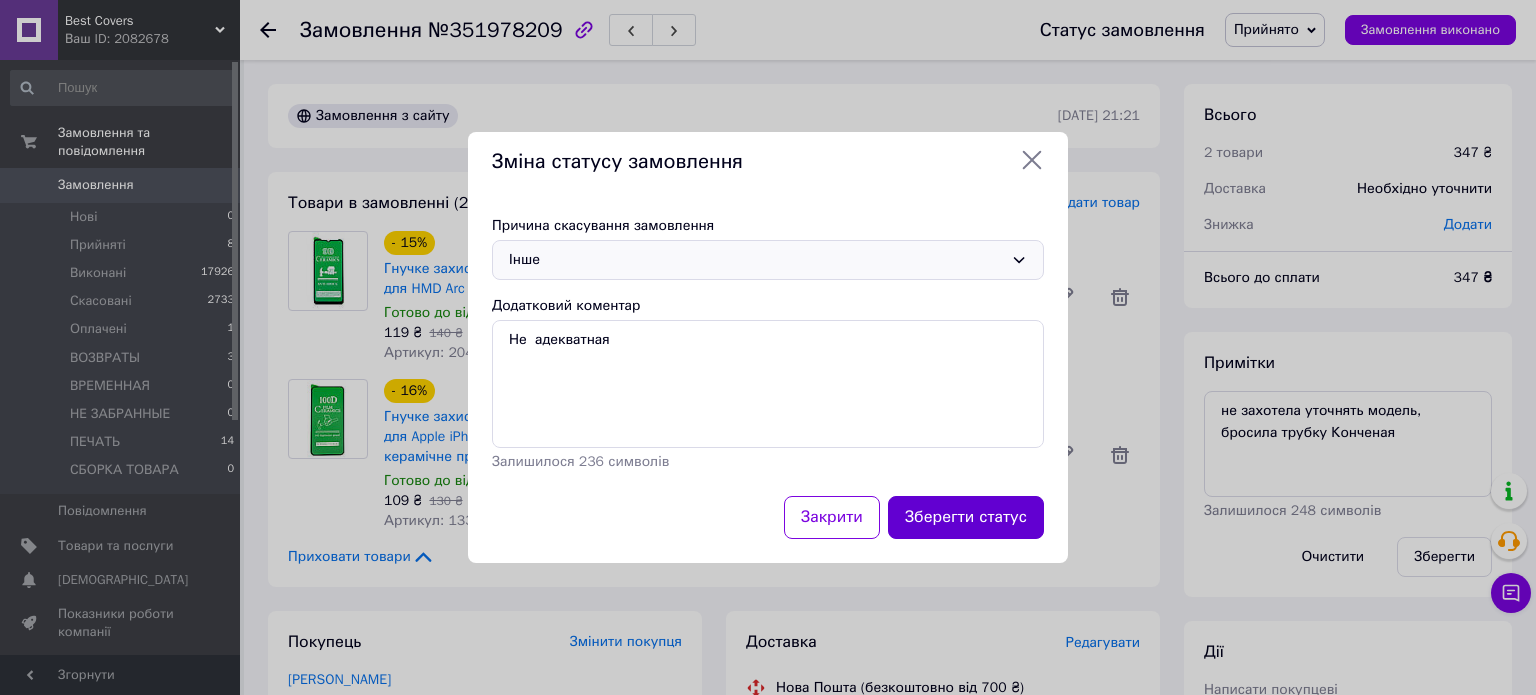 click on "Зберегти статус" at bounding box center [966, 517] 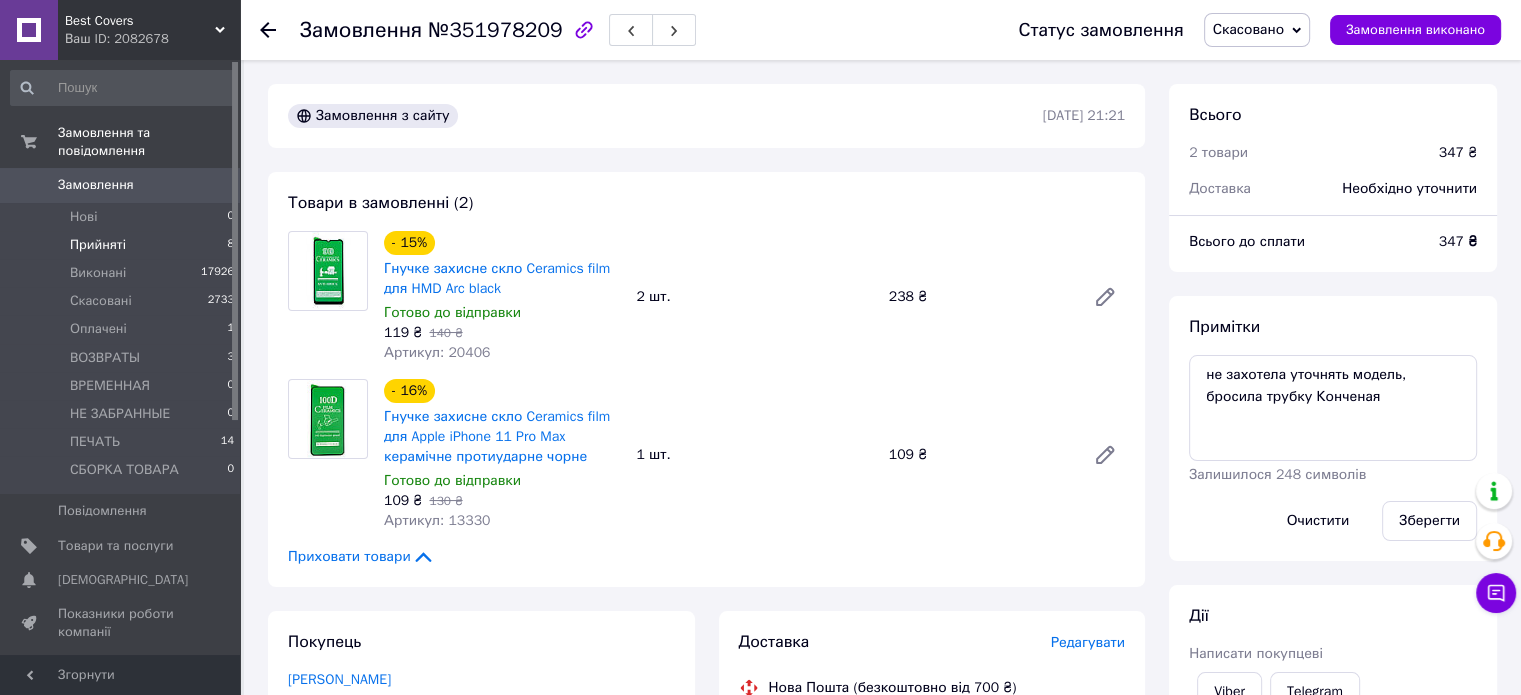 click on "Прийняті" at bounding box center [98, 245] 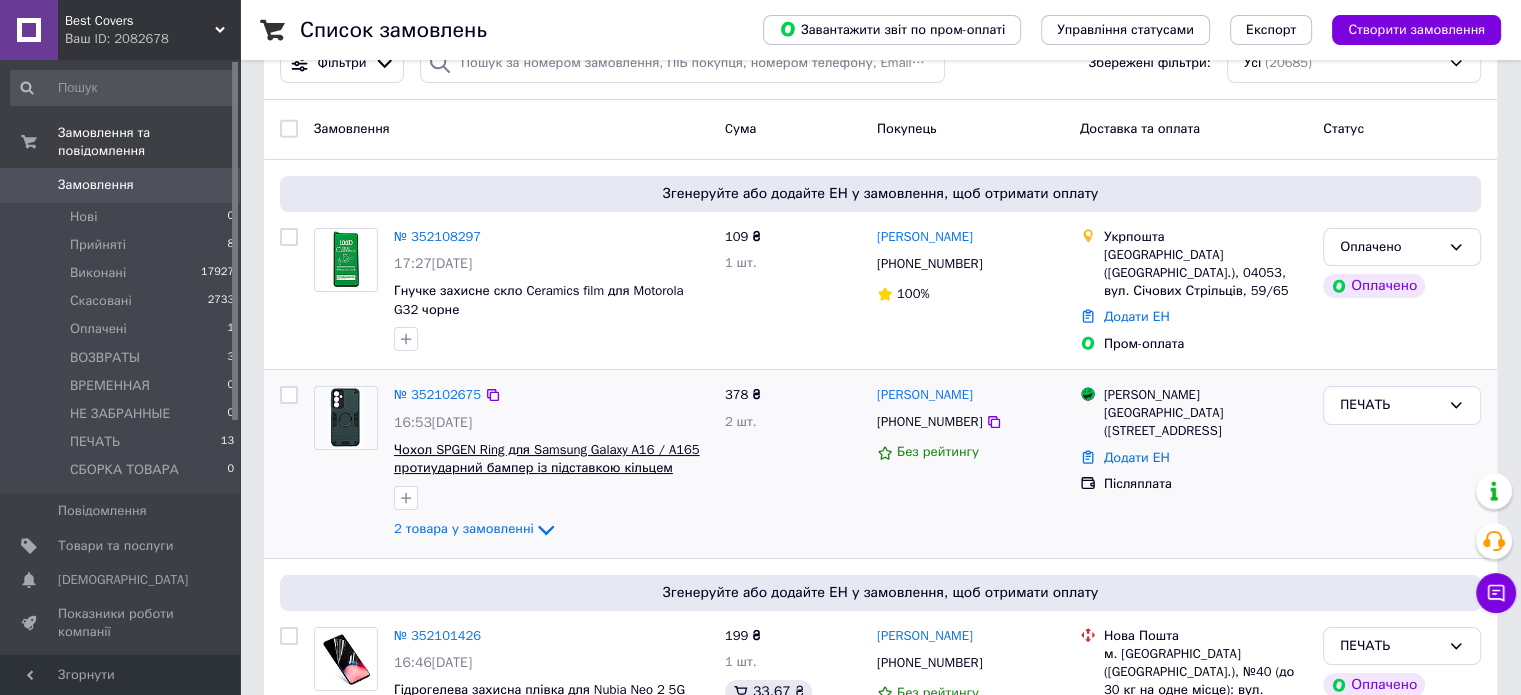 scroll, scrollTop: 0, scrollLeft: 0, axis: both 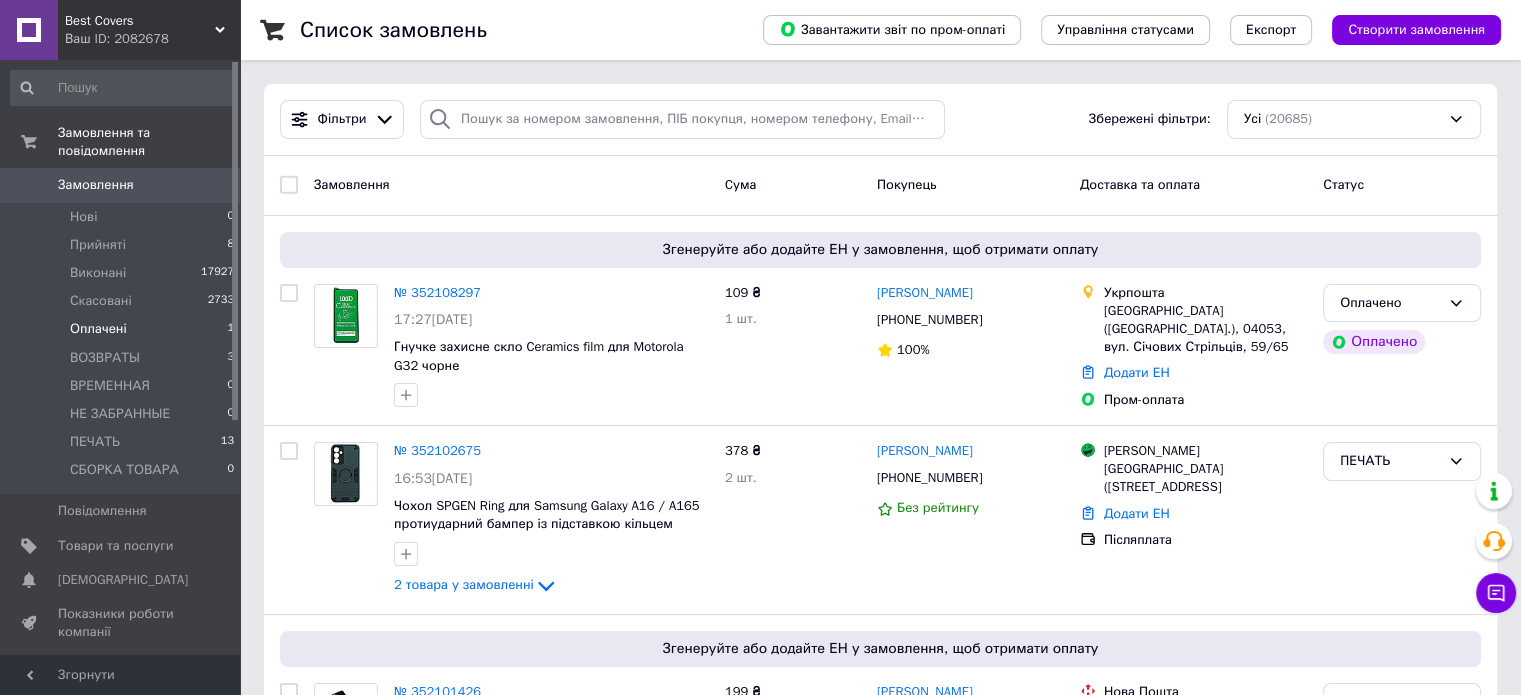 click on "Оплачені" at bounding box center (98, 329) 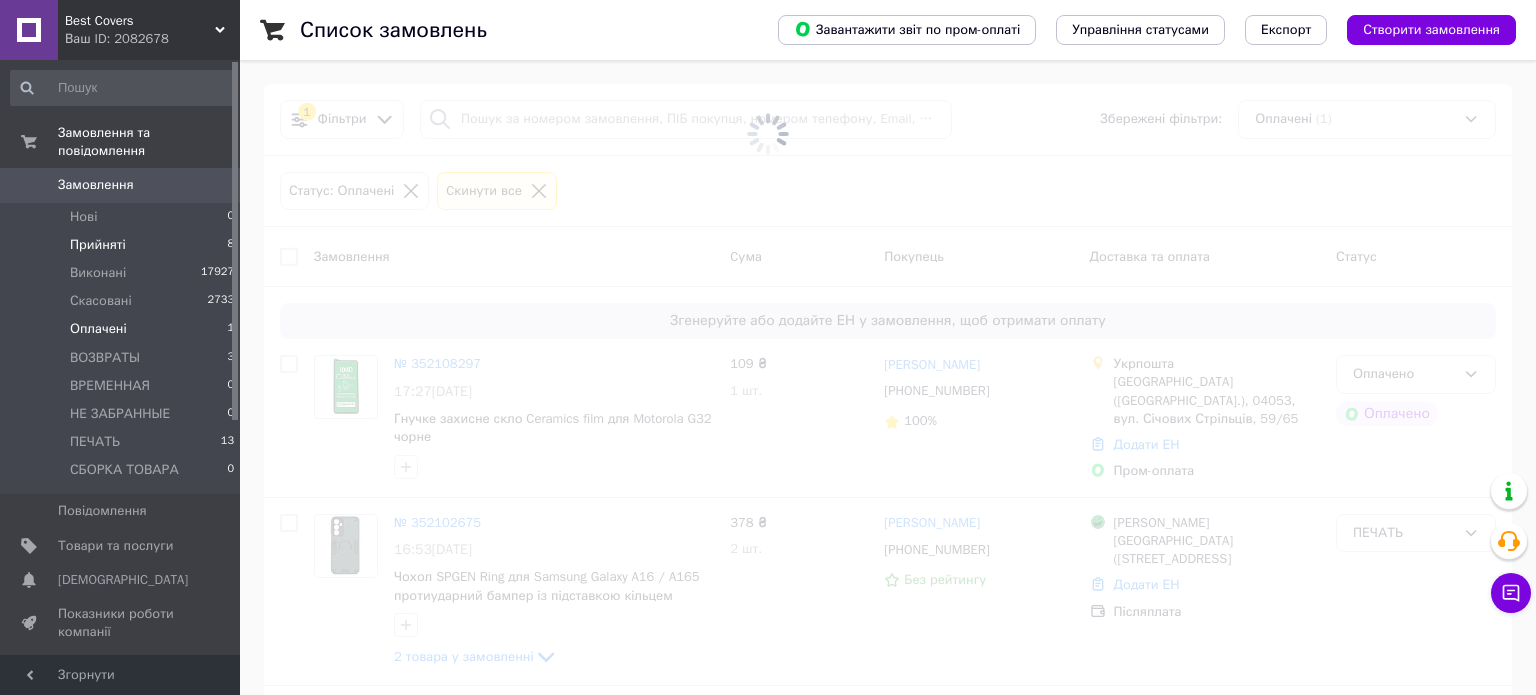 click on "Прийняті" at bounding box center [98, 245] 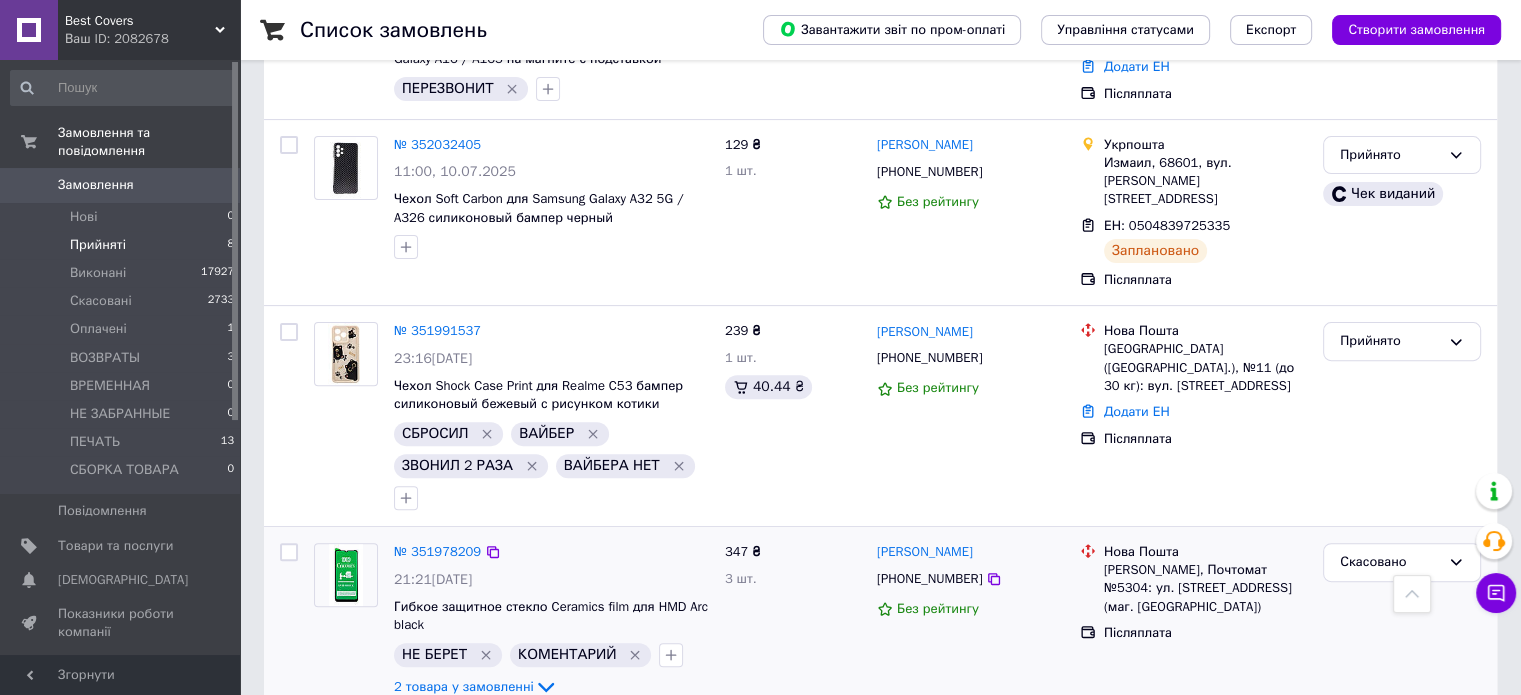 scroll, scrollTop: 500, scrollLeft: 0, axis: vertical 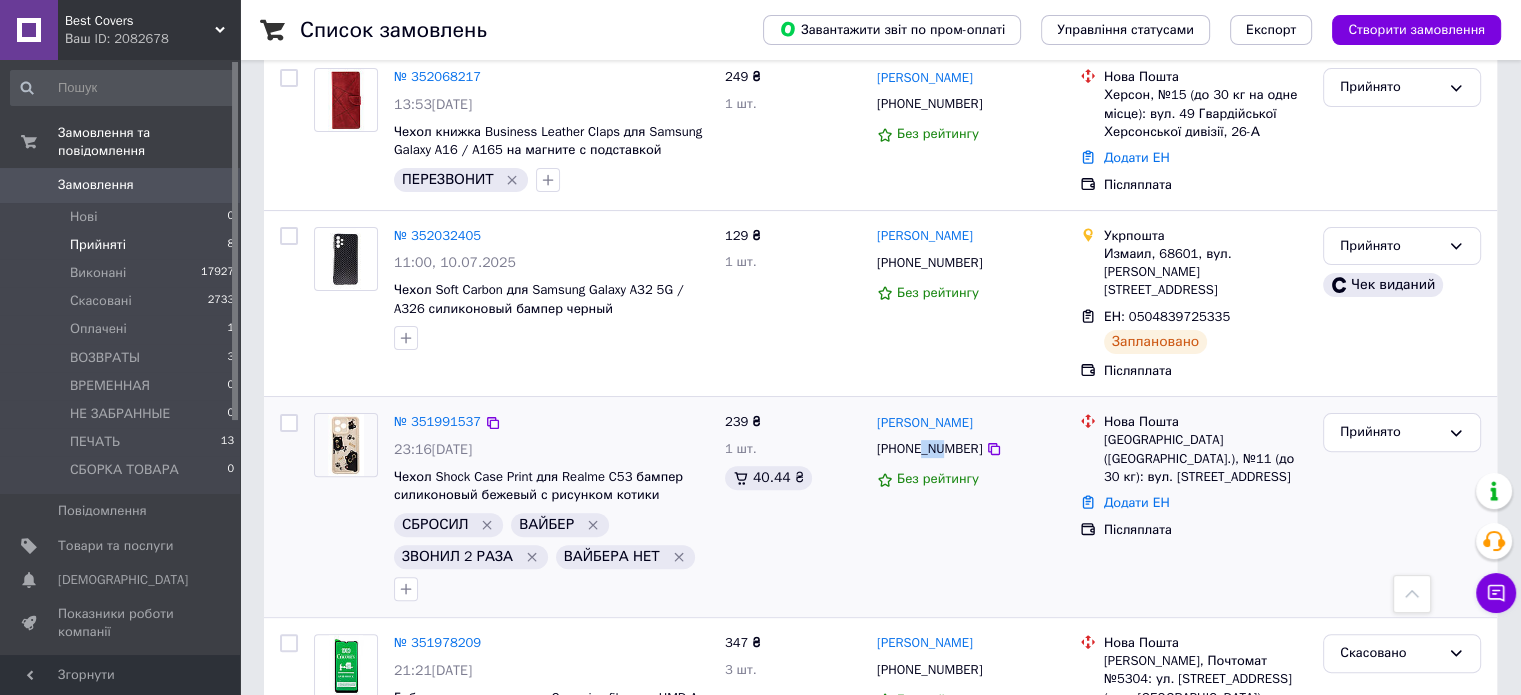 drag, startPoint x: 920, startPoint y: 392, endPoint x: 943, endPoint y: 394, distance: 23.086792 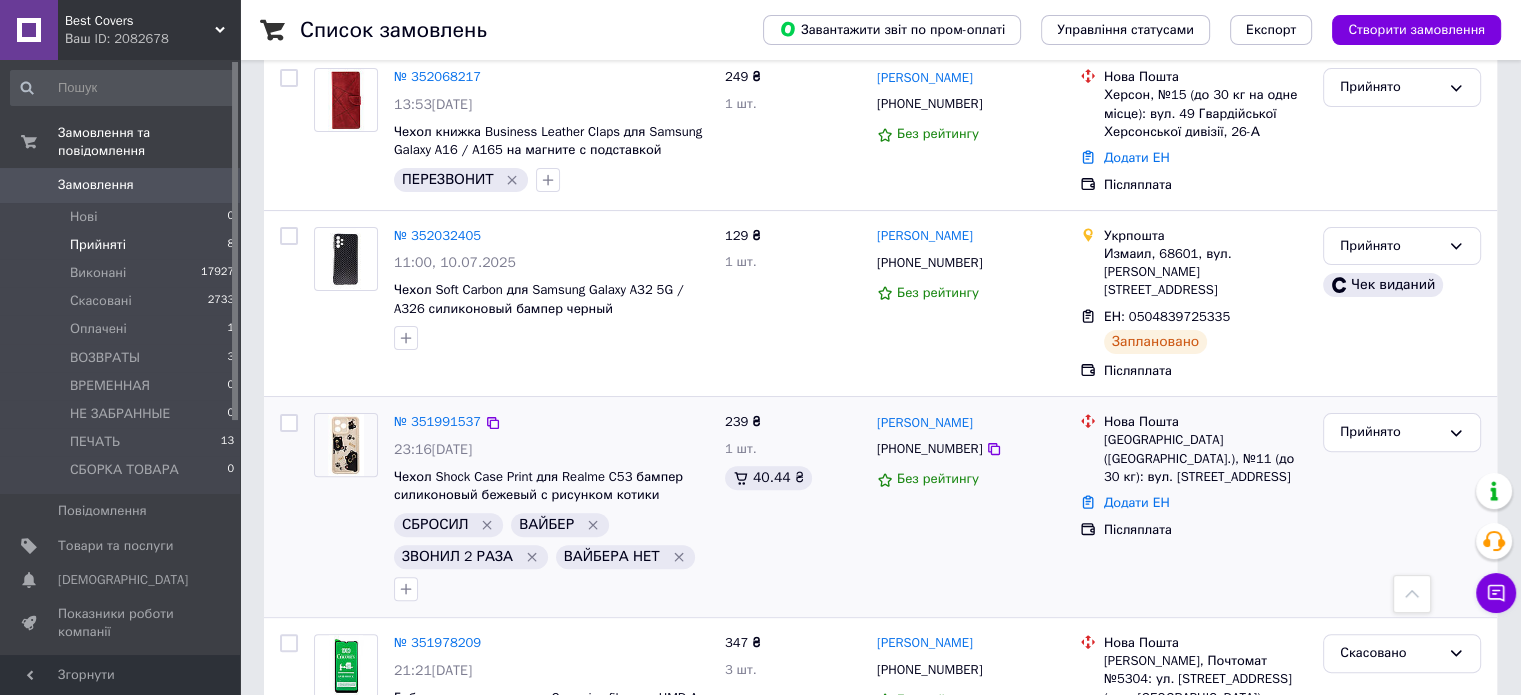 drag, startPoint x: 905, startPoint y: 390, endPoint x: 916, endPoint y: 391, distance: 11.045361 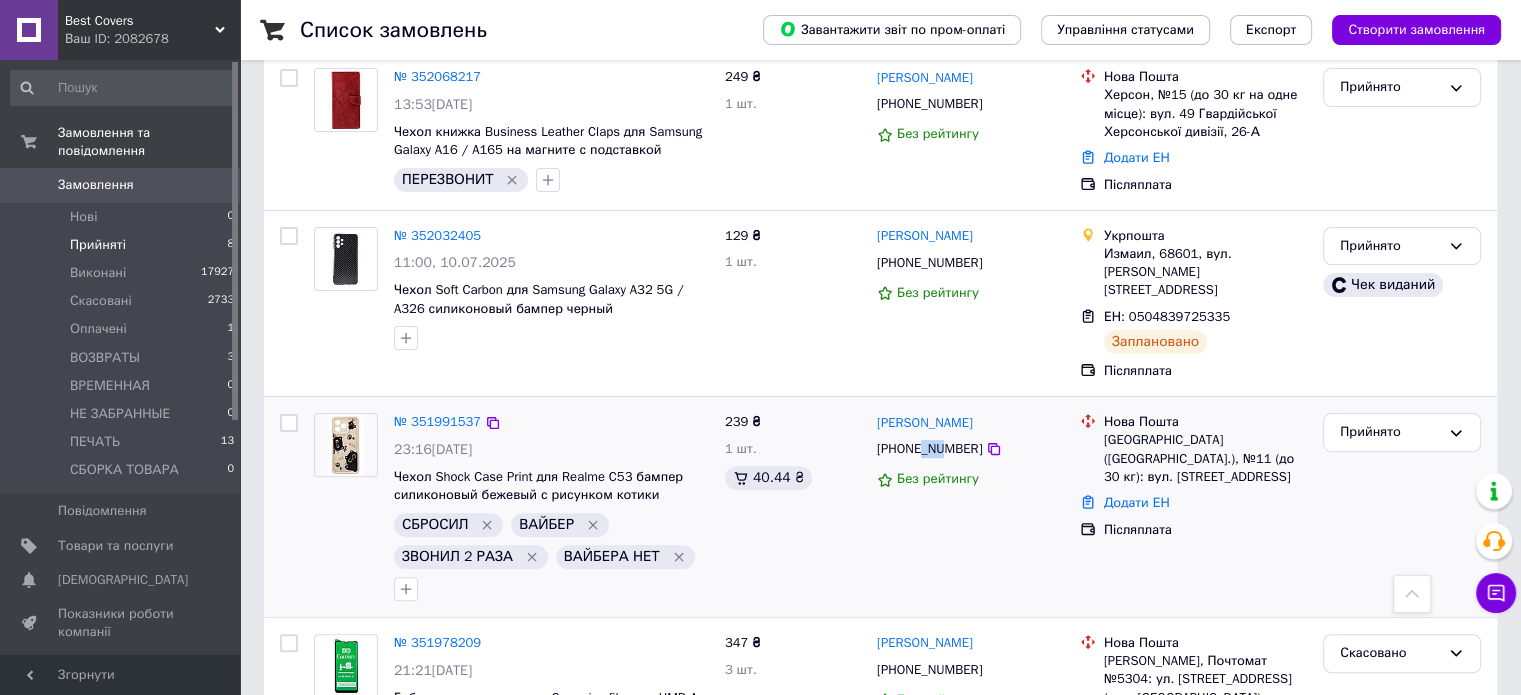 drag, startPoint x: 920, startPoint y: 392, endPoint x: 944, endPoint y: 392, distance: 24 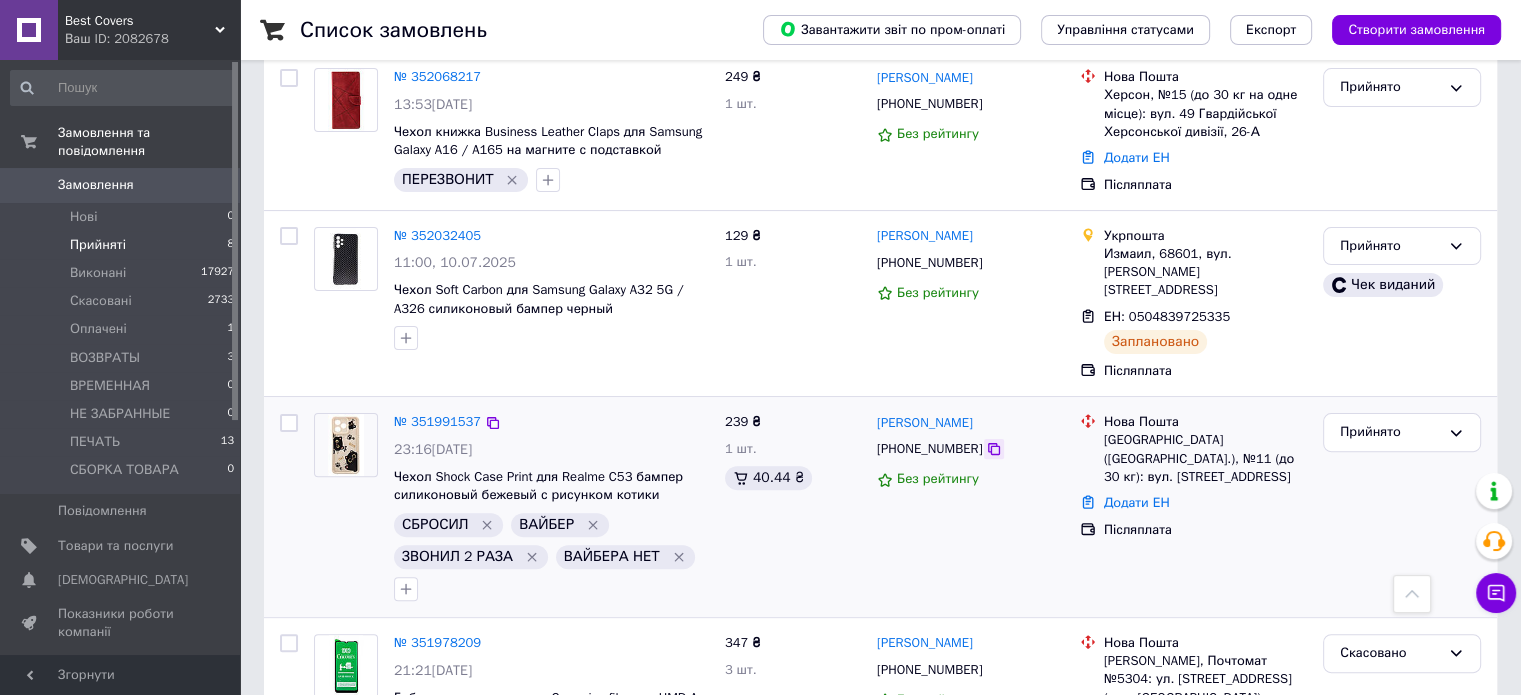 click 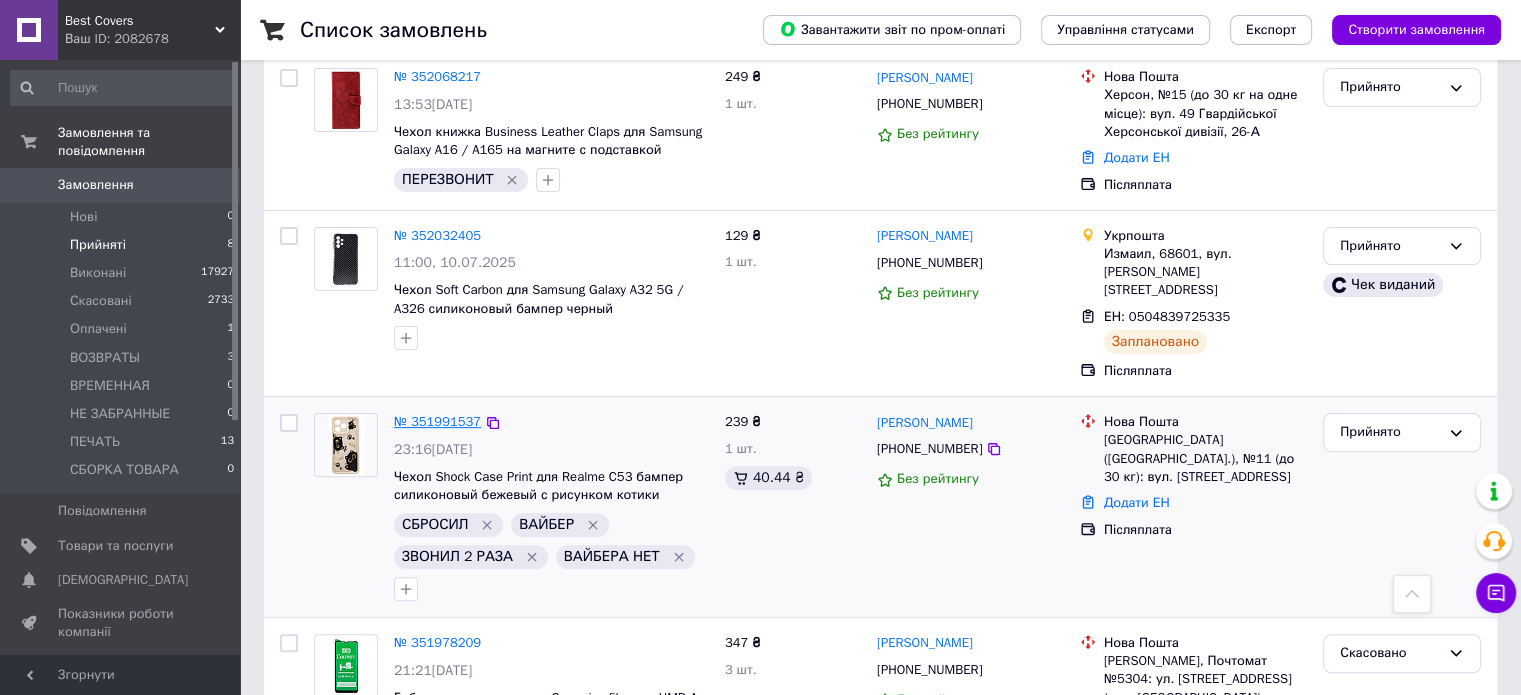 click on "№ 351991537" at bounding box center [437, 421] 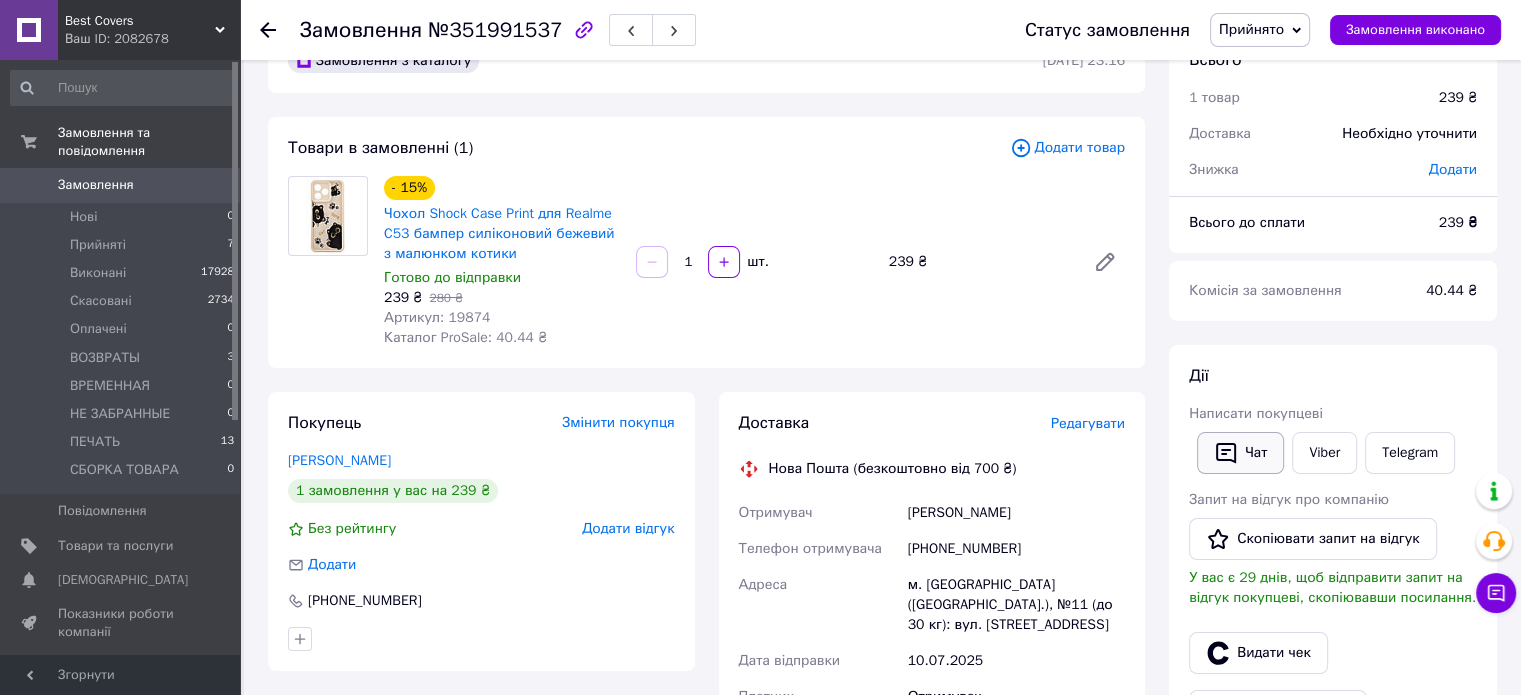 scroll, scrollTop: 100, scrollLeft: 0, axis: vertical 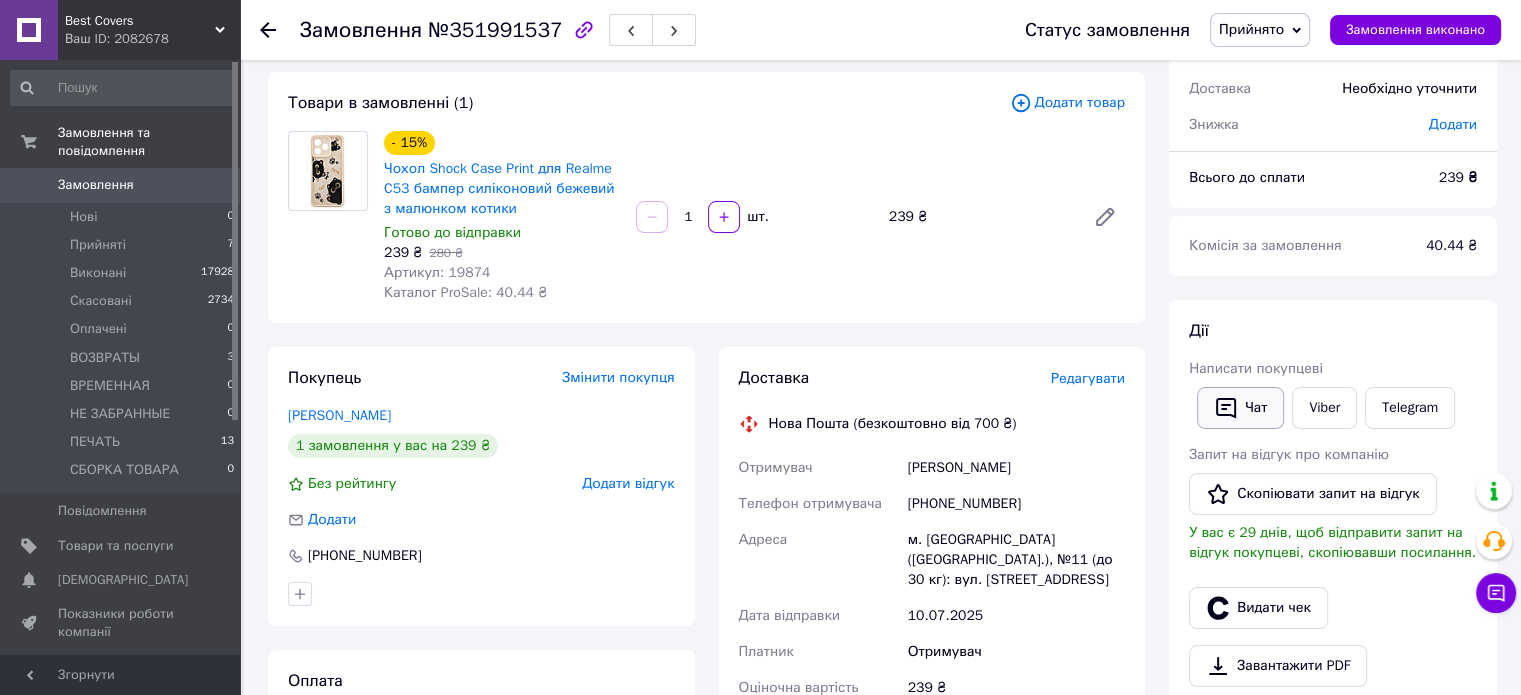 click on "Чат" at bounding box center (1240, 408) 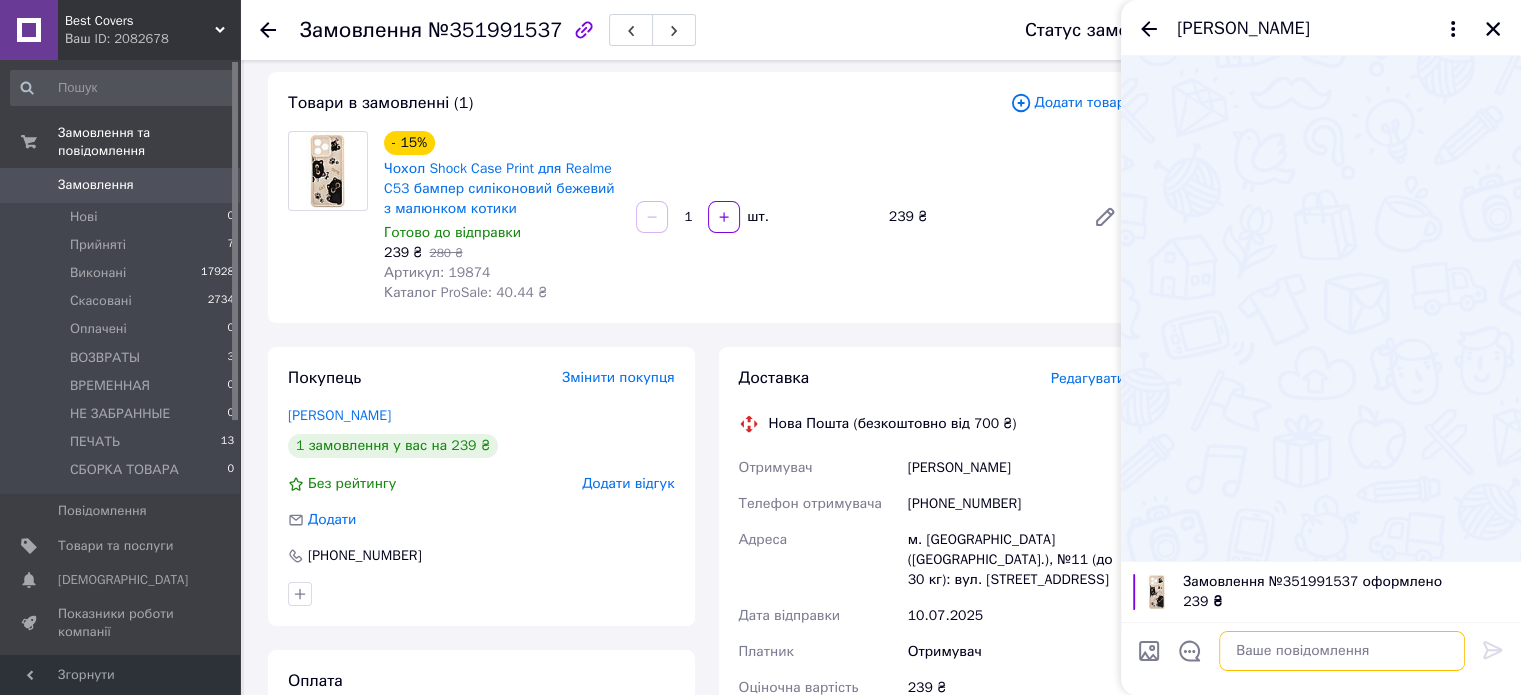 click at bounding box center [1342, 651] 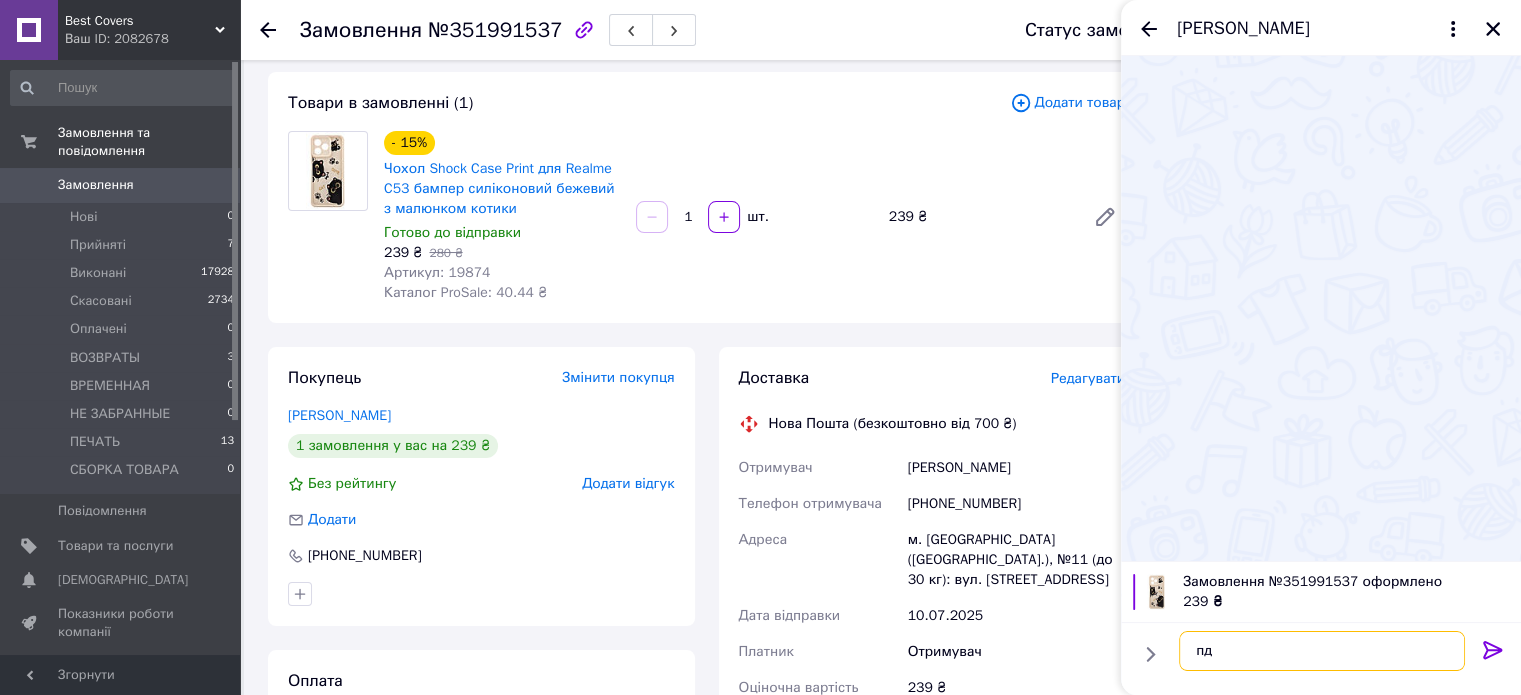 type on "п" 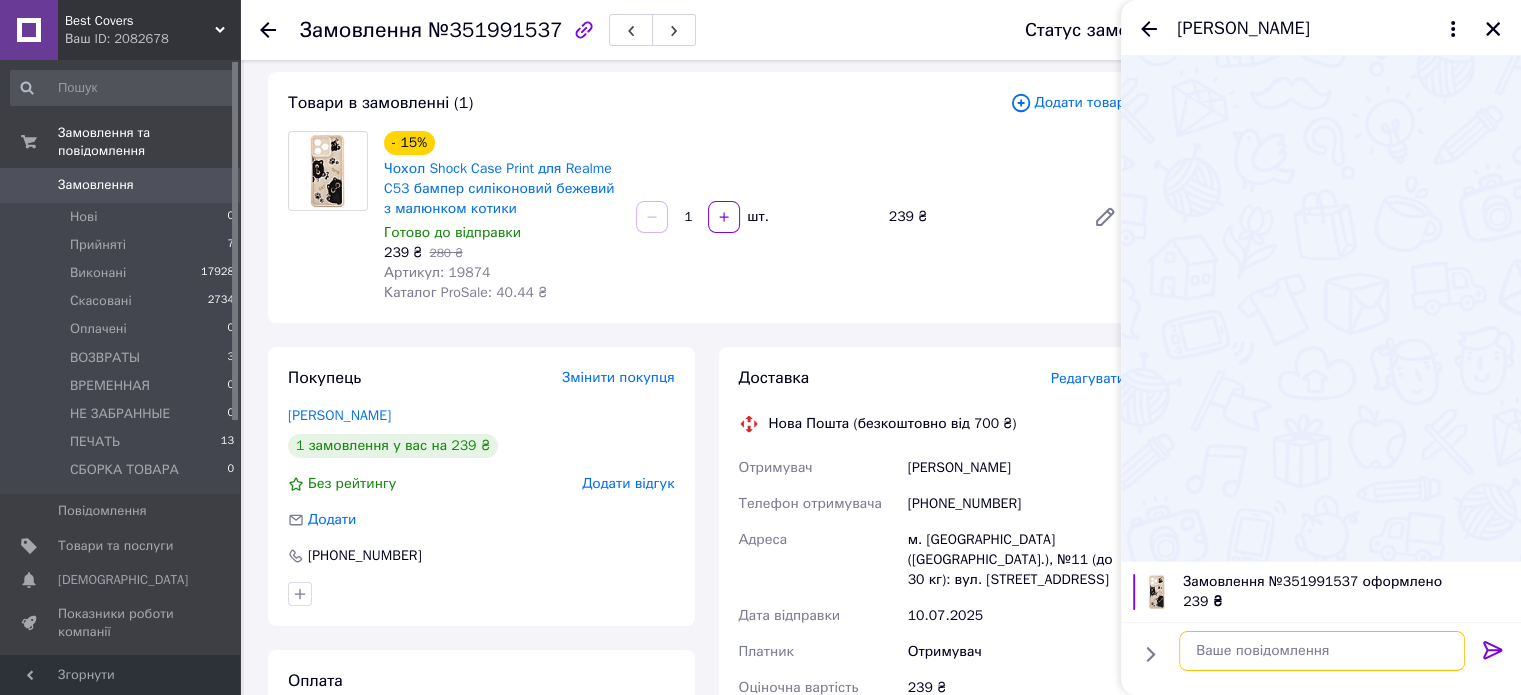 paste on "Вітаємо. Перетелефонуйте для підтвердження замовлення. Дякуємо.
т. 096-854-35-27
т. 063-775-13-79
bestcovers.com.ua" 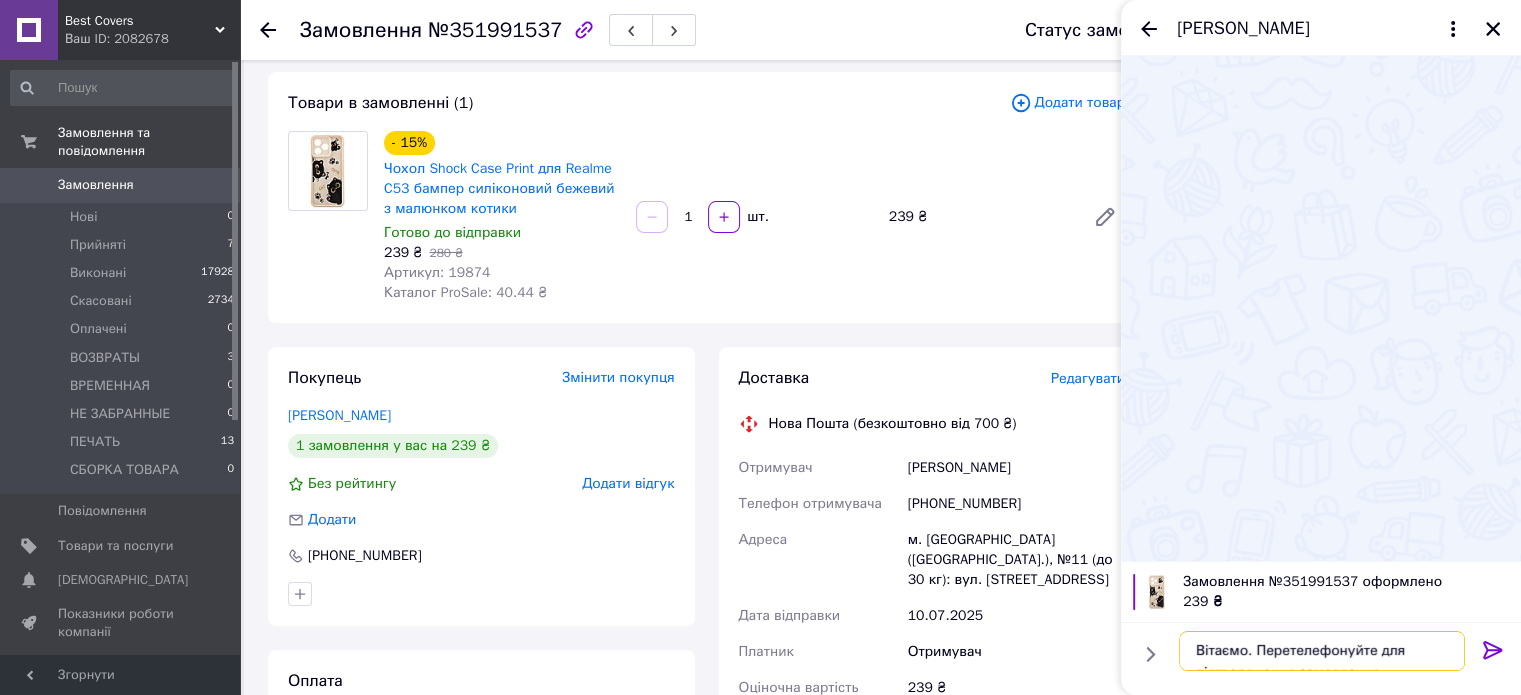 scroll, scrollTop: 57, scrollLeft: 0, axis: vertical 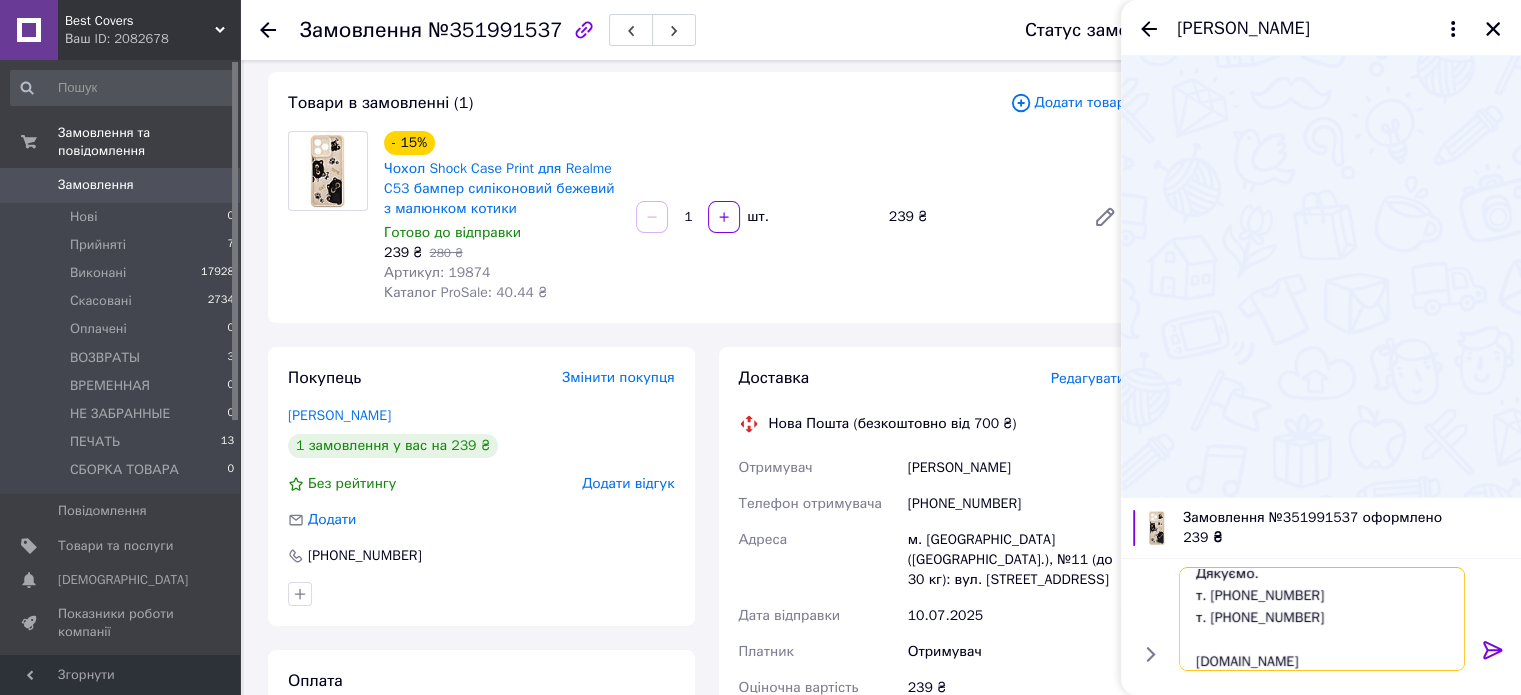 type on "Вітаємо. Перетелефонуйте для підтвердження замовлення. Дякуємо.
т. 096-854-35-27
т. 063-775-13-79
bestcovers.com.ua" 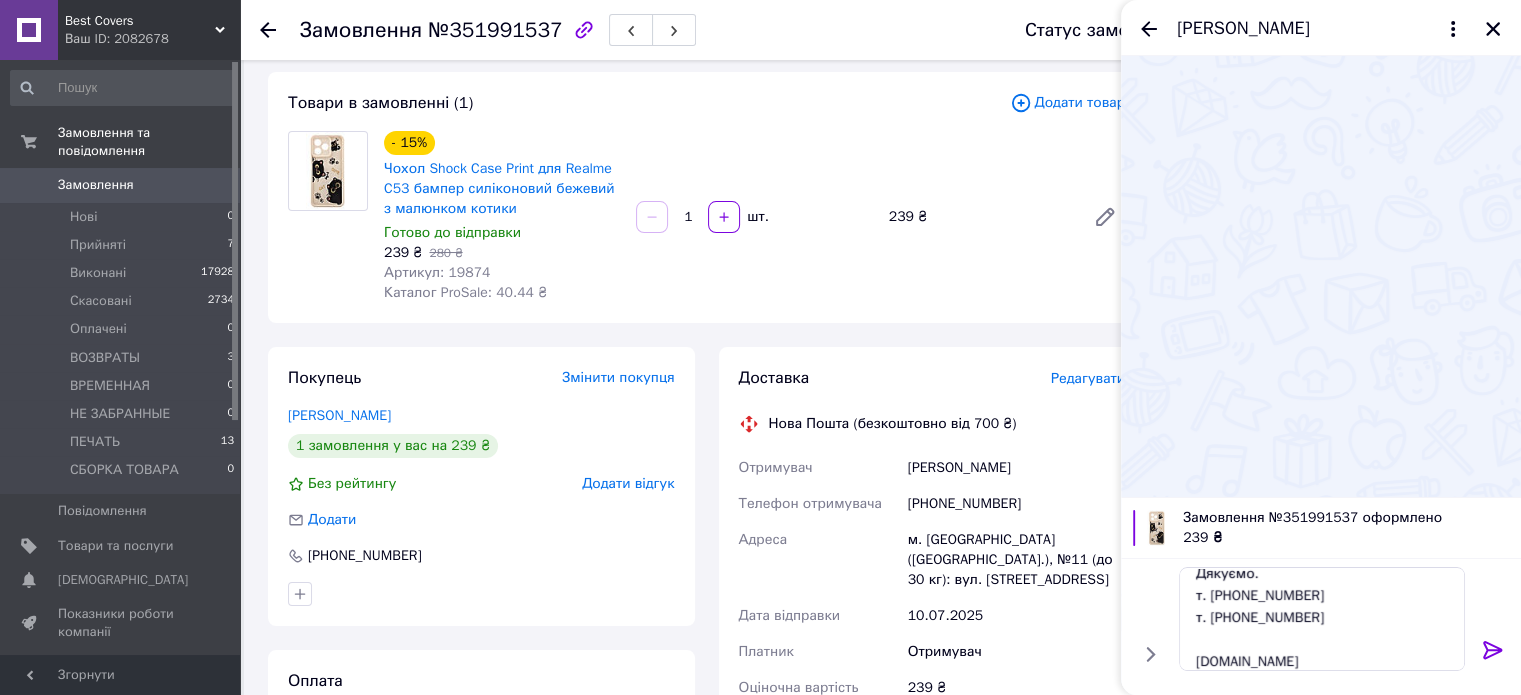 click 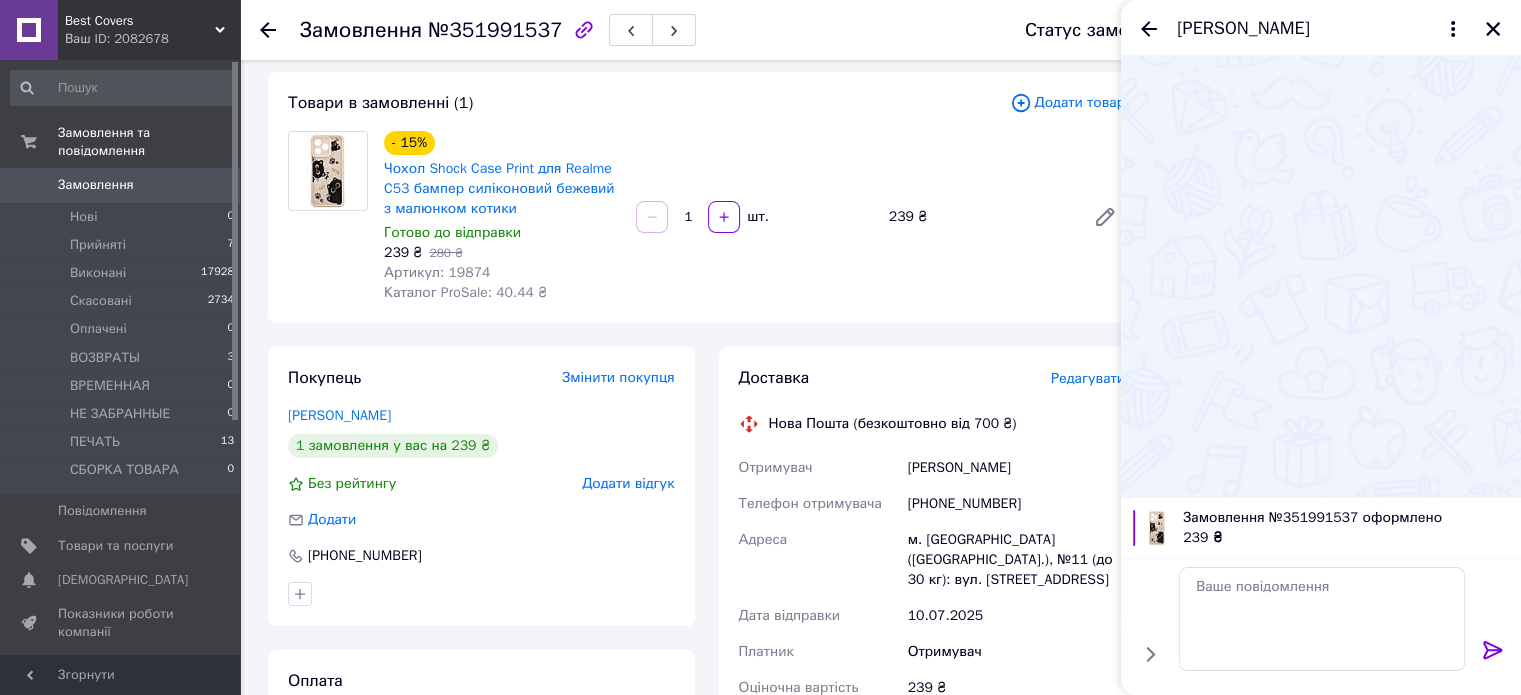 scroll, scrollTop: 0, scrollLeft: 0, axis: both 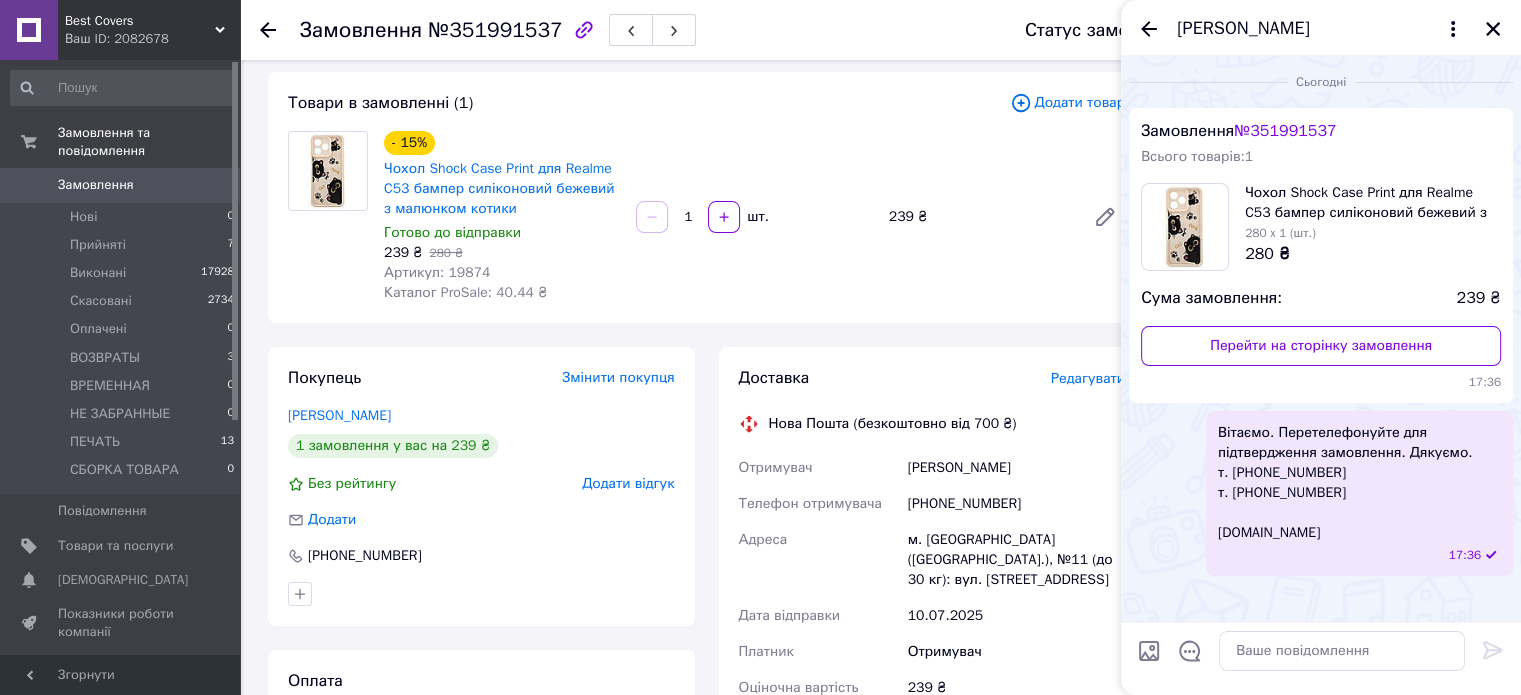 click on "[PERSON_NAME]" at bounding box center (1243, 29) 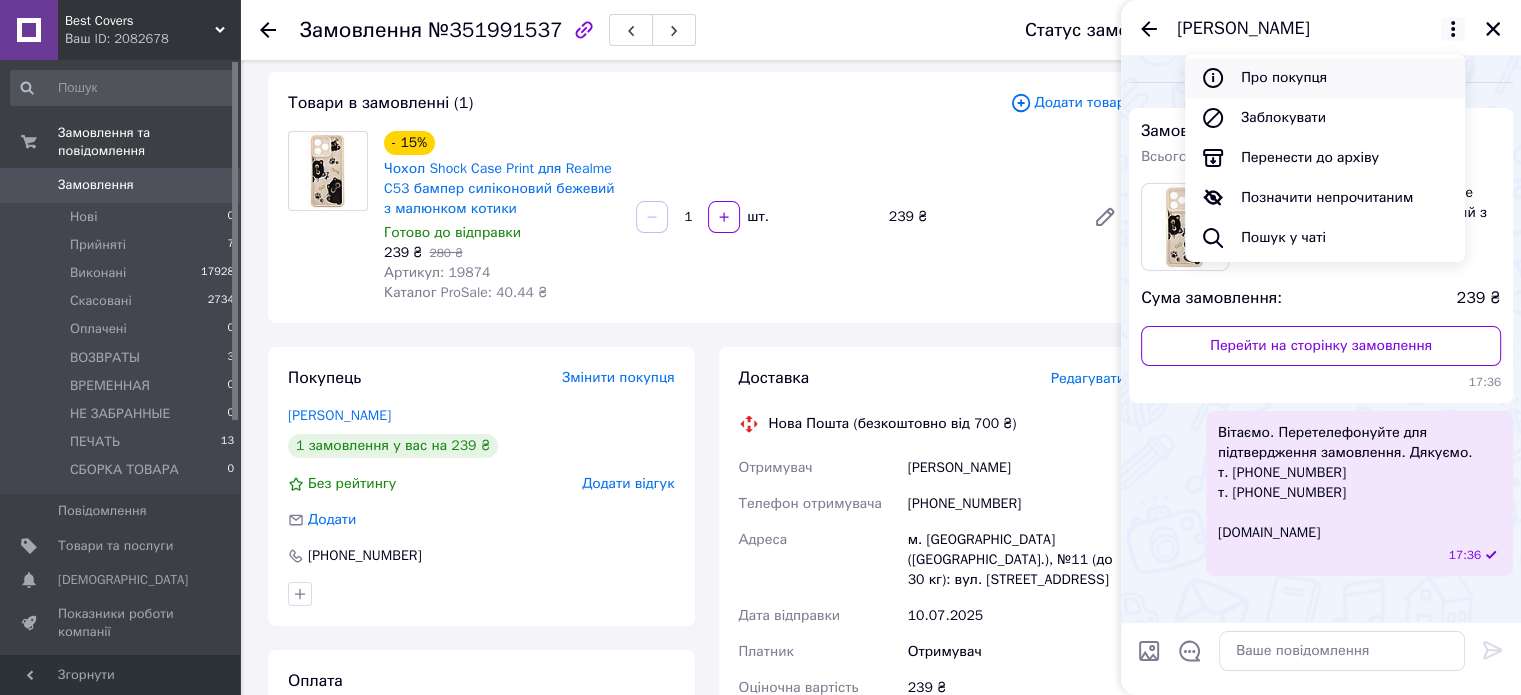 click on "Про покупця" at bounding box center (1325, 78) 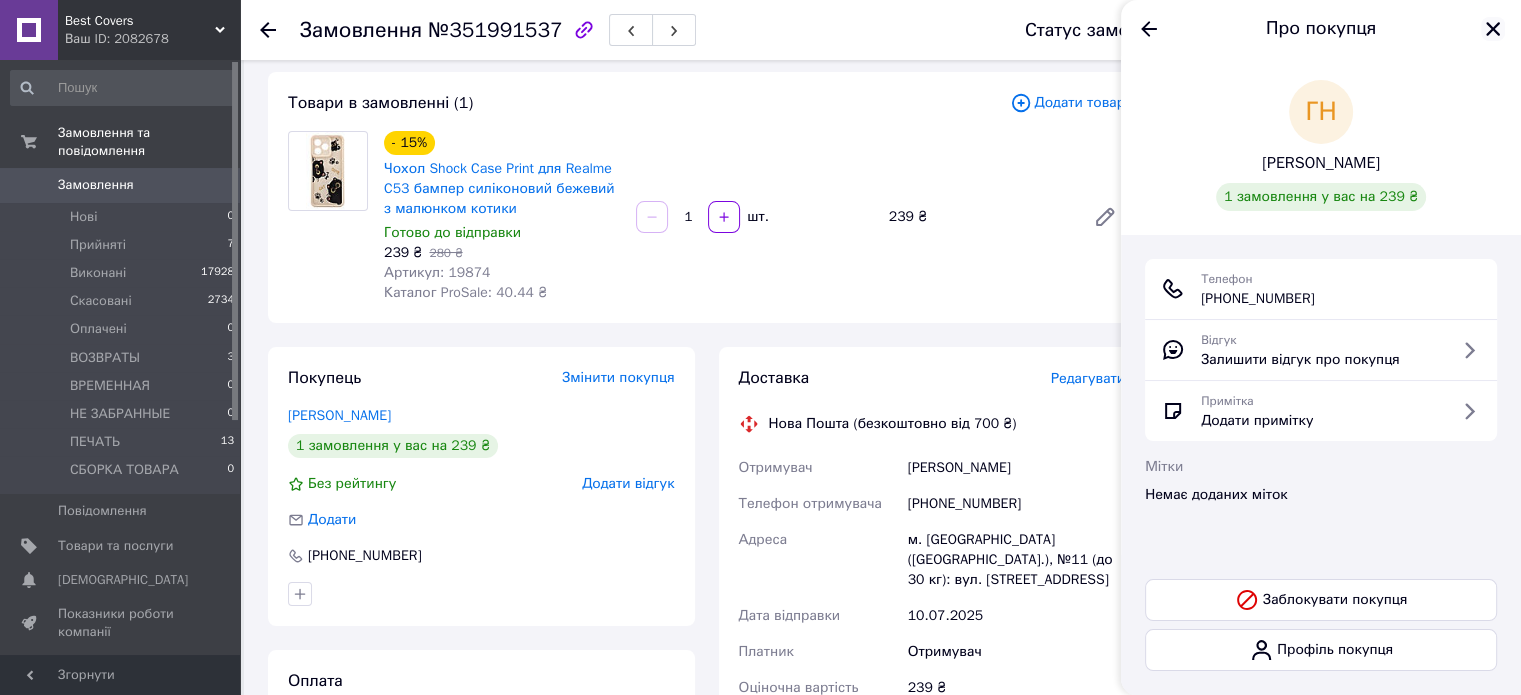 click 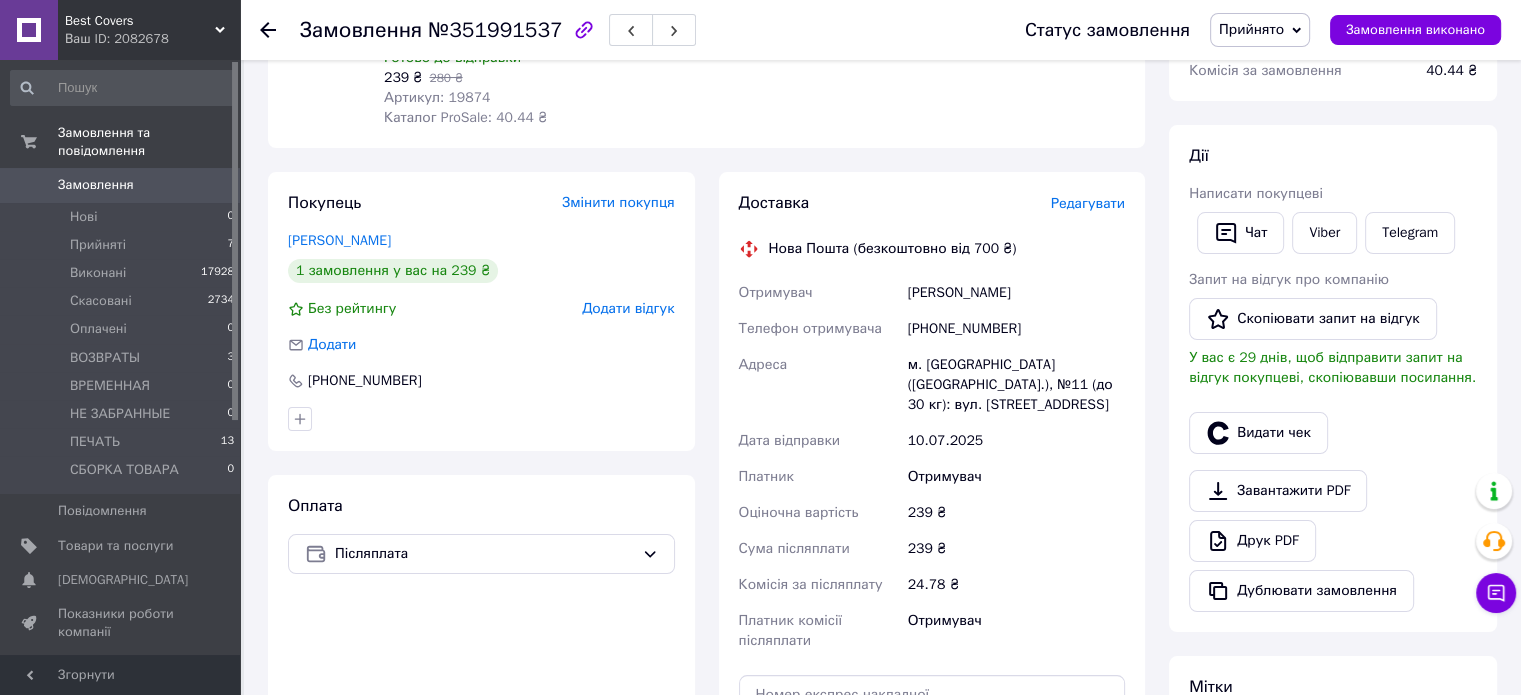 scroll, scrollTop: 500, scrollLeft: 0, axis: vertical 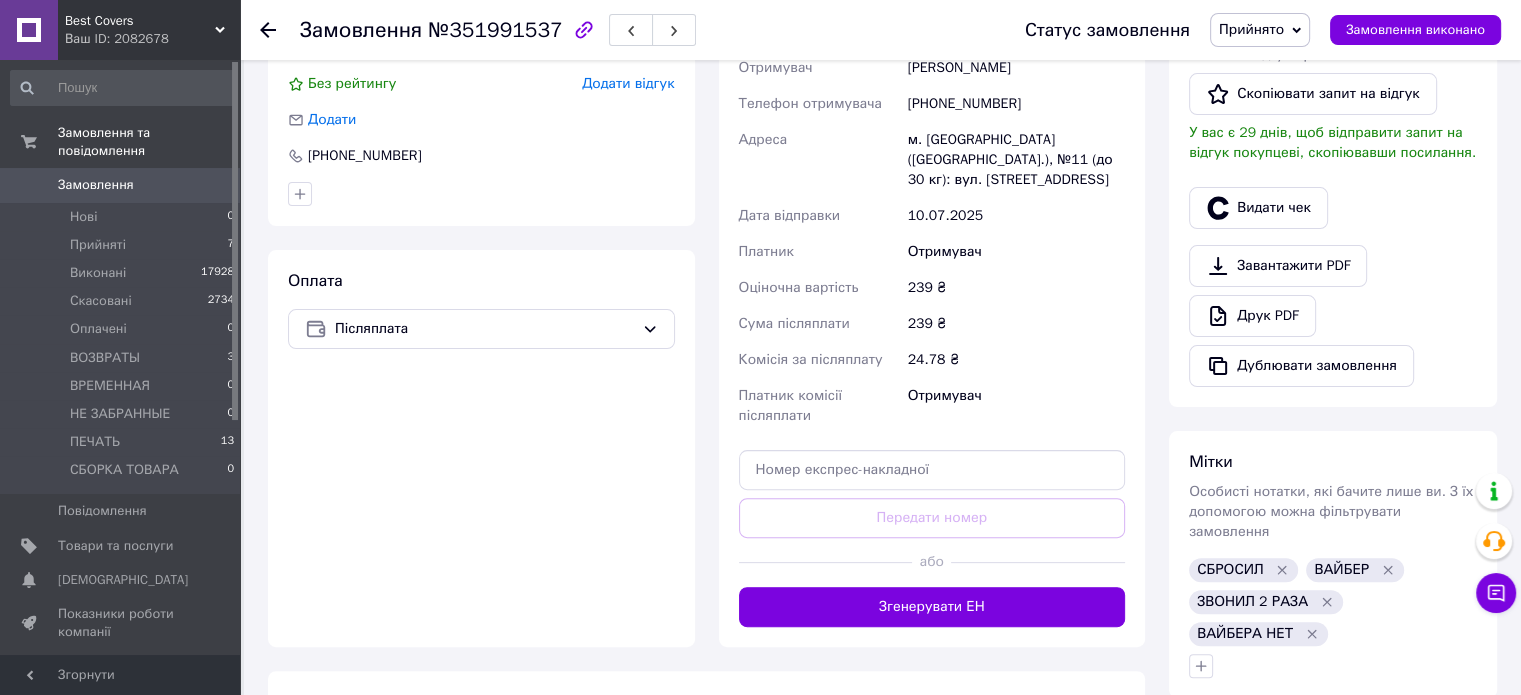 click 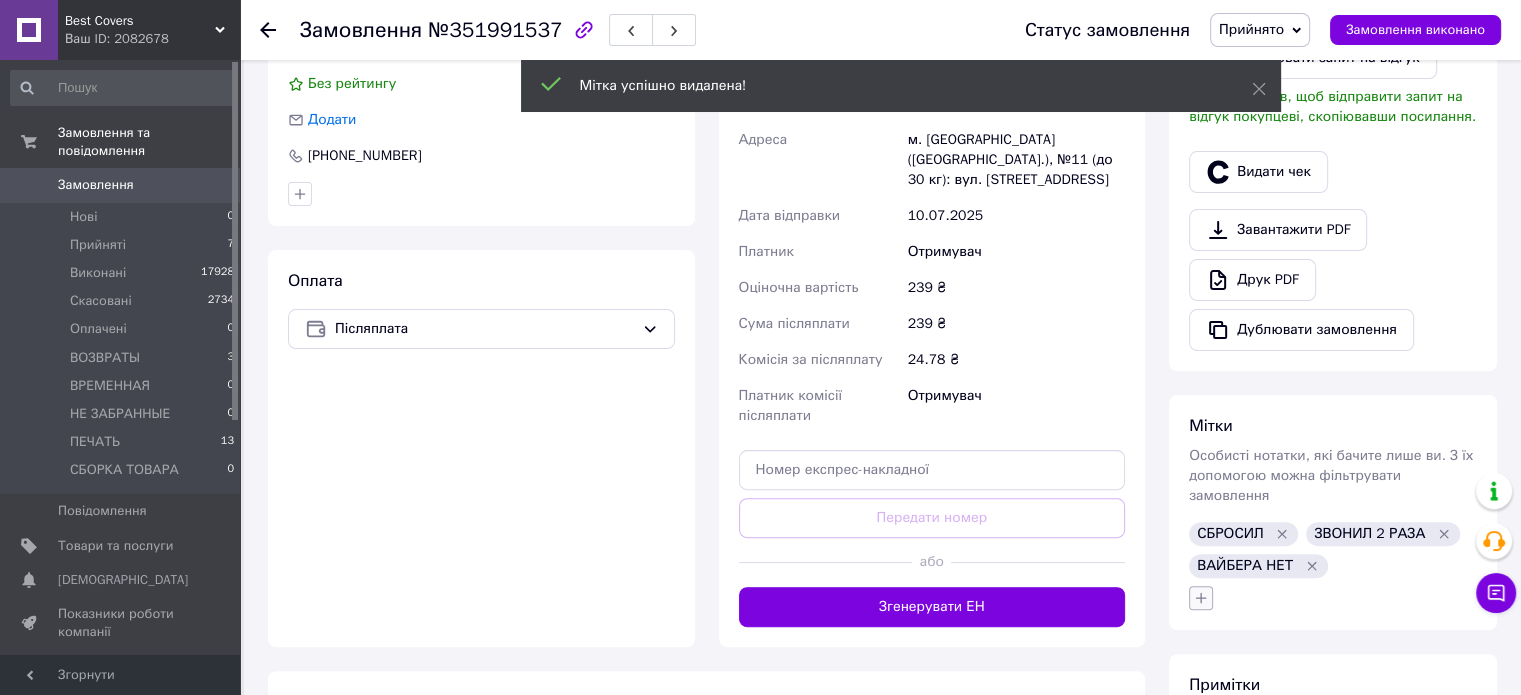 click 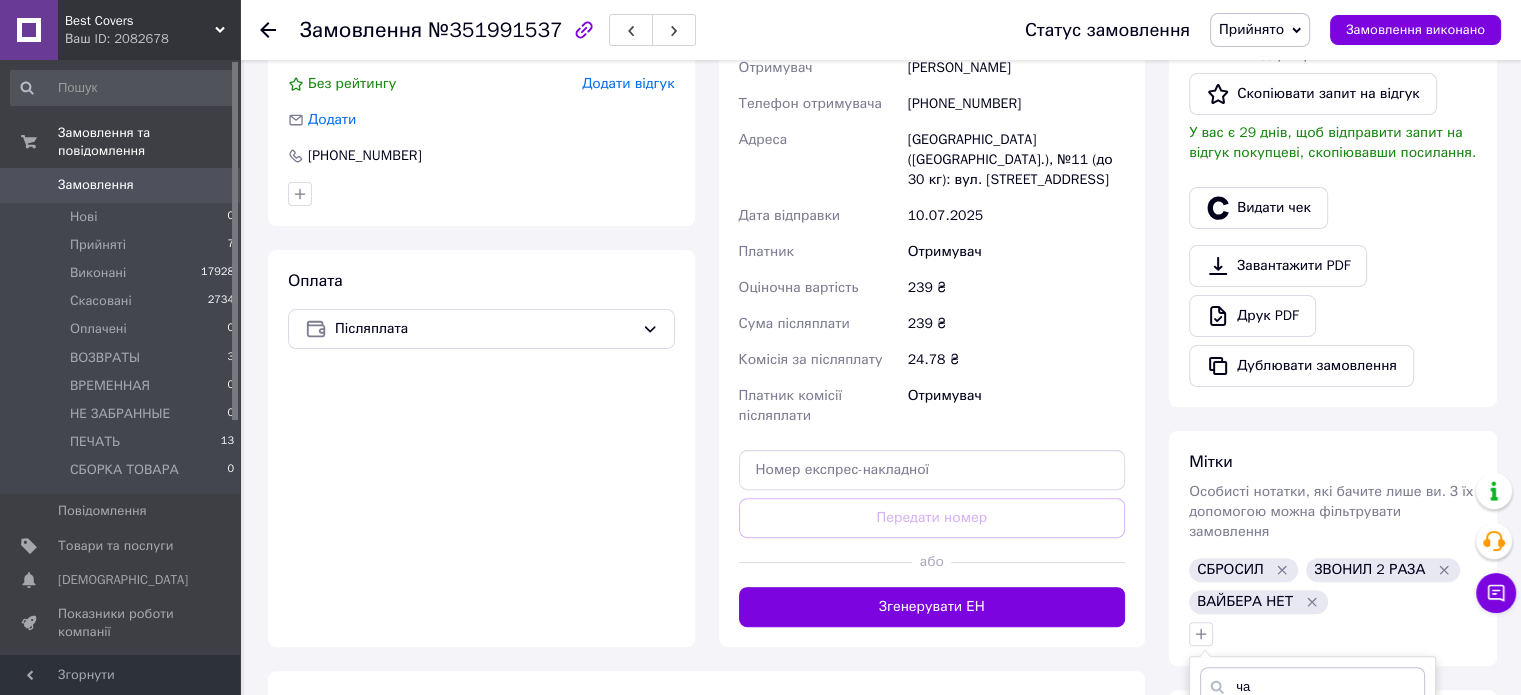 scroll, scrollTop: 888, scrollLeft: 0, axis: vertical 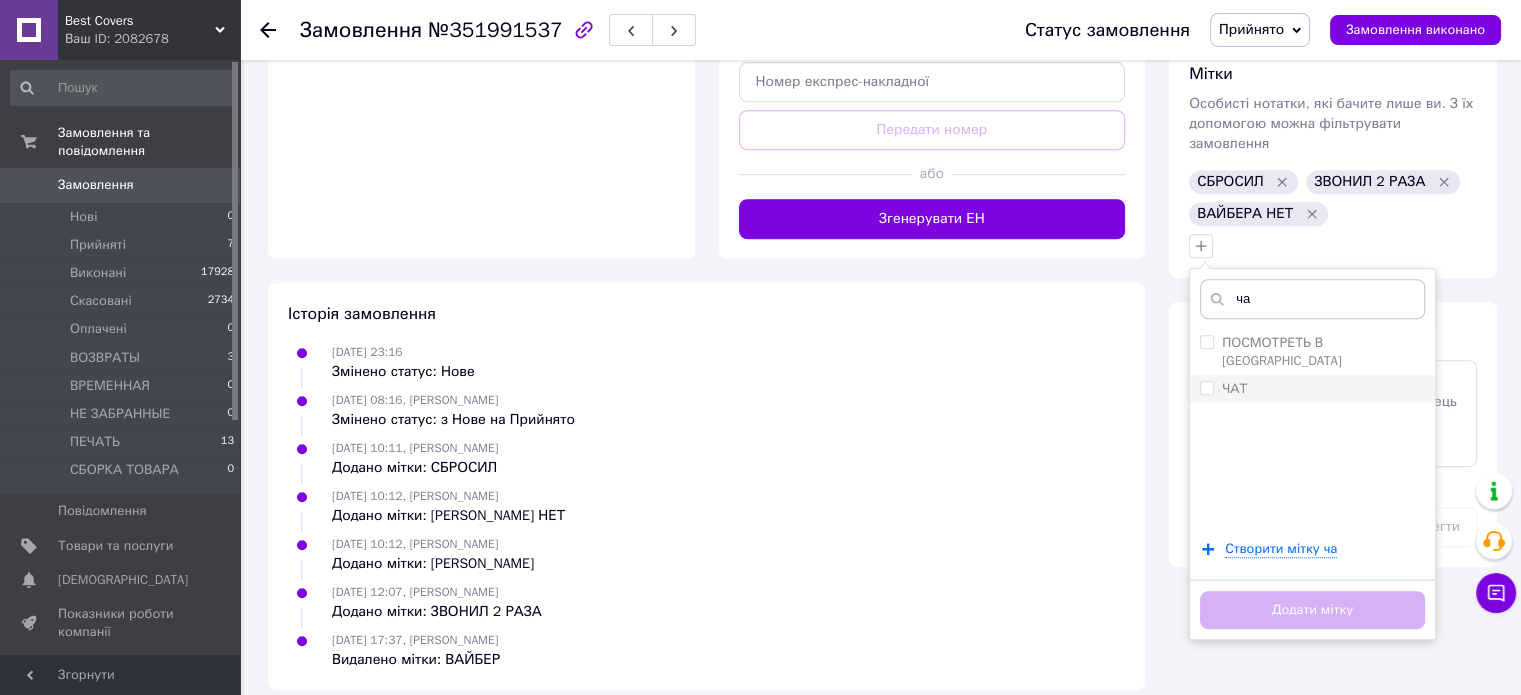 type on "ча" 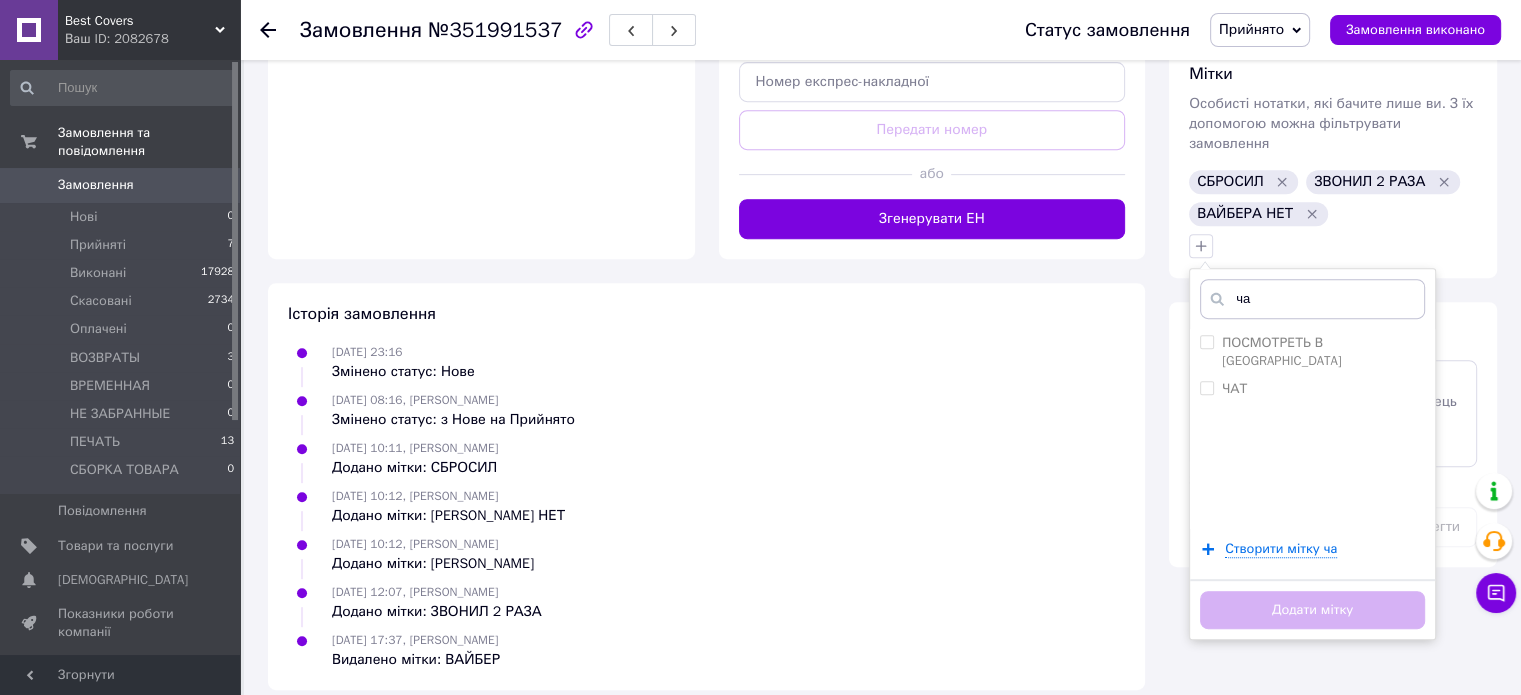 click on "ЧАТ" at bounding box center (1234, 388) 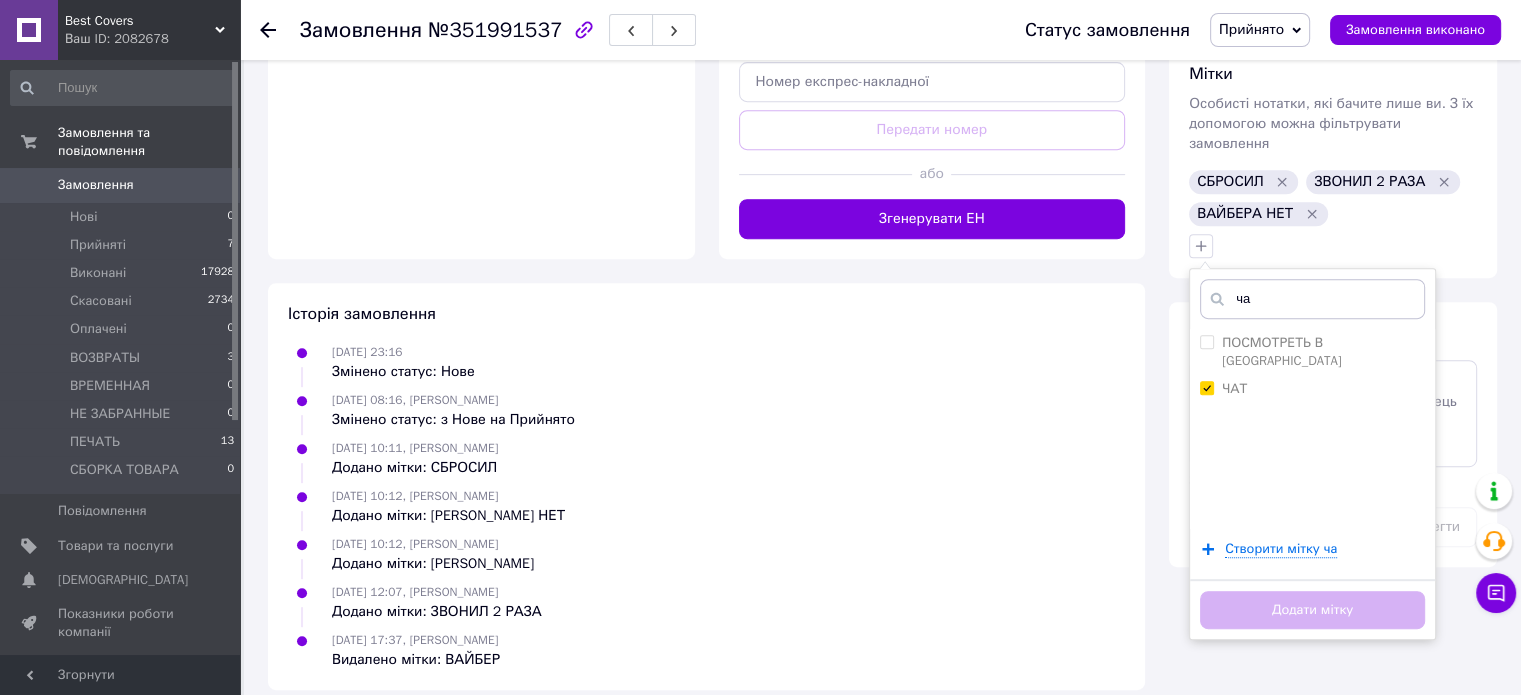 checkbox on "true" 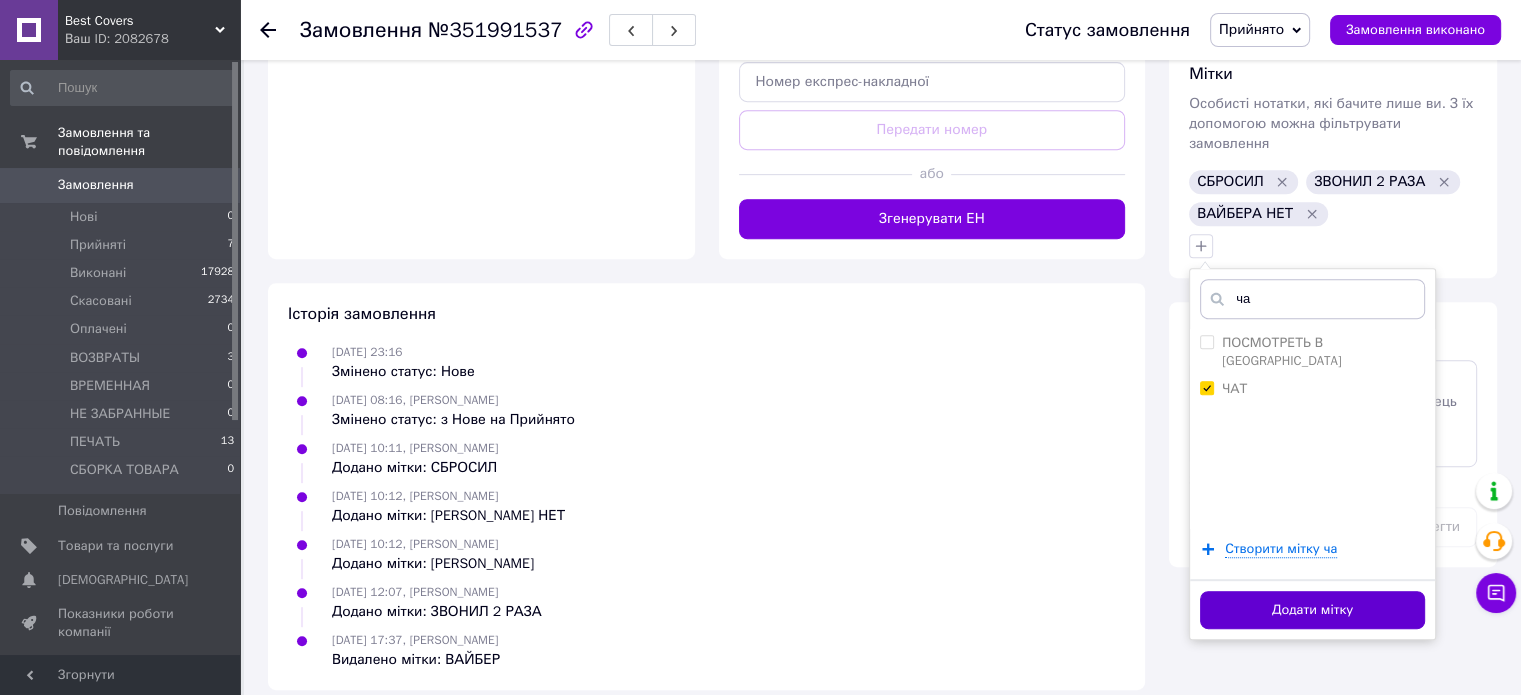 click on "Додати мітку" at bounding box center [1312, 610] 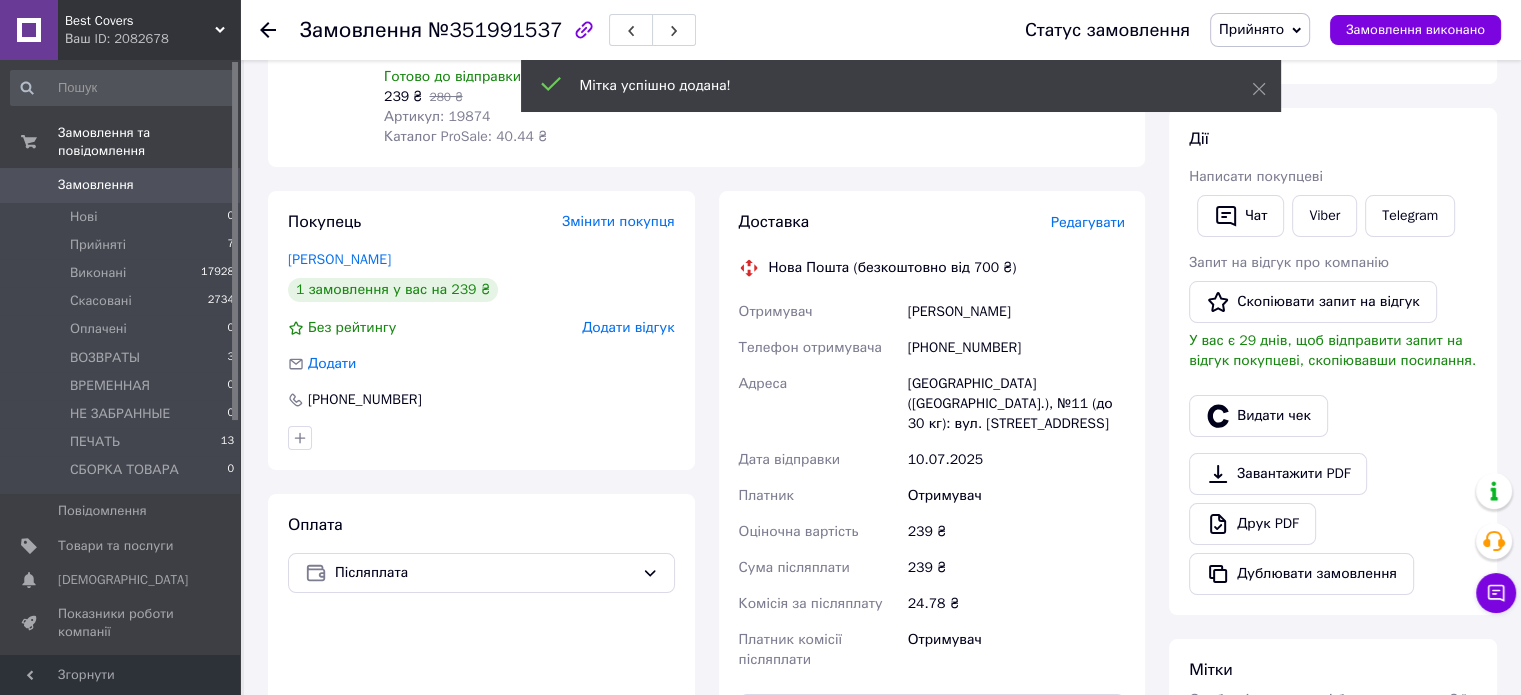 scroll, scrollTop: 0, scrollLeft: 0, axis: both 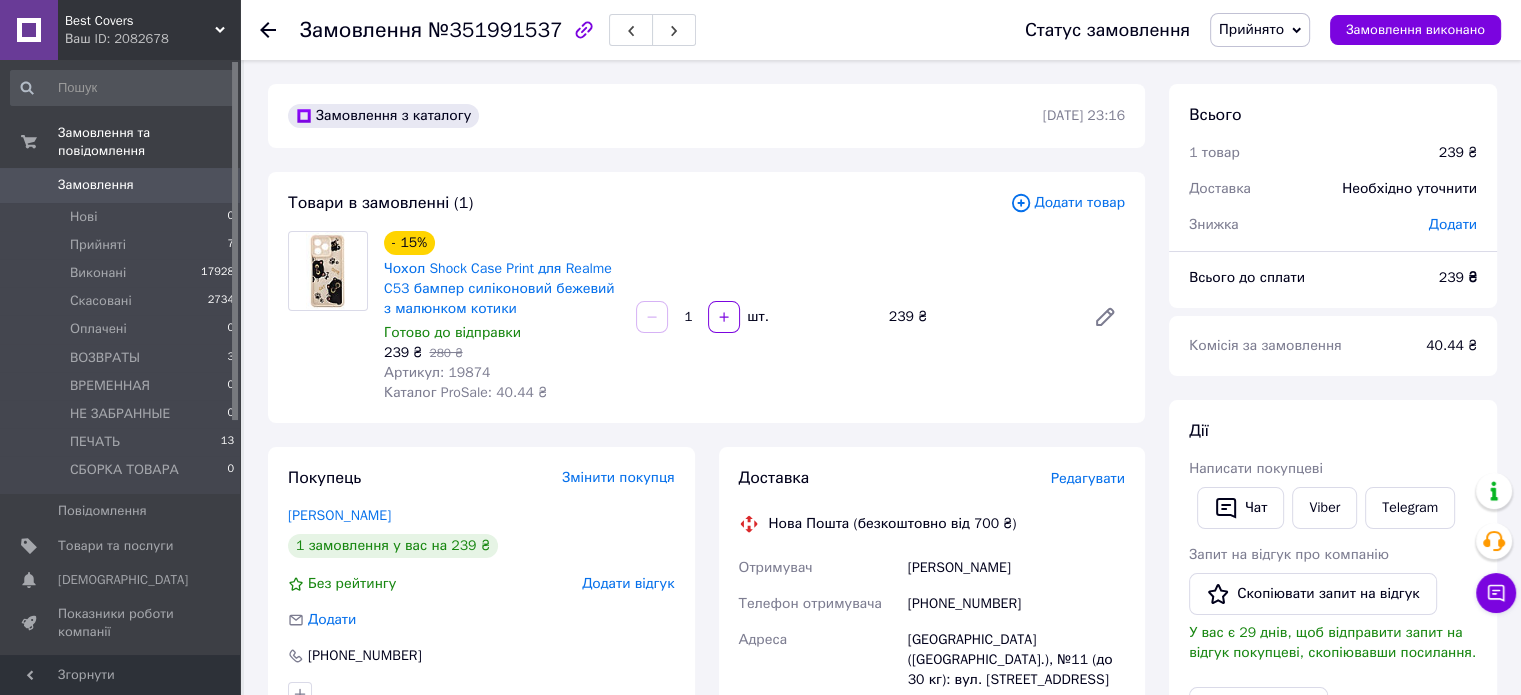 click 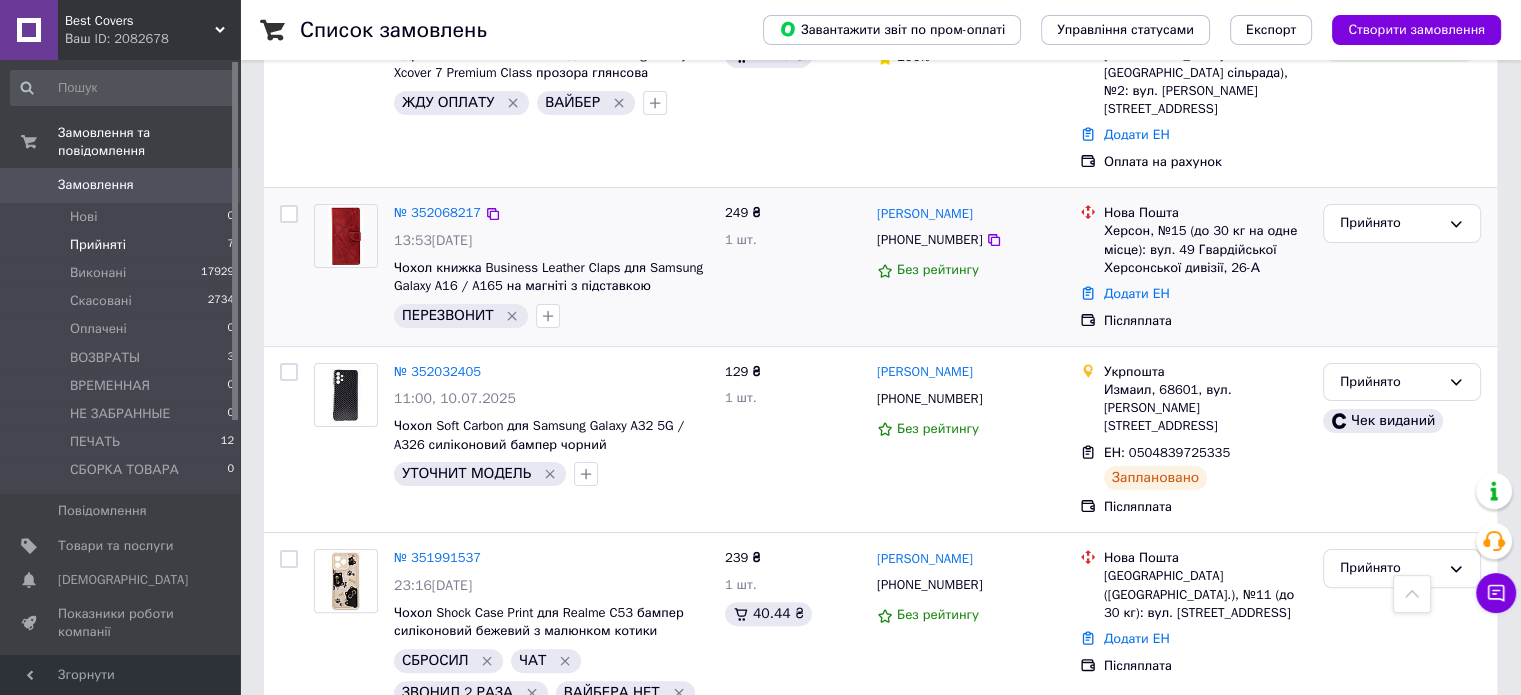 scroll, scrollTop: 400, scrollLeft: 0, axis: vertical 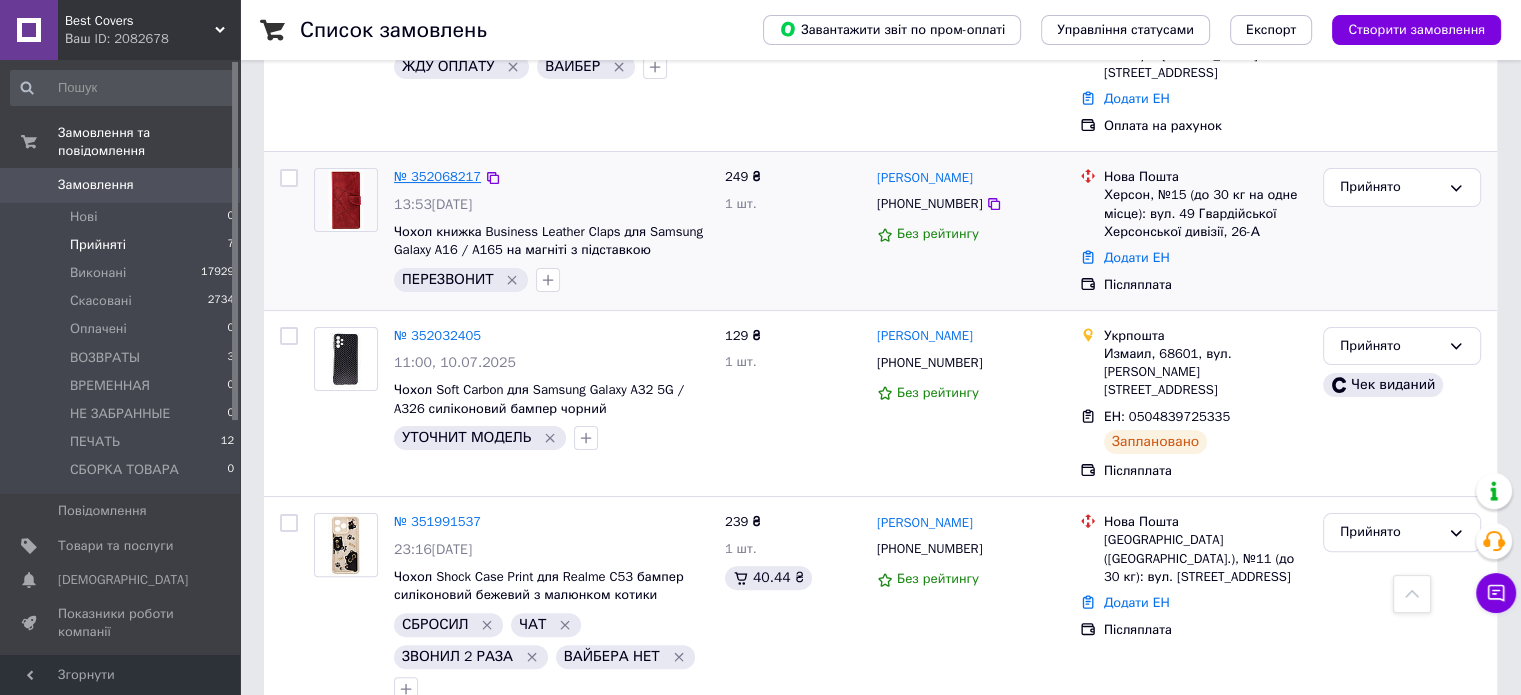 click on "№ 352068217" at bounding box center (437, 176) 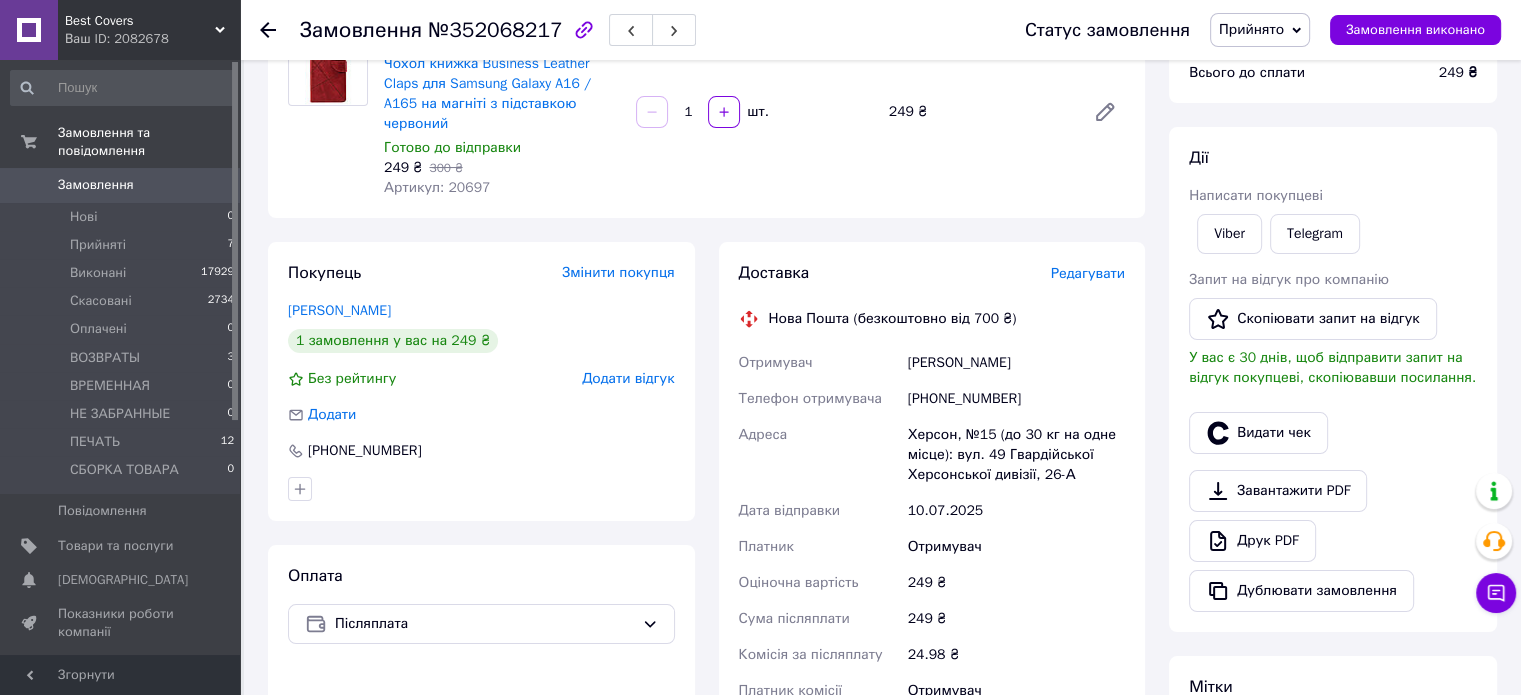 scroll, scrollTop: 100, scrollLeft: 0, axis: vertical 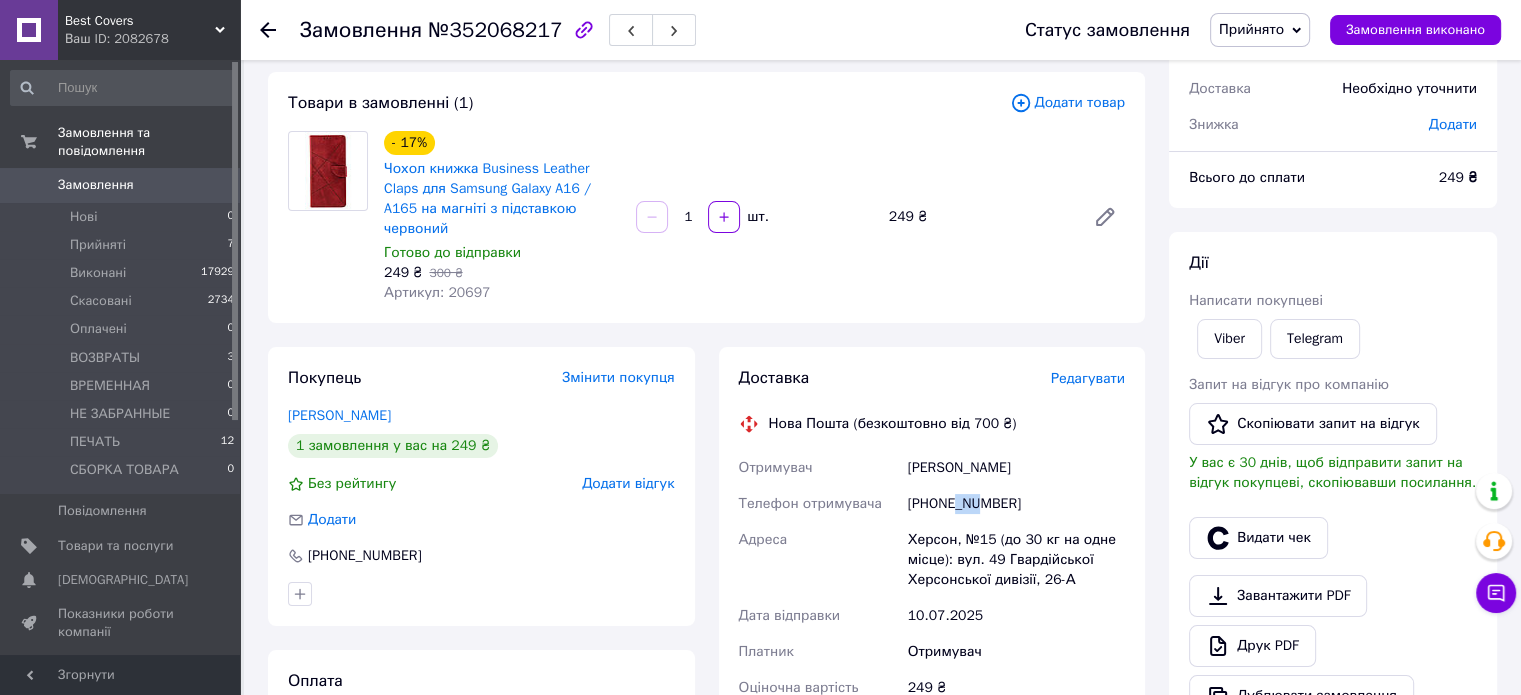 drag, startPoint x: 976, startPoint y: 480, endPoint x: 985, endPoint y: 492, distance: 15 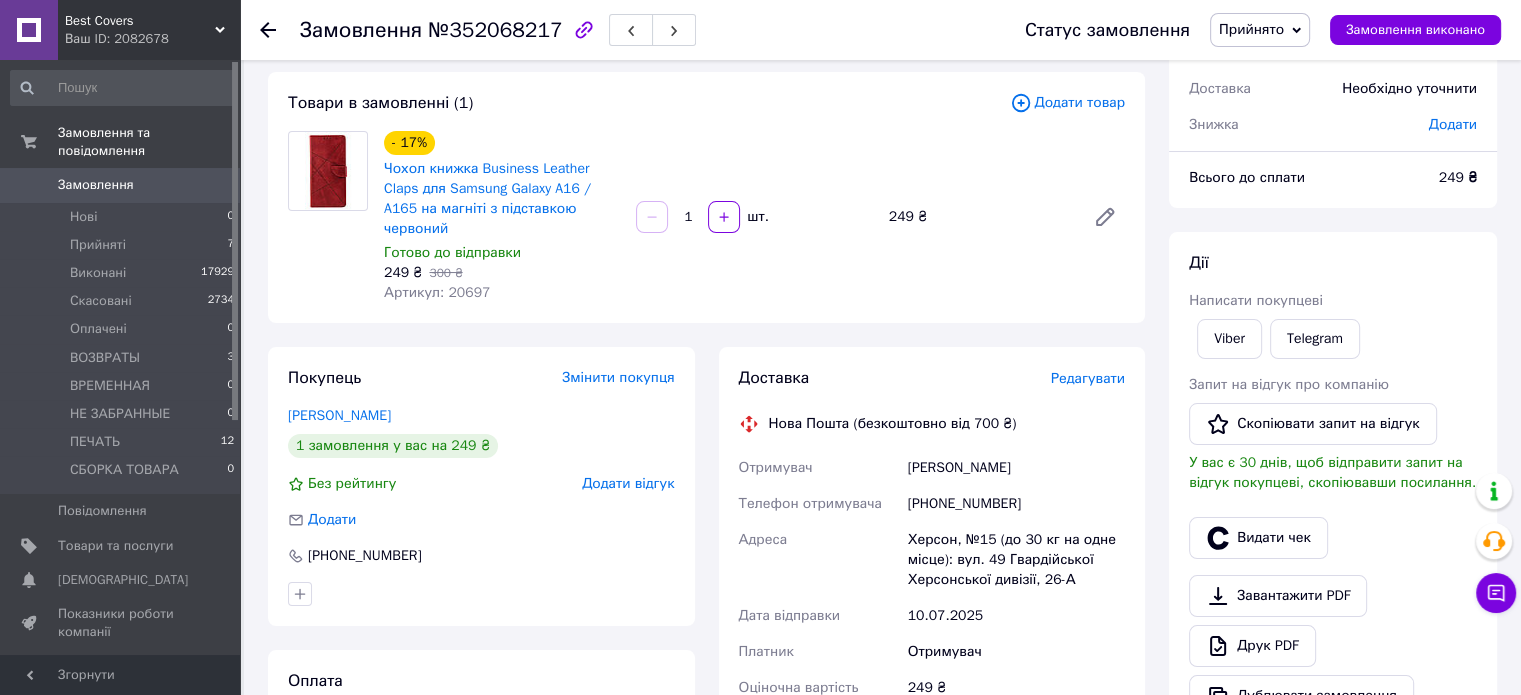 click on "+380507223417" at bounding box center (1016, 504) 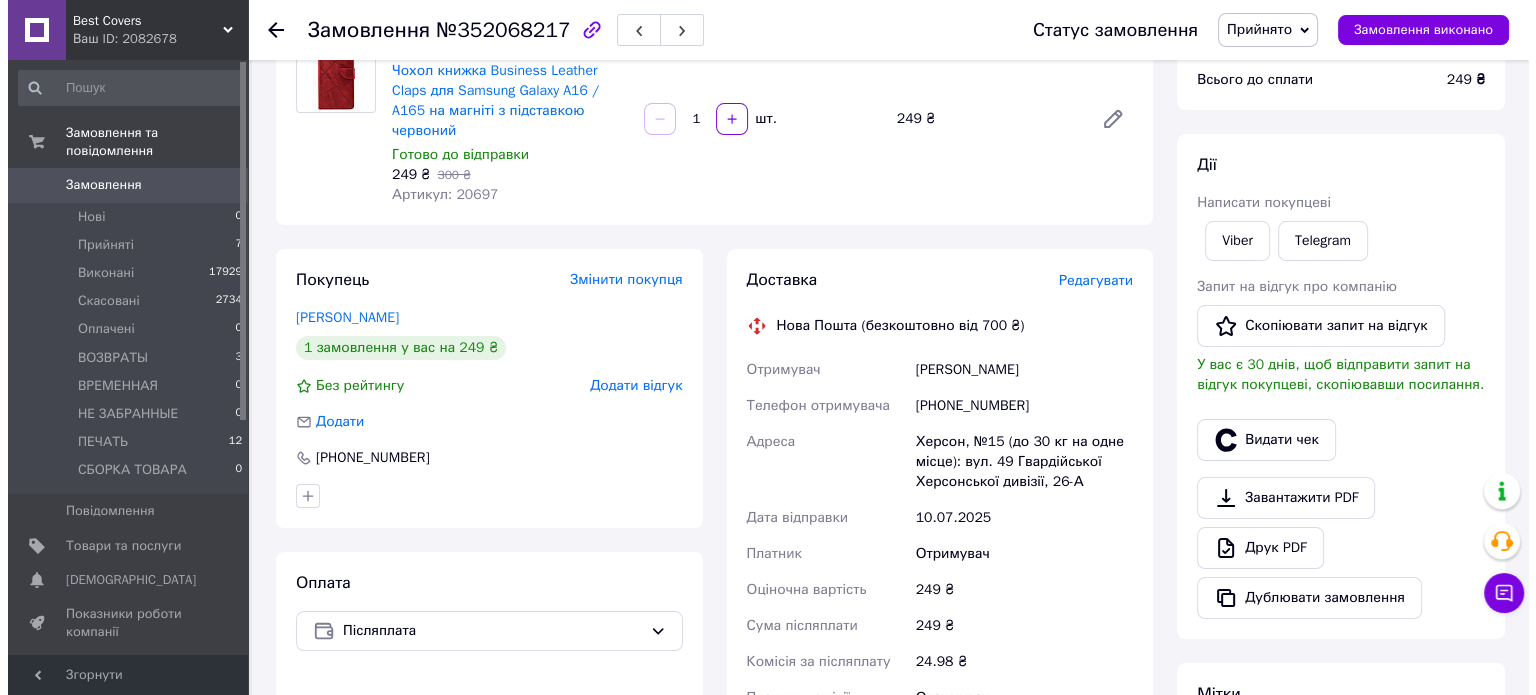 scroll, scrollTop: 0, scrollLeft: 0, axis: both 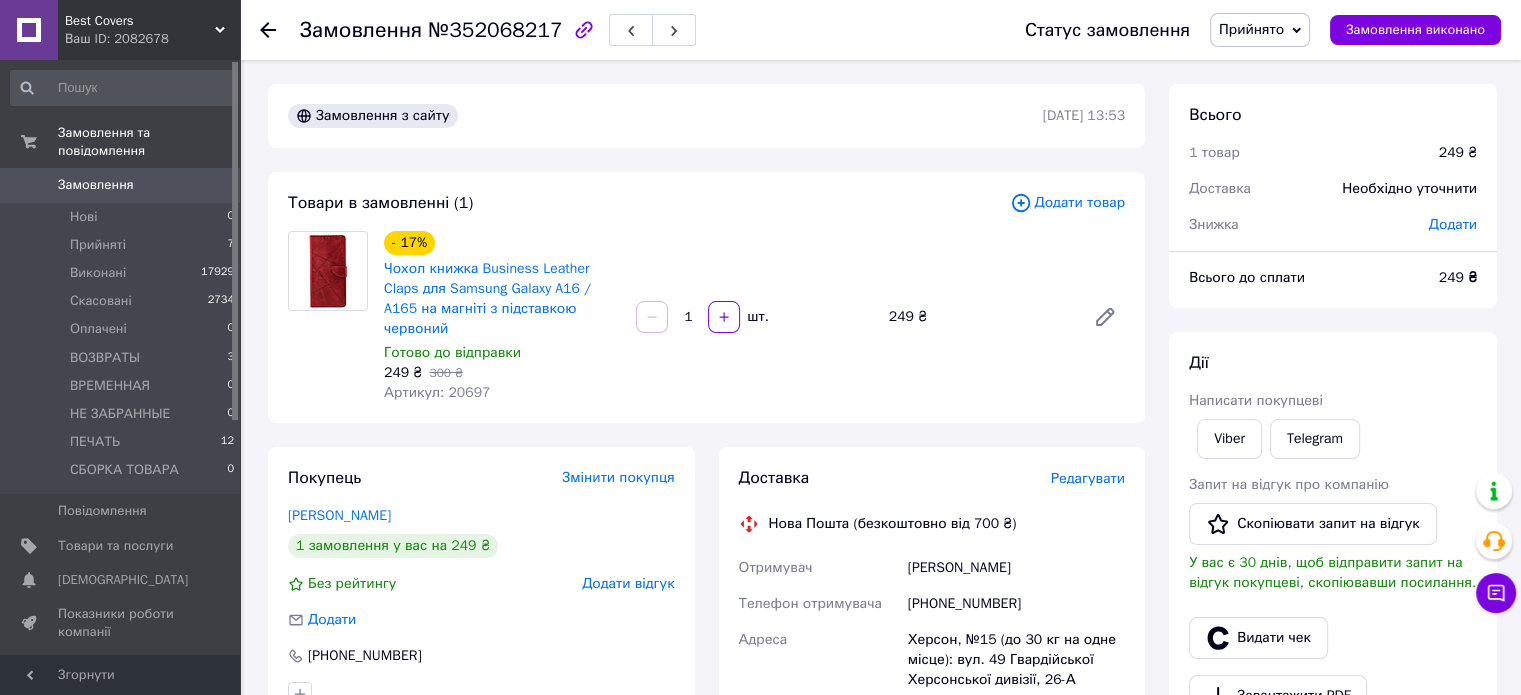 click on "Прийнято" at bounding box center (1260, 30) 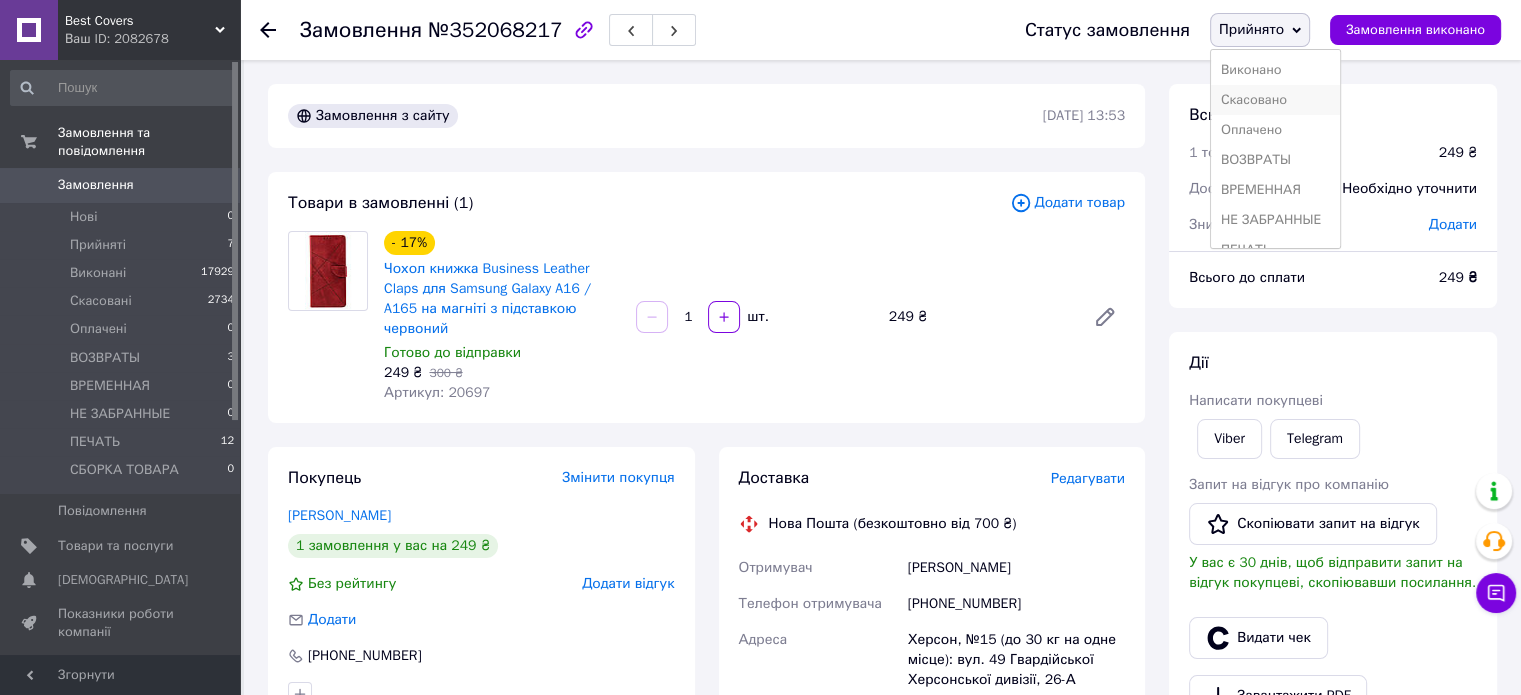 click on "Скасовано" at bounding box center (1275, 100) 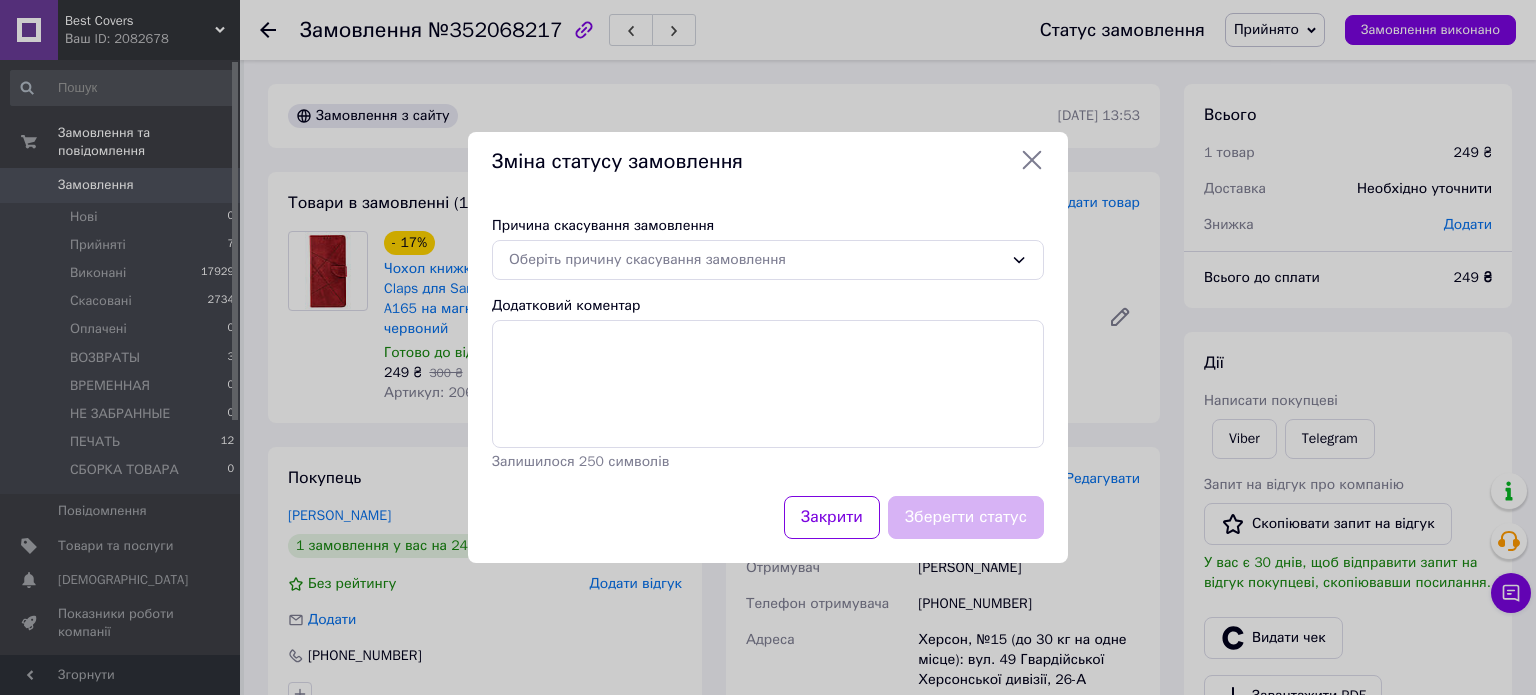 drag, startPoint x: 840, startPoint y: 158, endPoint x: 899, endPoint y: 173, distance: 60.876926 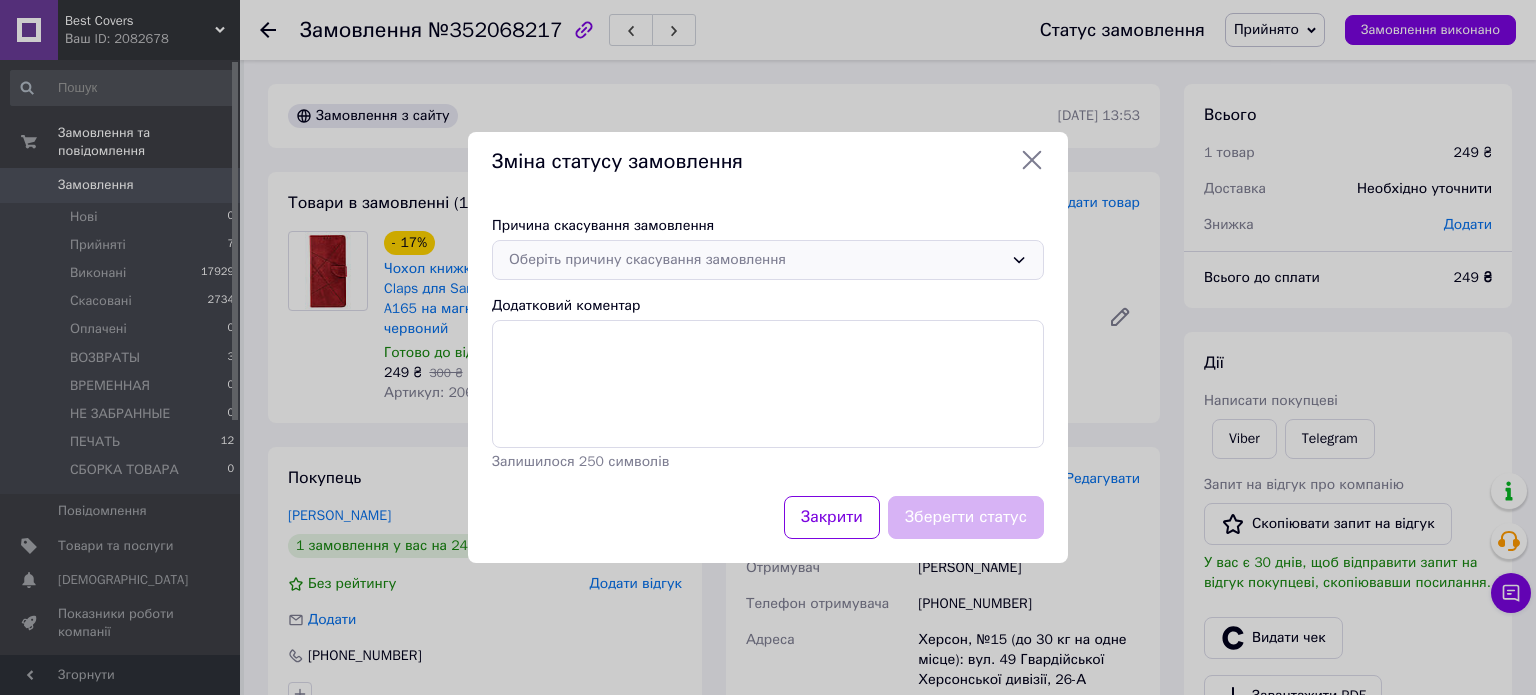 click on "Оберіть причину скасування замовлення" at bounding box center (756, 260) 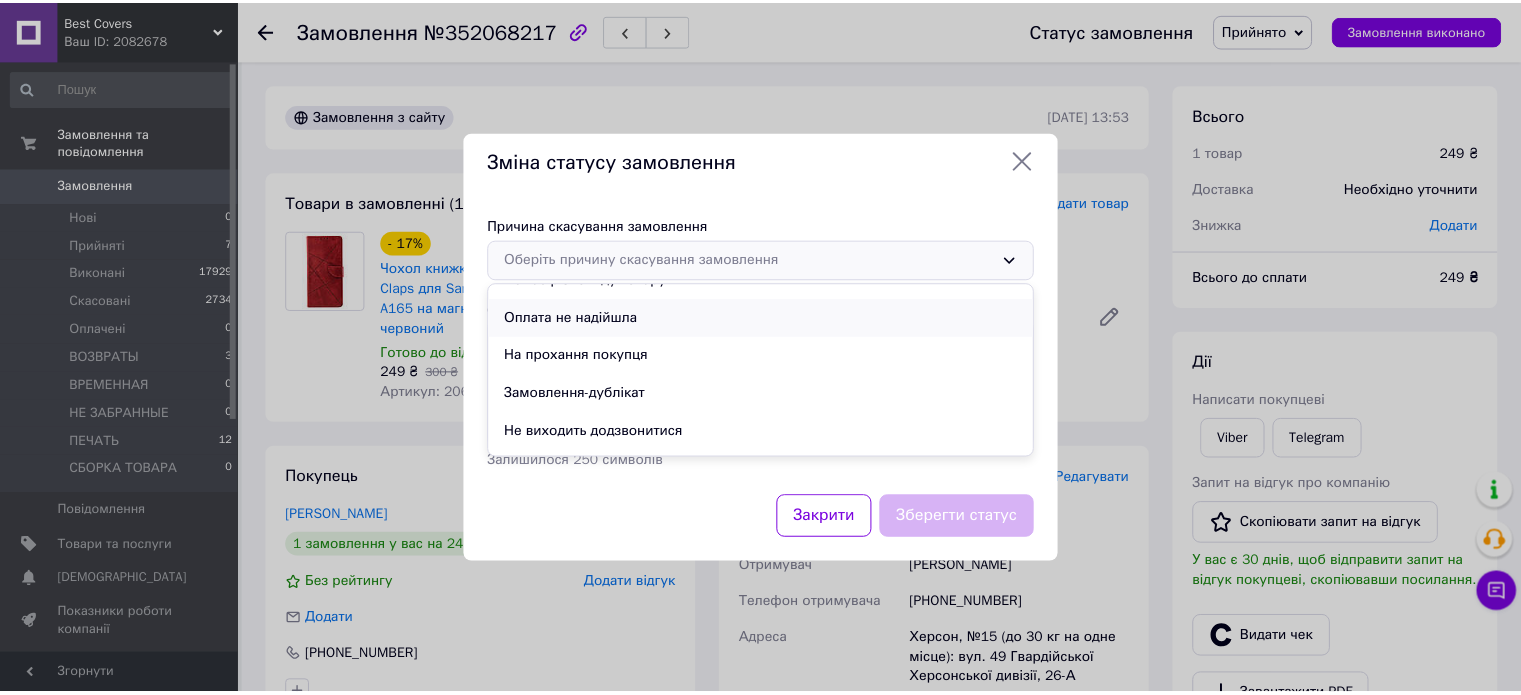 scroll, scrollTop: 93, scrollLeft: 0, axis: vertical 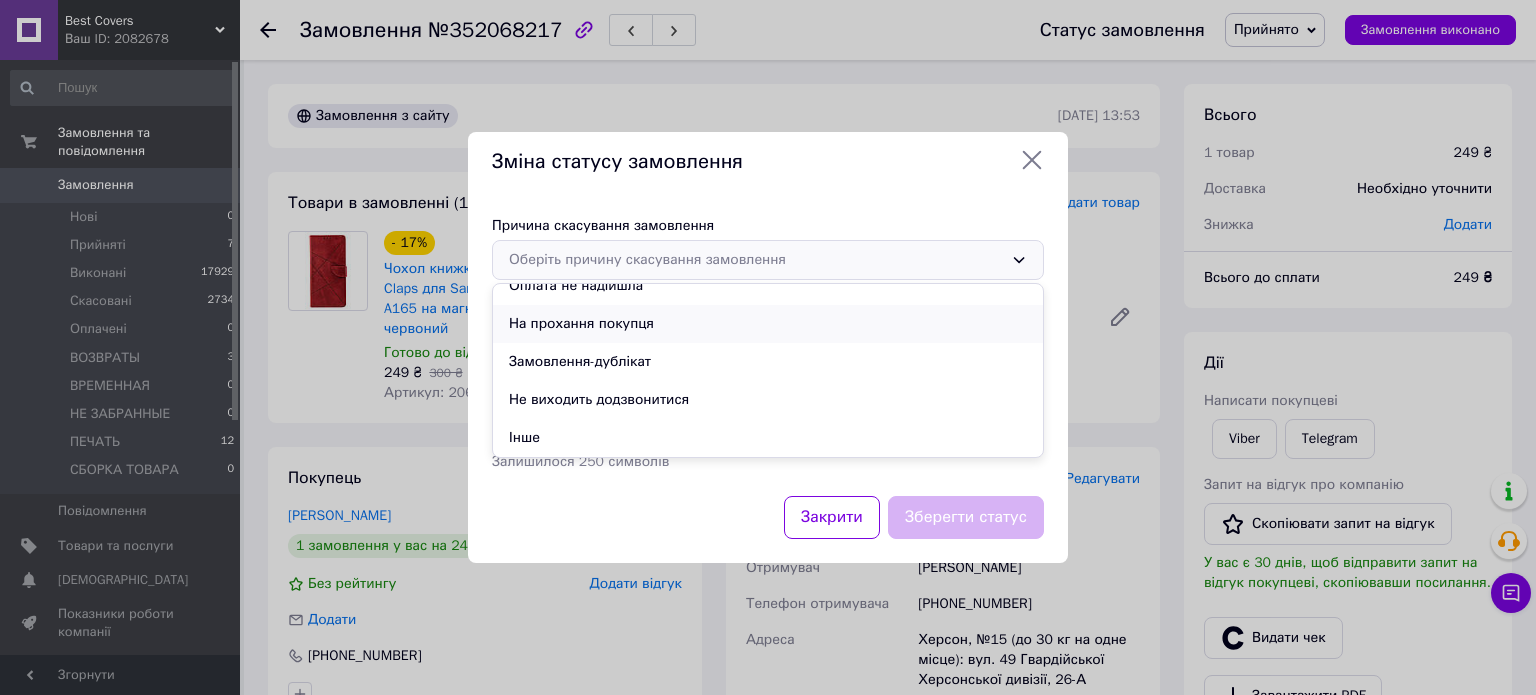 click on "На прохання покупця" at bounding box center [768, 324] 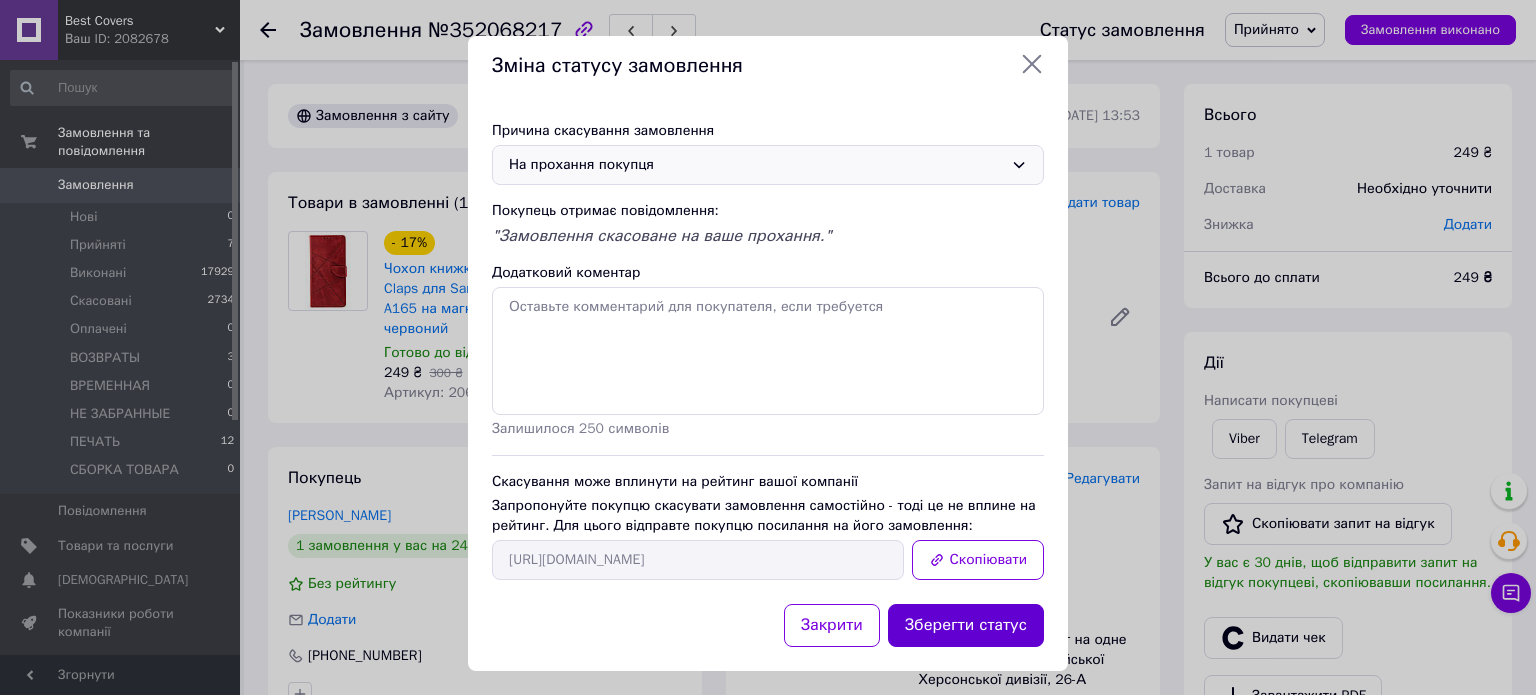 click on "Зберегти статус" at bounding box center (966, 625) 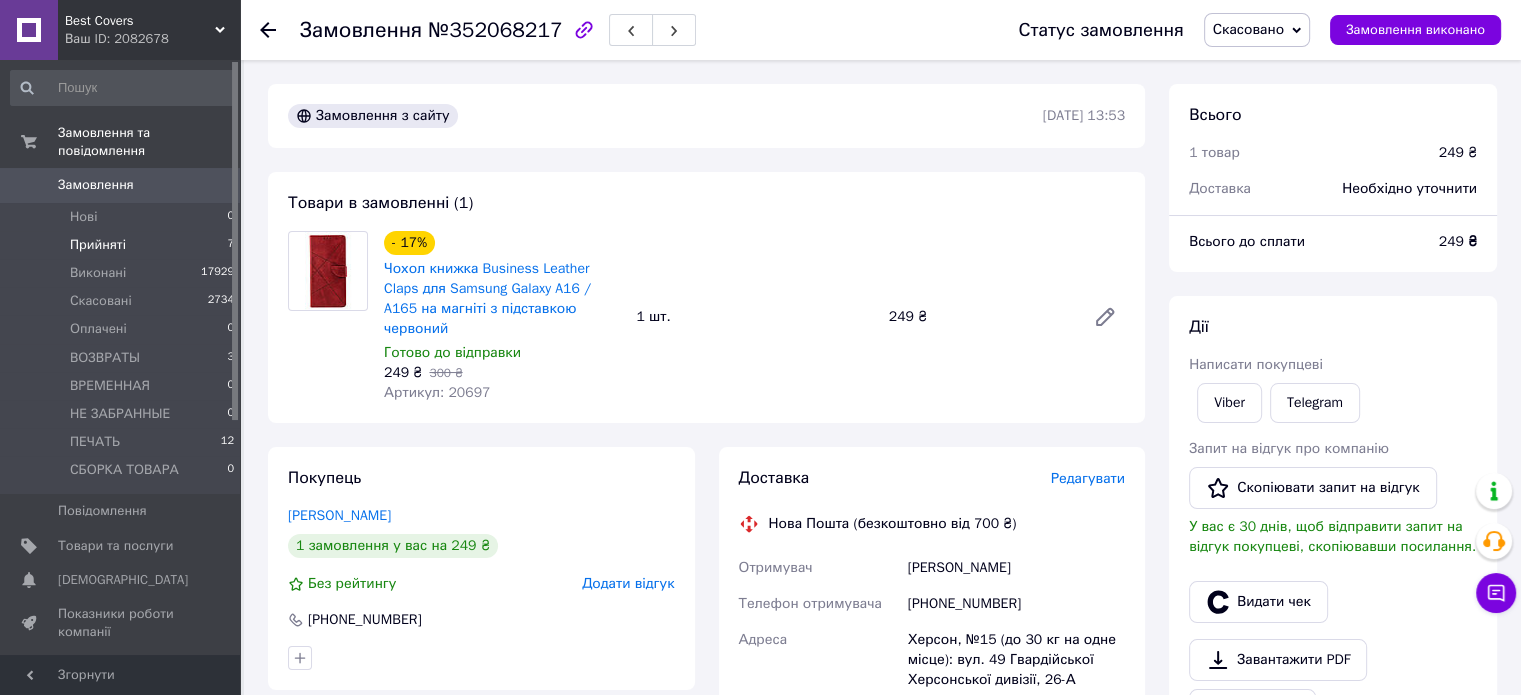 click on "Прийняті" at bounding box center (98, 245) 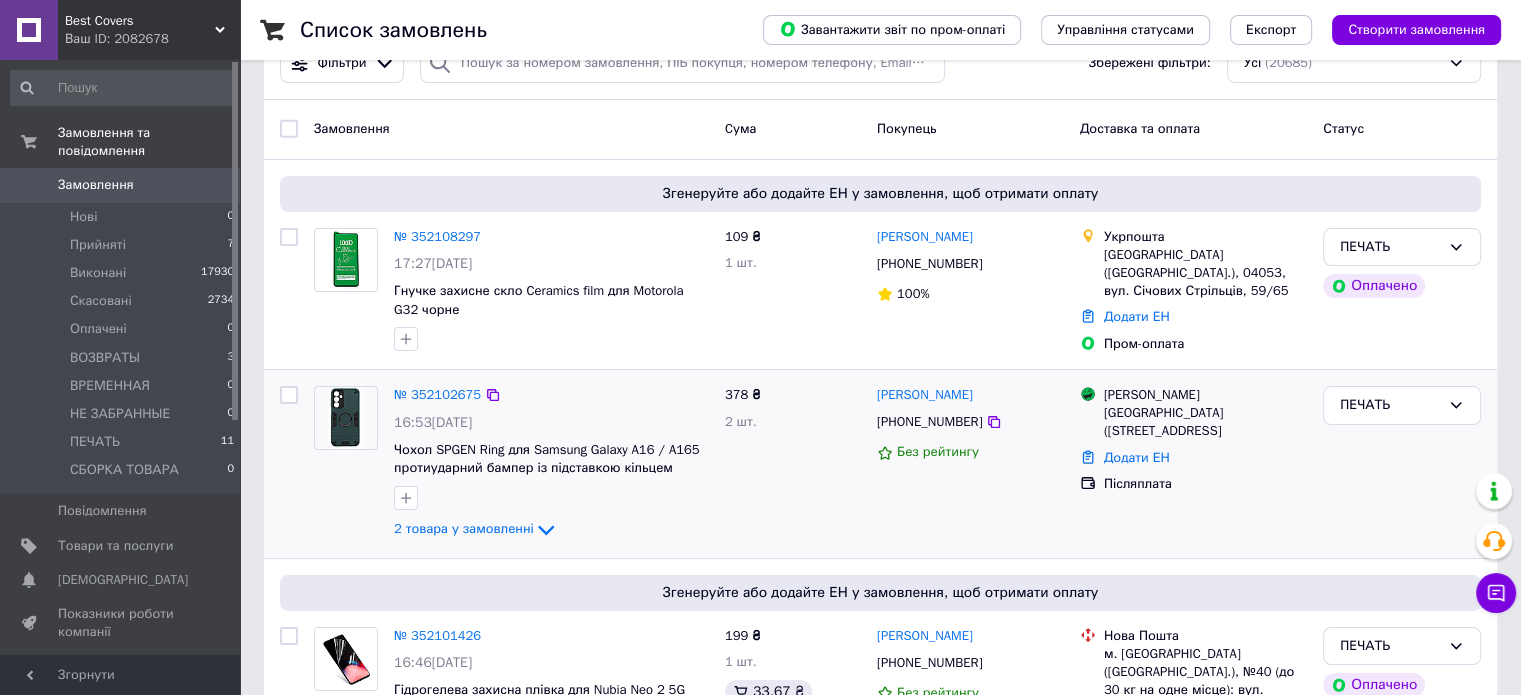 scroll, scrollTop: 100, scrollLeft: 0, axis: vertical 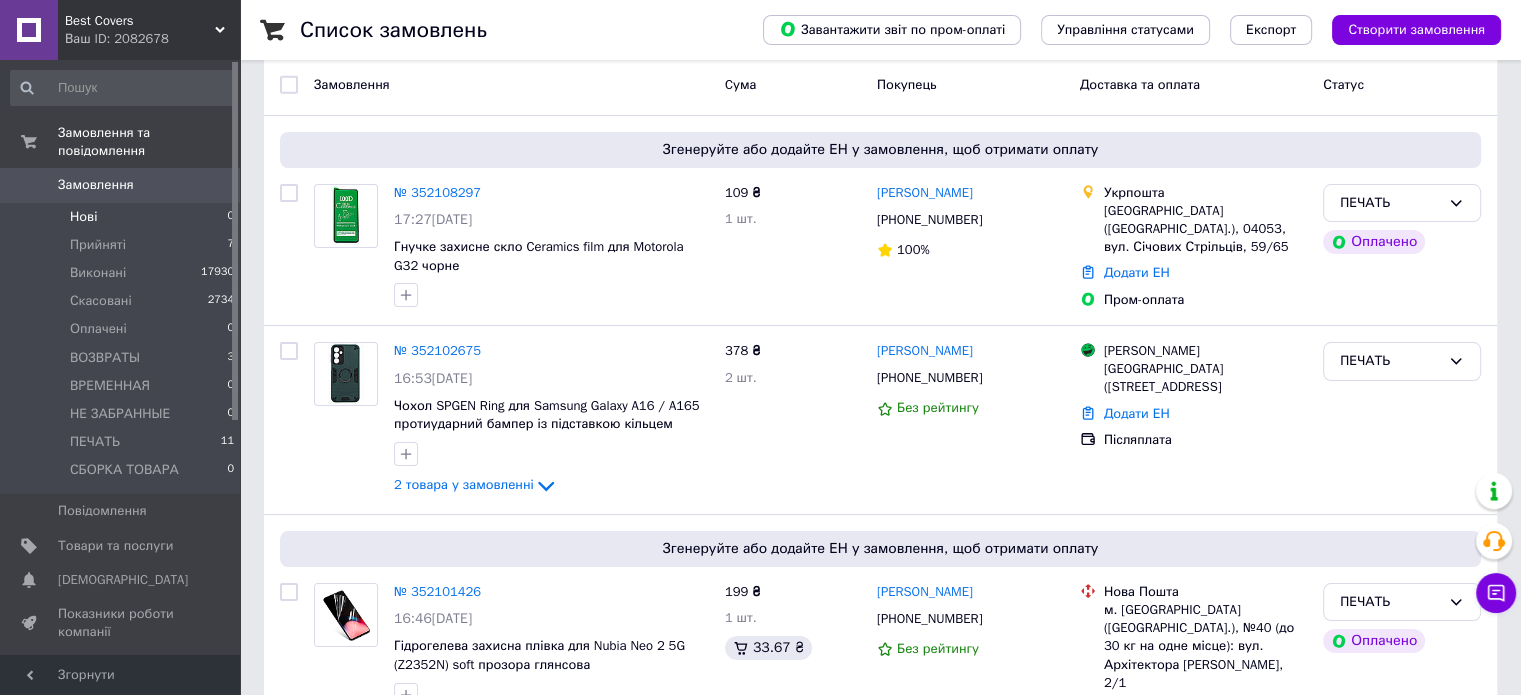 click on "Нові" at bounding box center [83, 217] 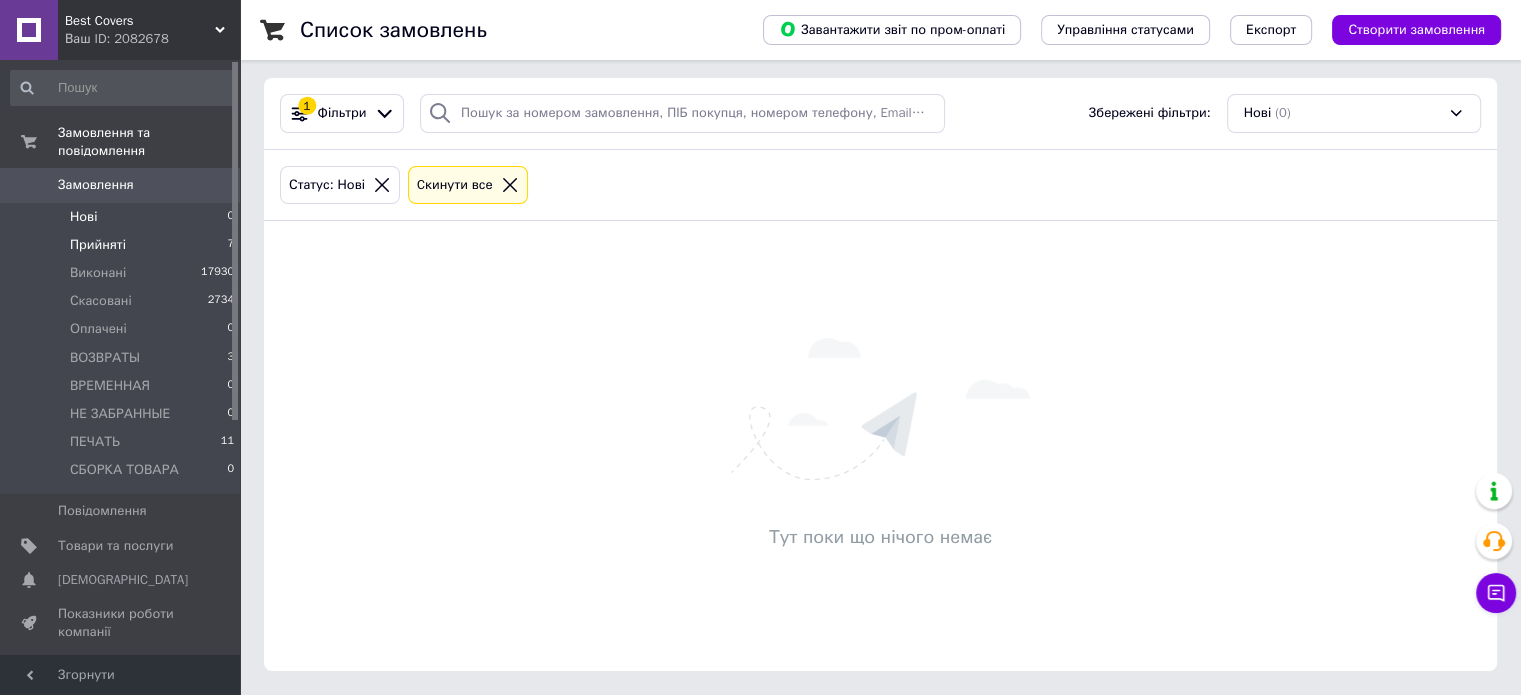 scroll, scrollTop: 0, scrollLeft: 0, axis: both 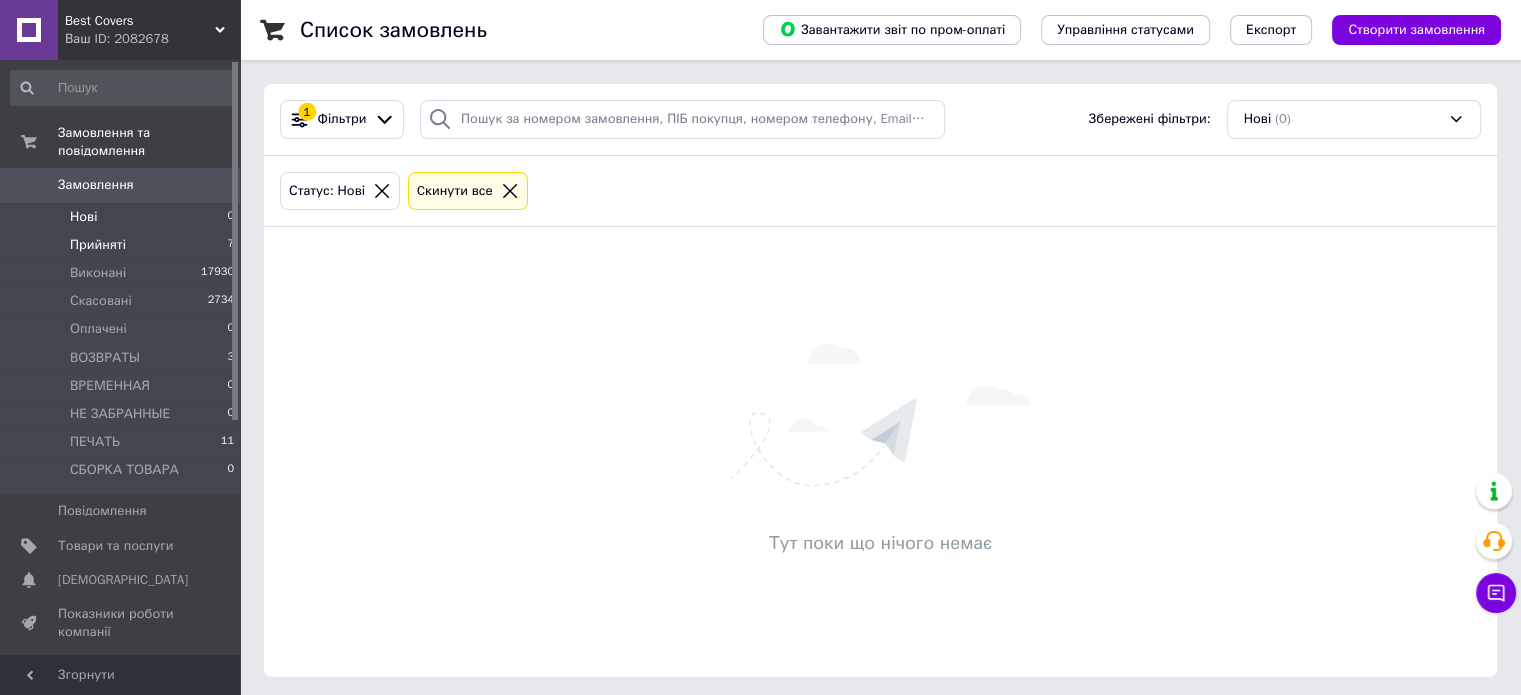 click on "Прийняті" at bounding box center [98, 245] 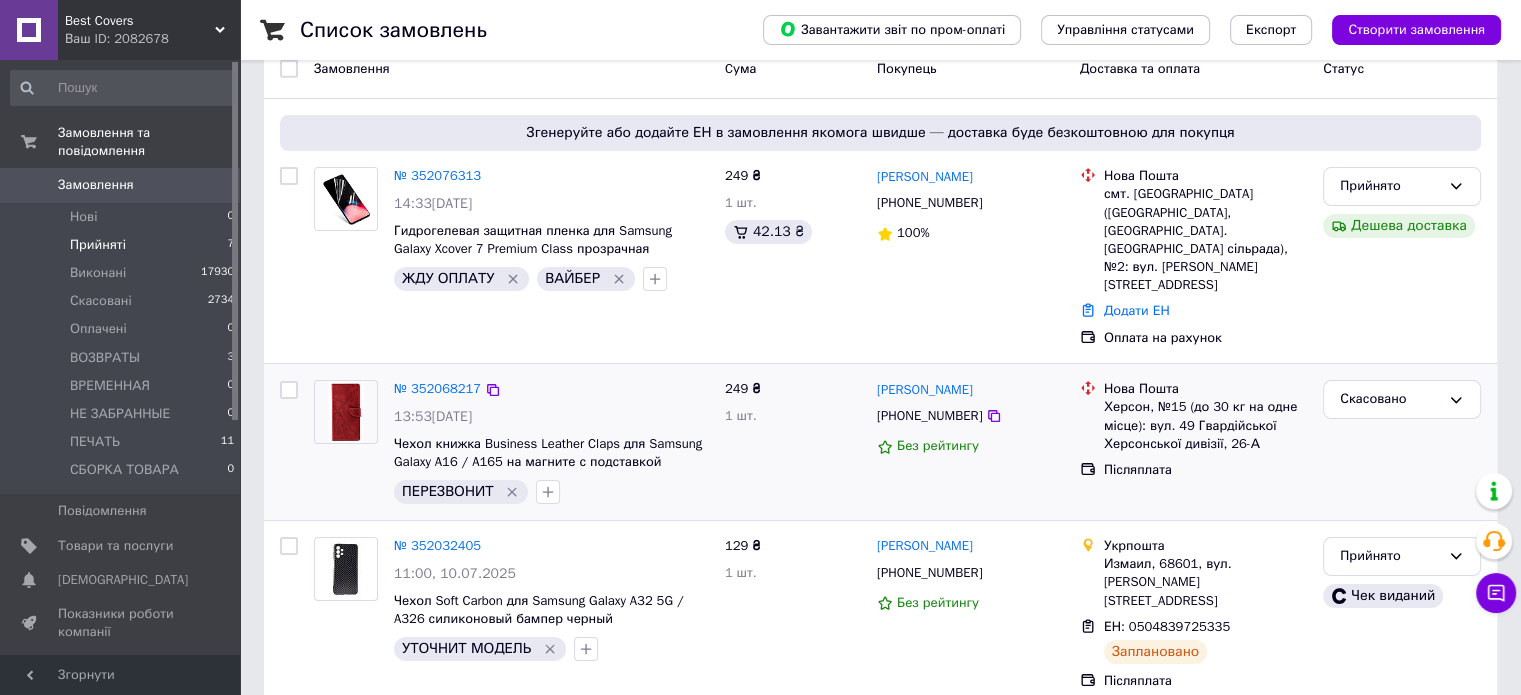 scroll, scrollTop: 200, scrollLeft: 0, axis: vertical 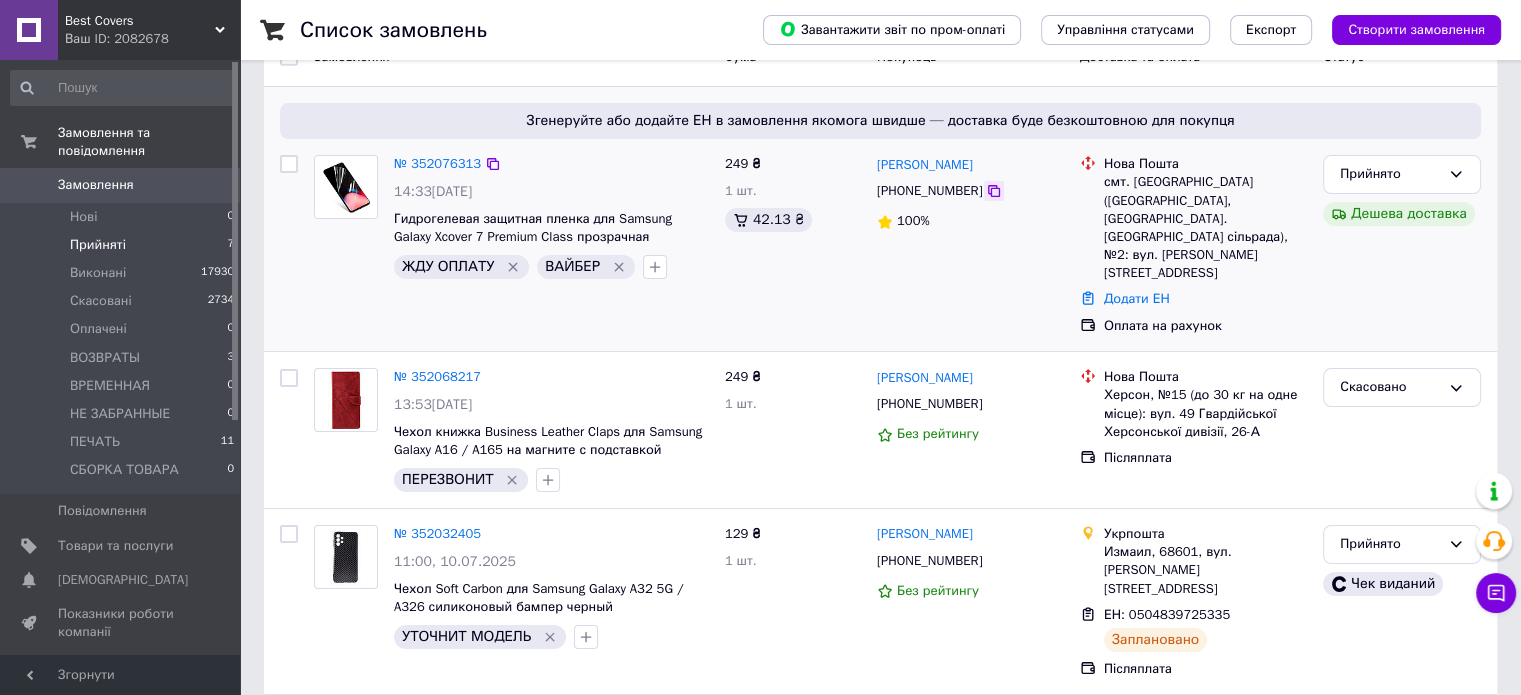 click 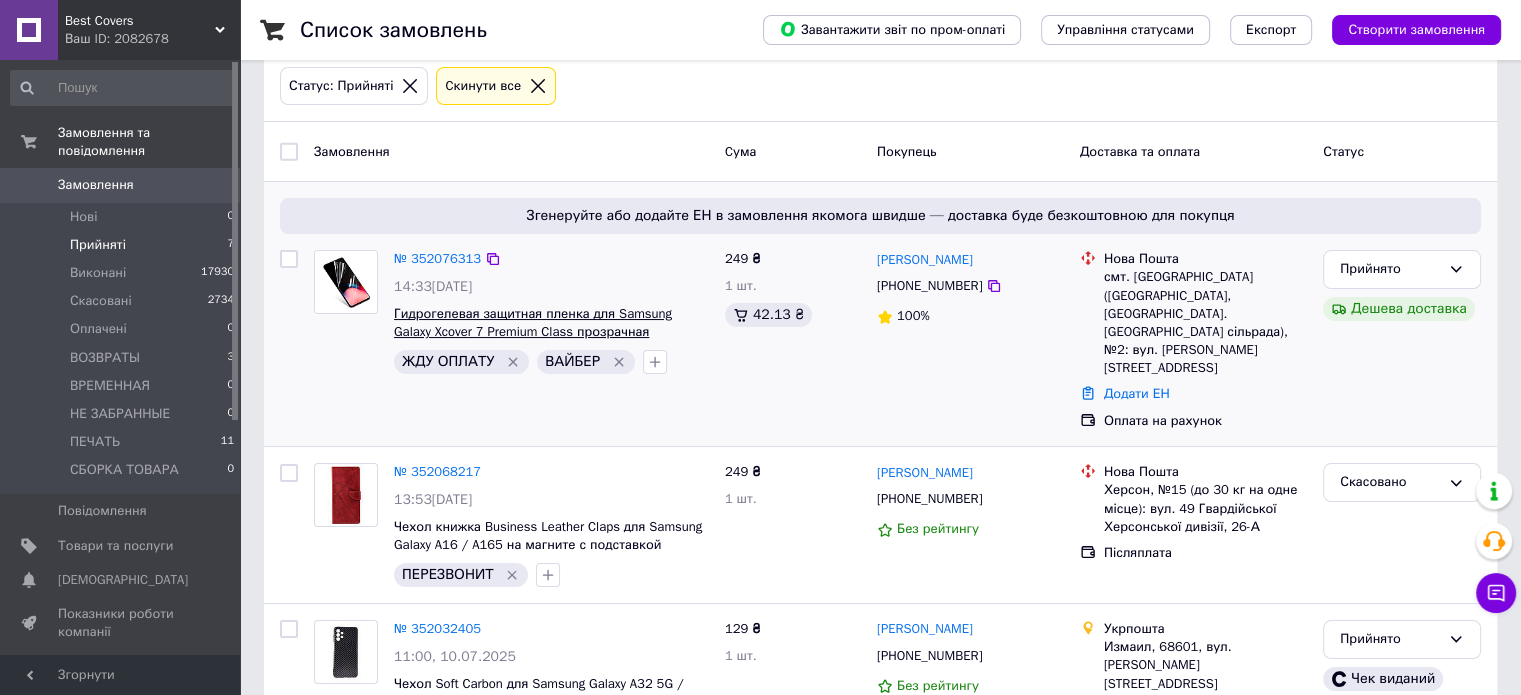 scroll, scrollTop: 300, scrollLeft: 0, axis: vertical 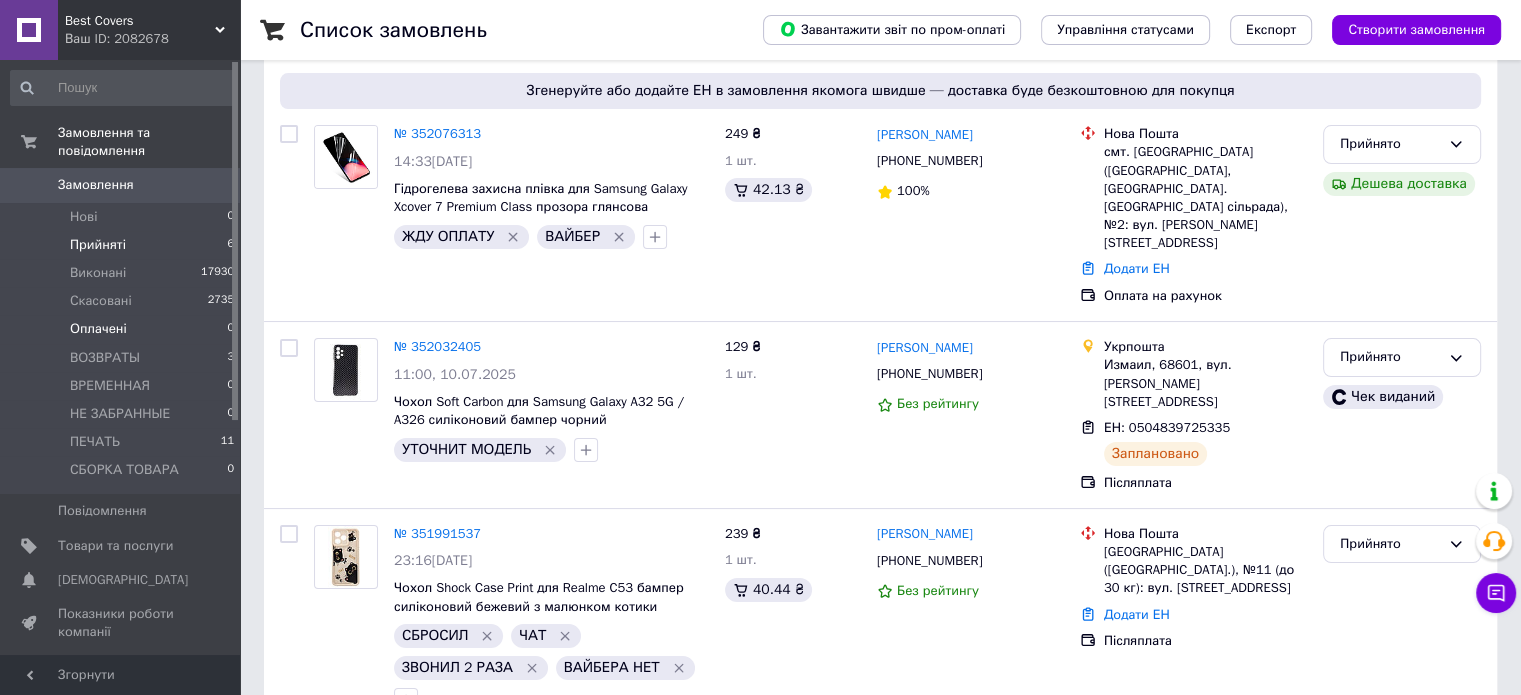 click on "Оплачені" at bounding box center [98, 329] 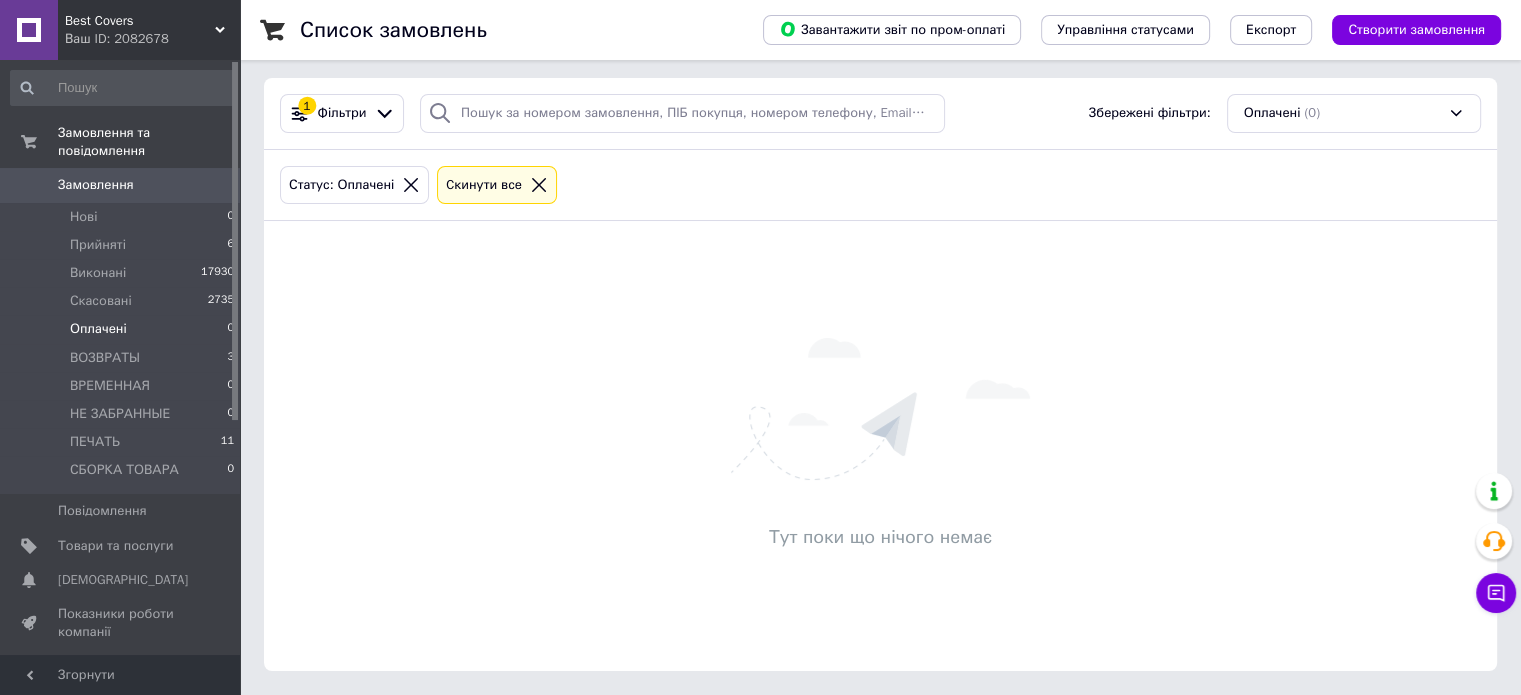 scroll, scrollTop: 0, scrollLeft: 0, axis: both 